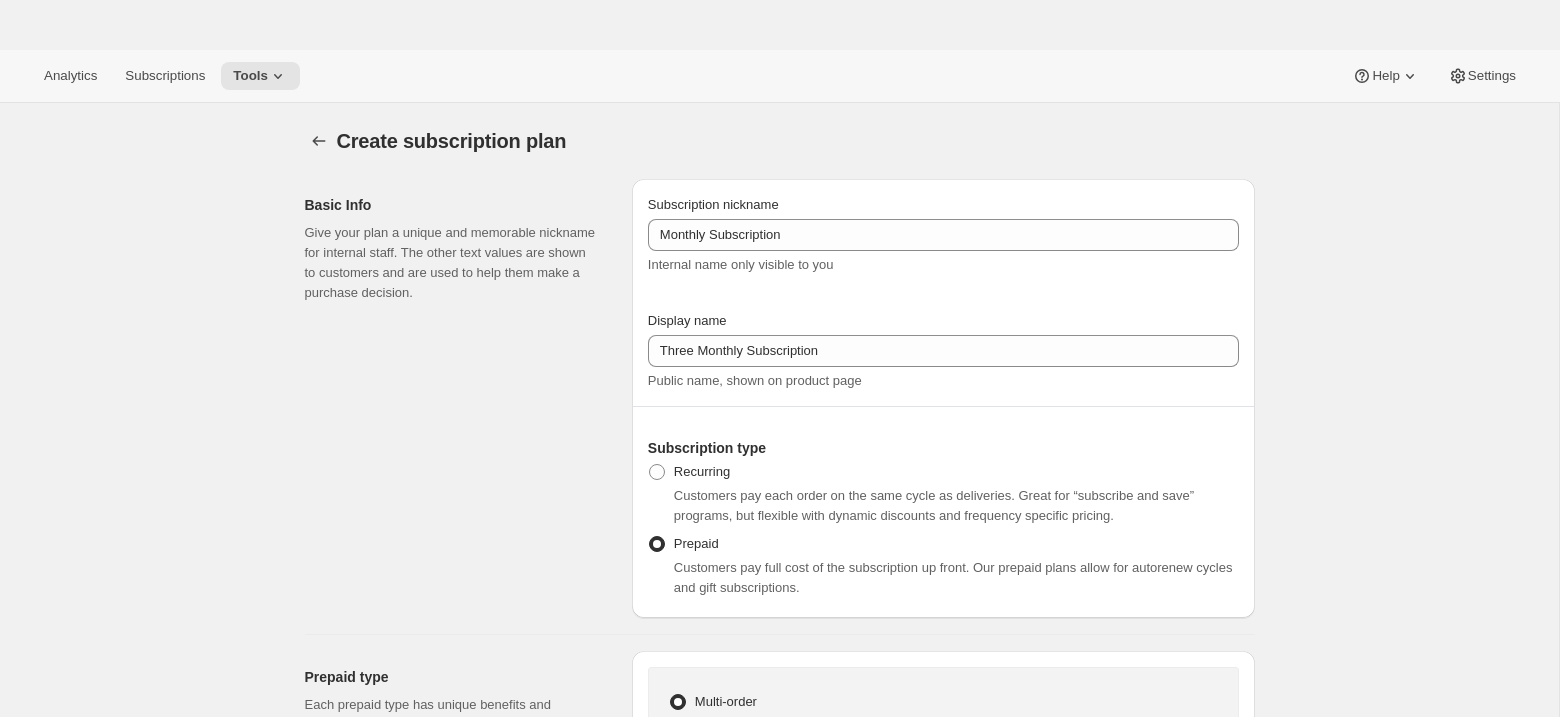 select on "MONTH" 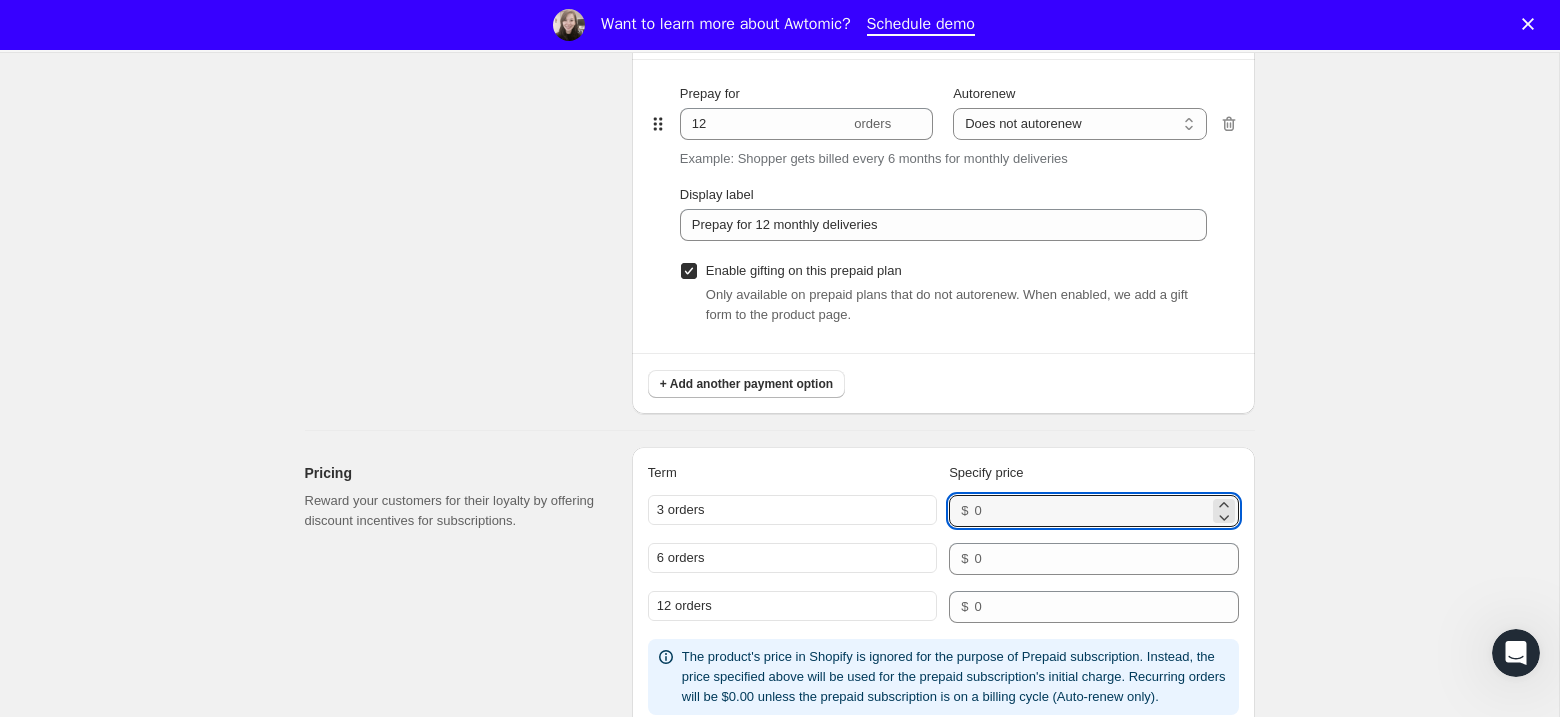 scroll, scrollTop: 0, scrollLeft: 0, axis: both 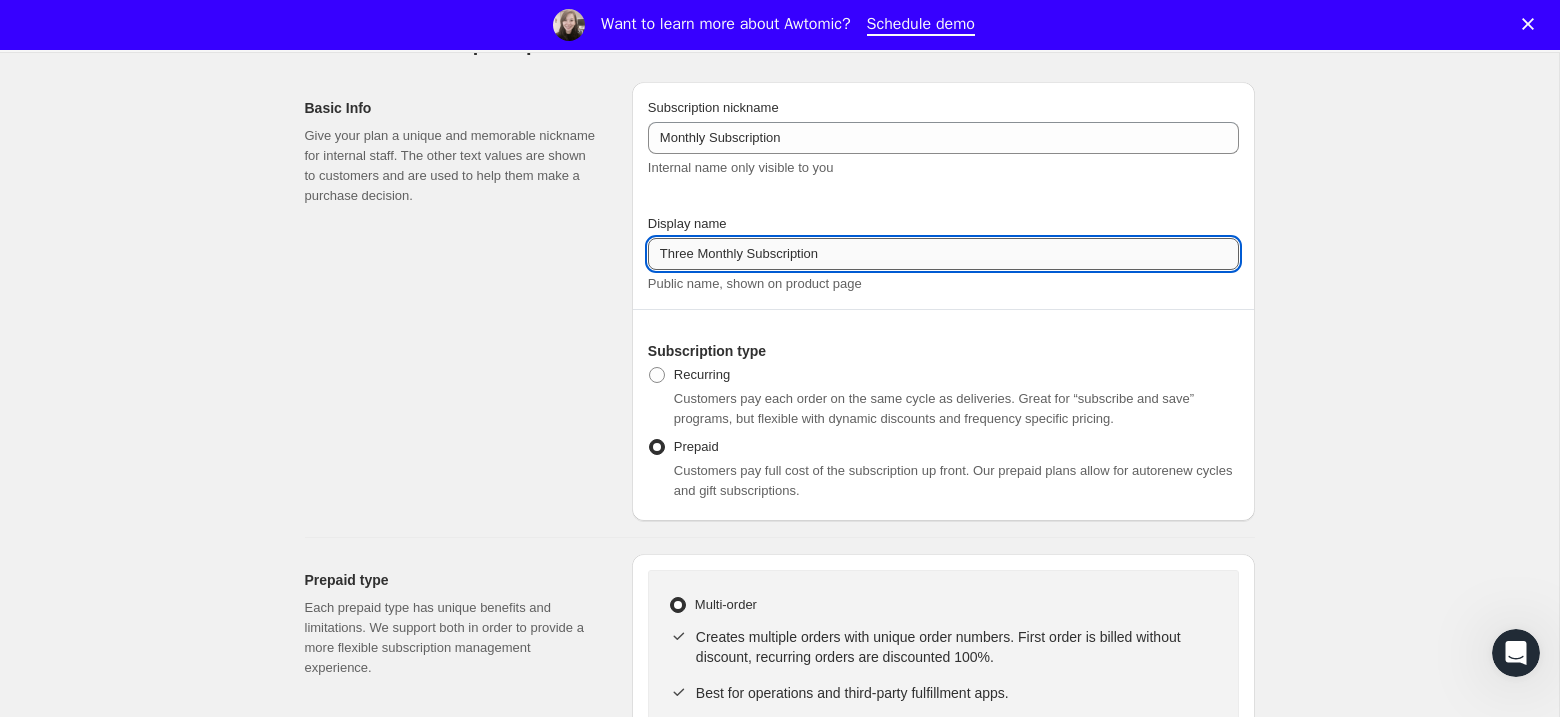 click on "Three Monthly Subscription" at bounding box center [943, 254] 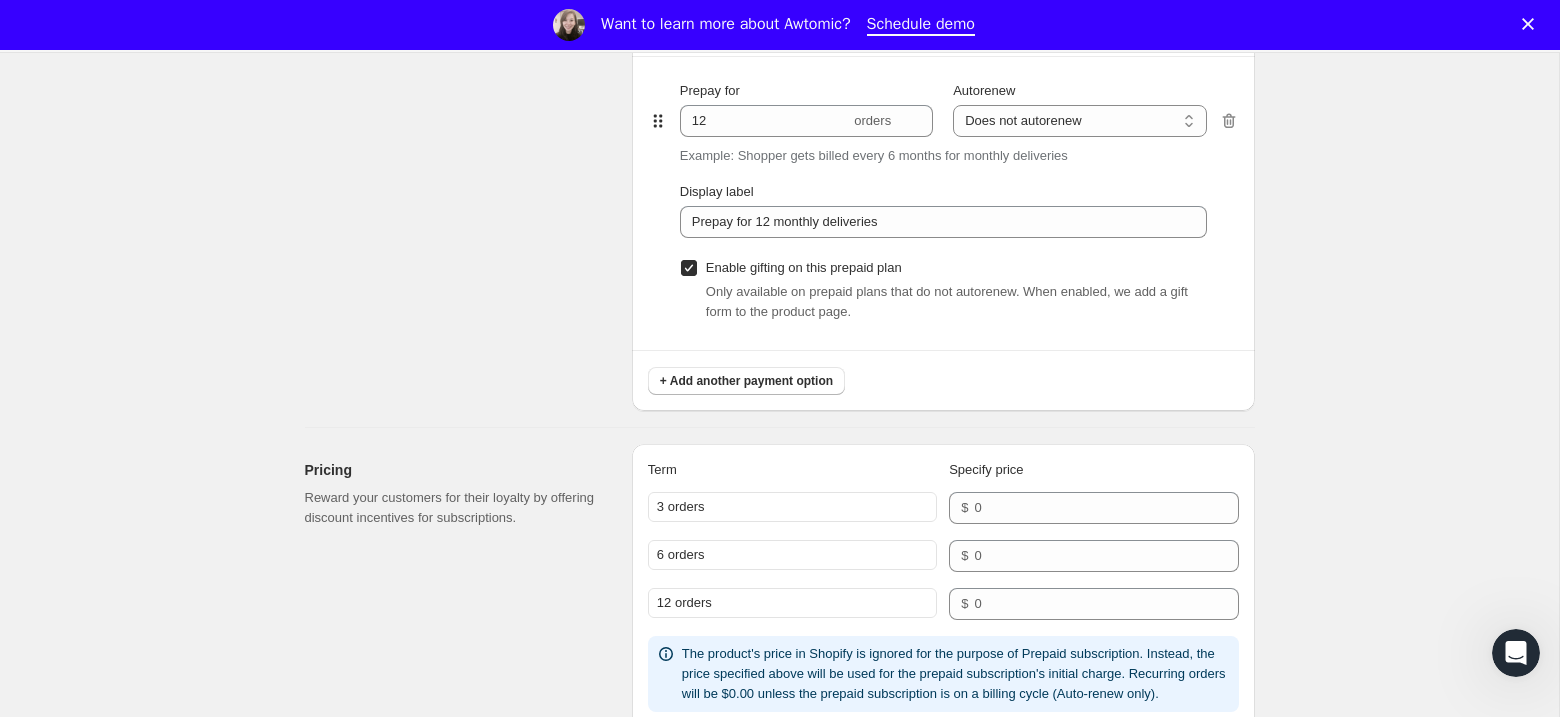 scroll, scrollTop: 1961, scrollLeft: 0, axis: vertical 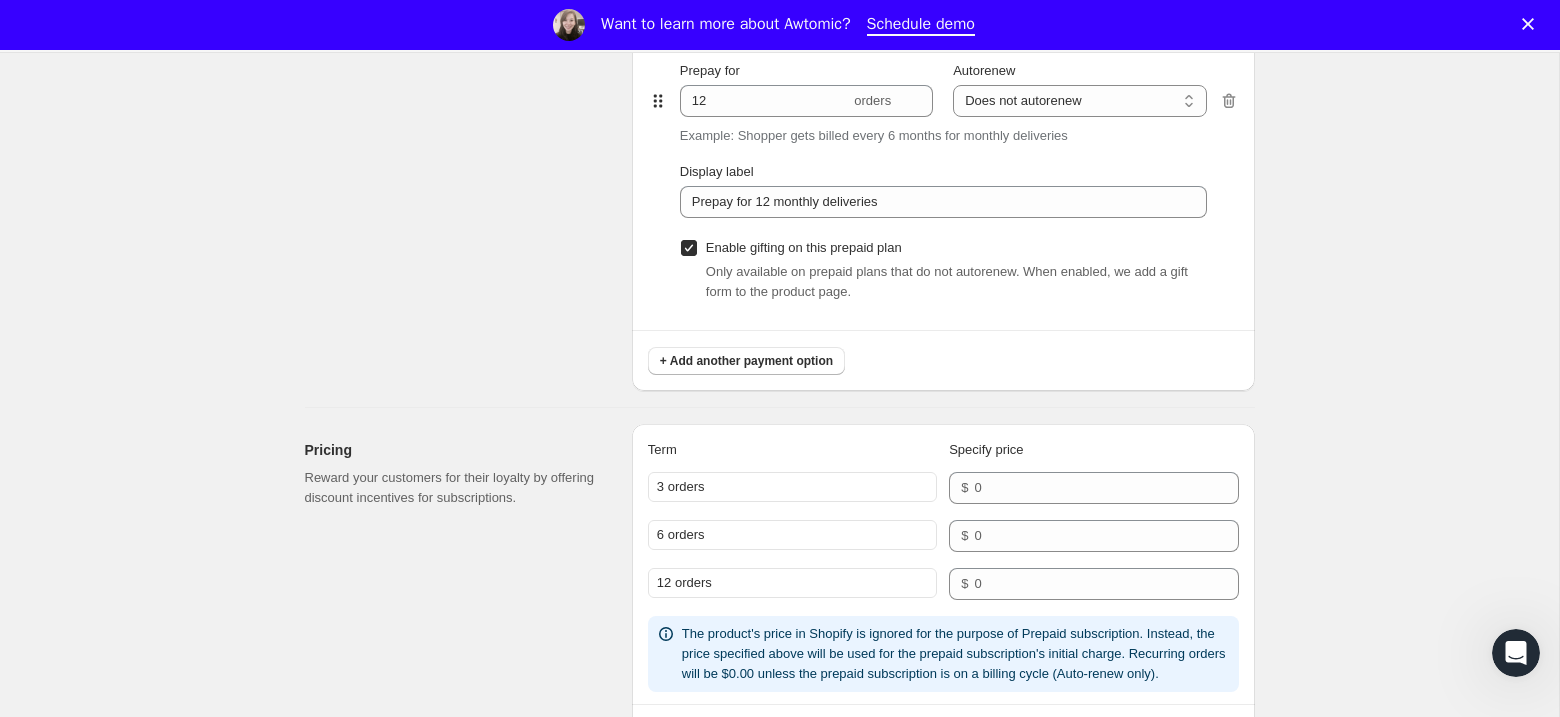 type on "Three Month Subscription" 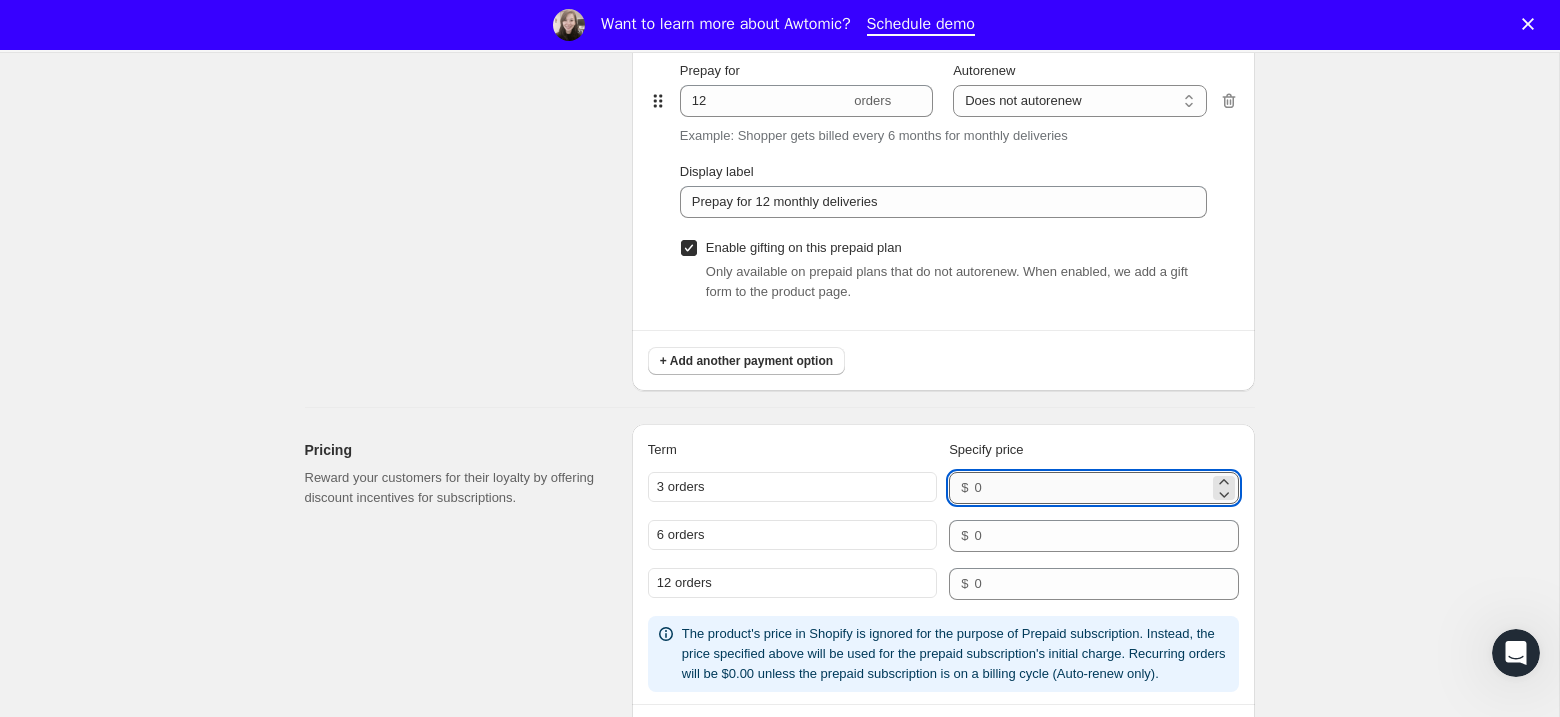 click at bounding box center [1091, 488] 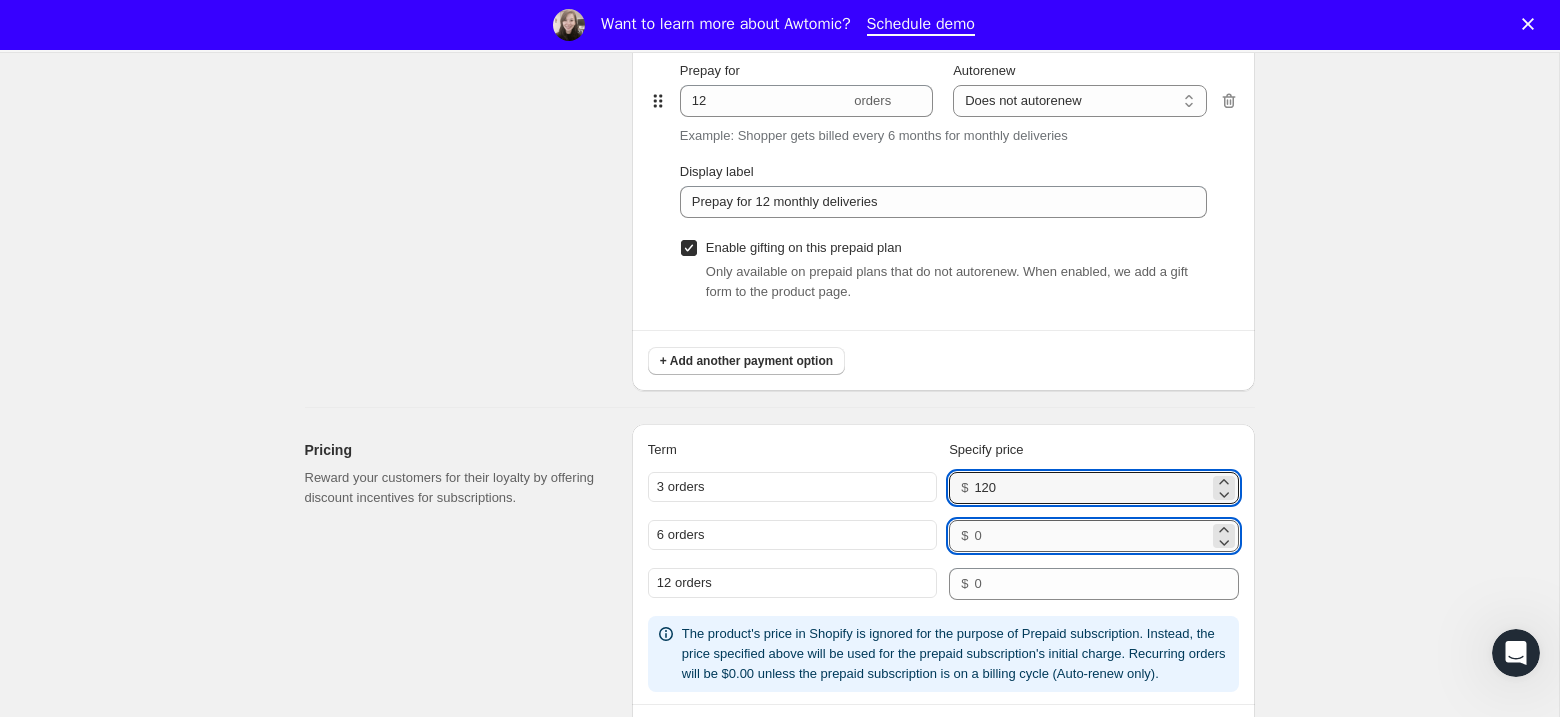 click at bounding box center (1091, 536) 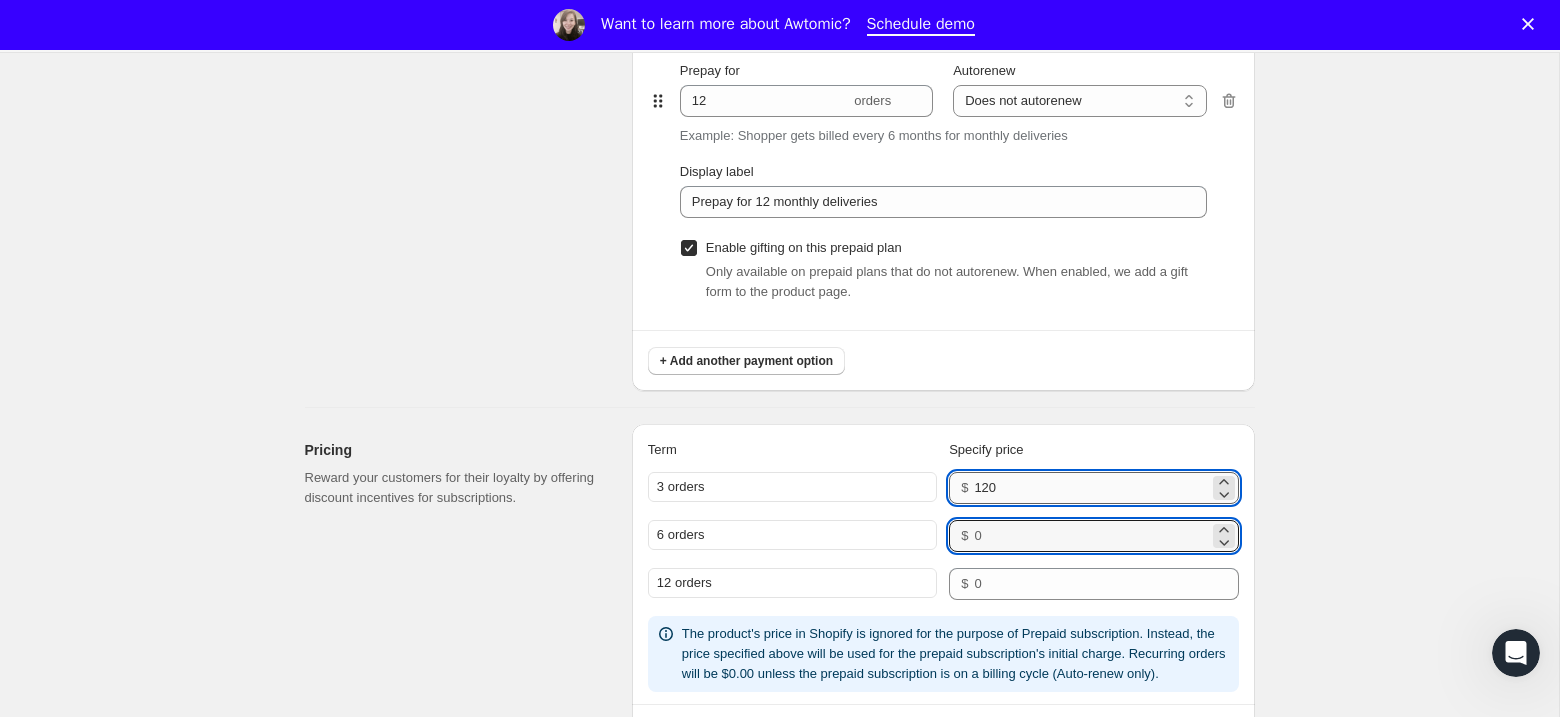 click on "120" at bounding box center [1091, 488] 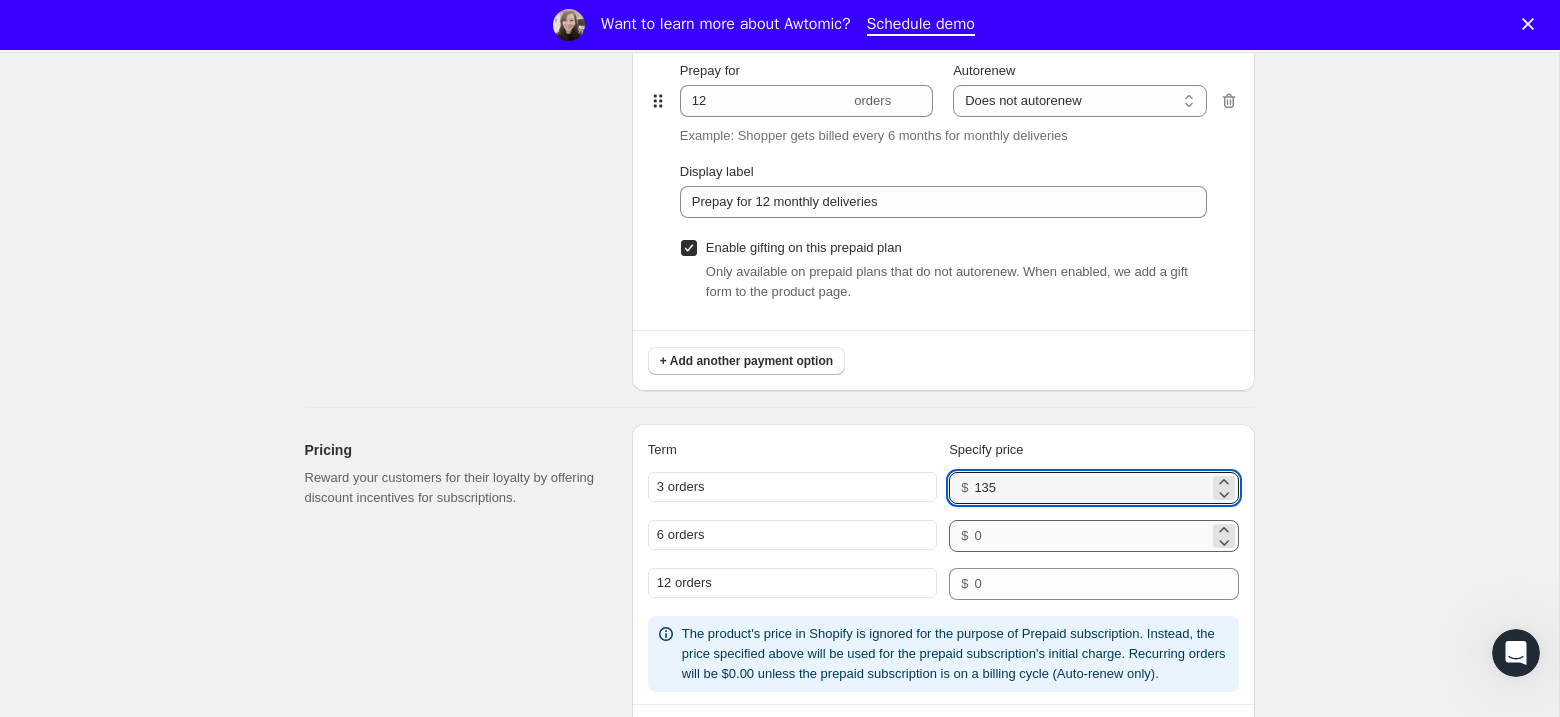 type on "135" 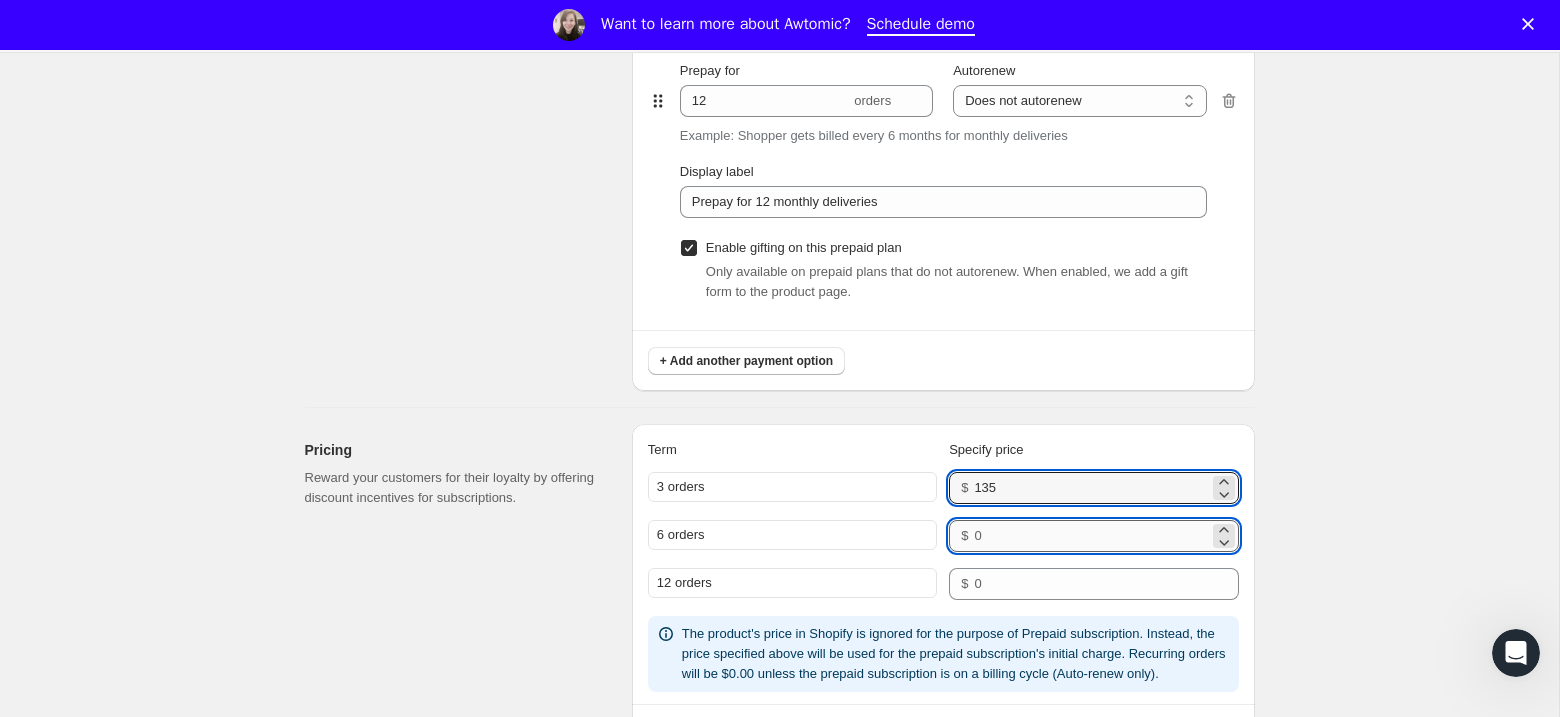 click at bounding box center (1091, 536) 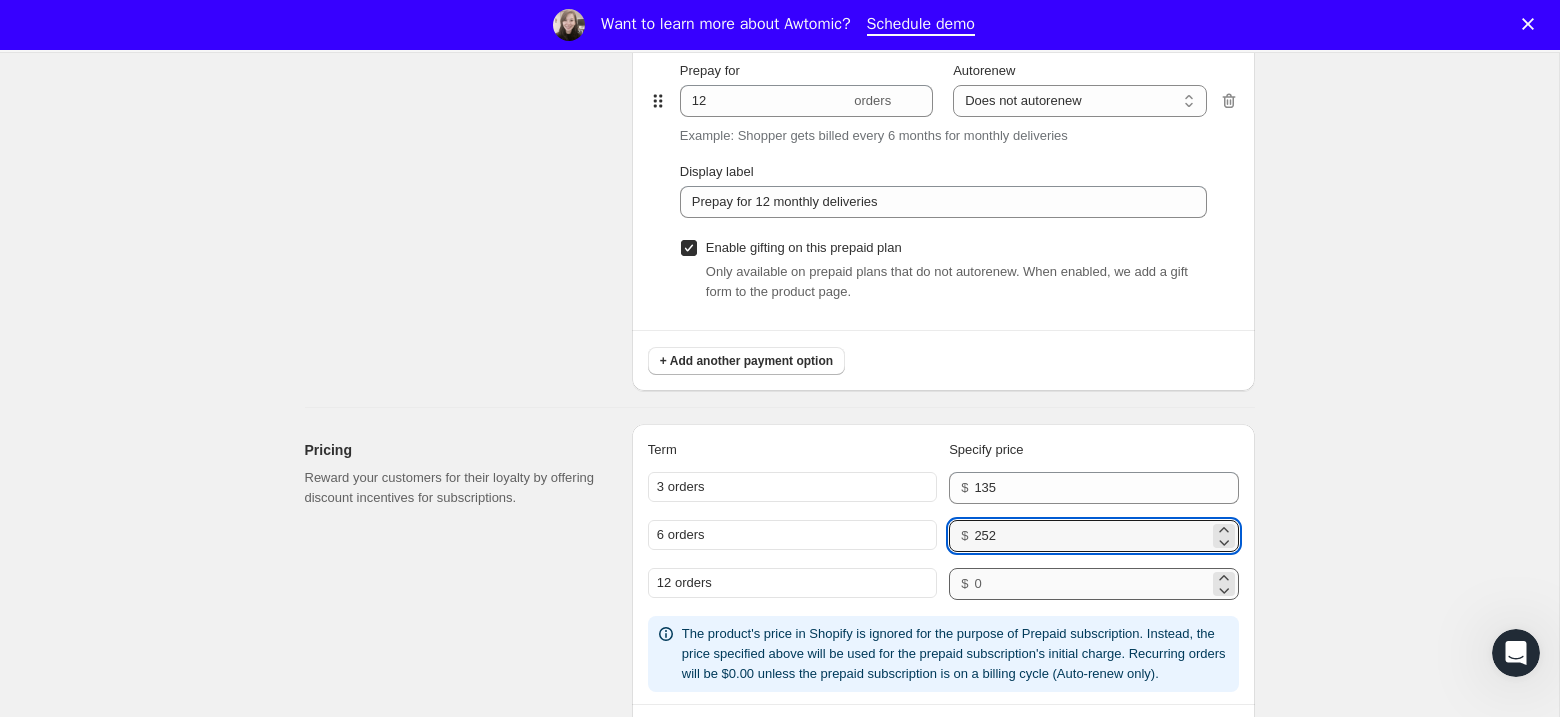 type on "252" 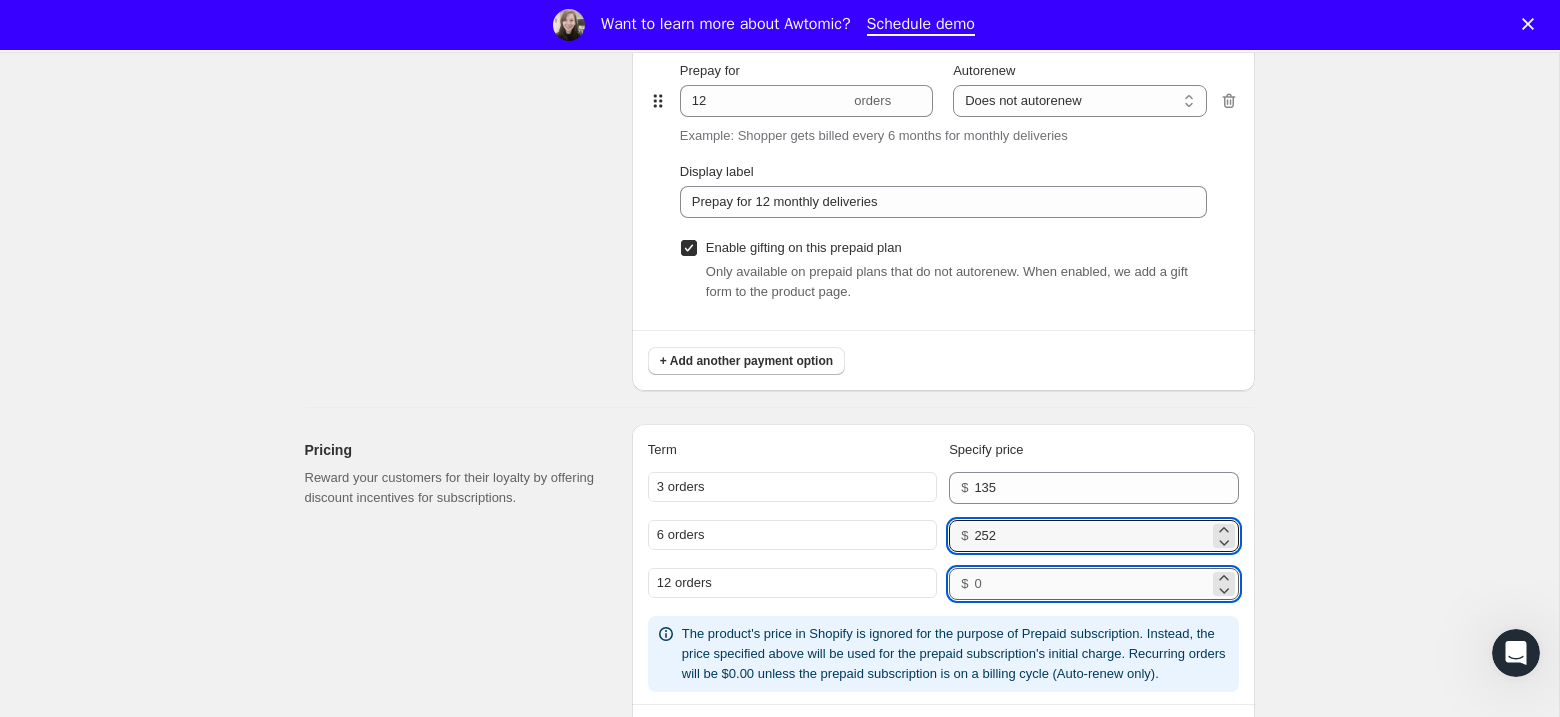click at bounding box center [1091, 584] 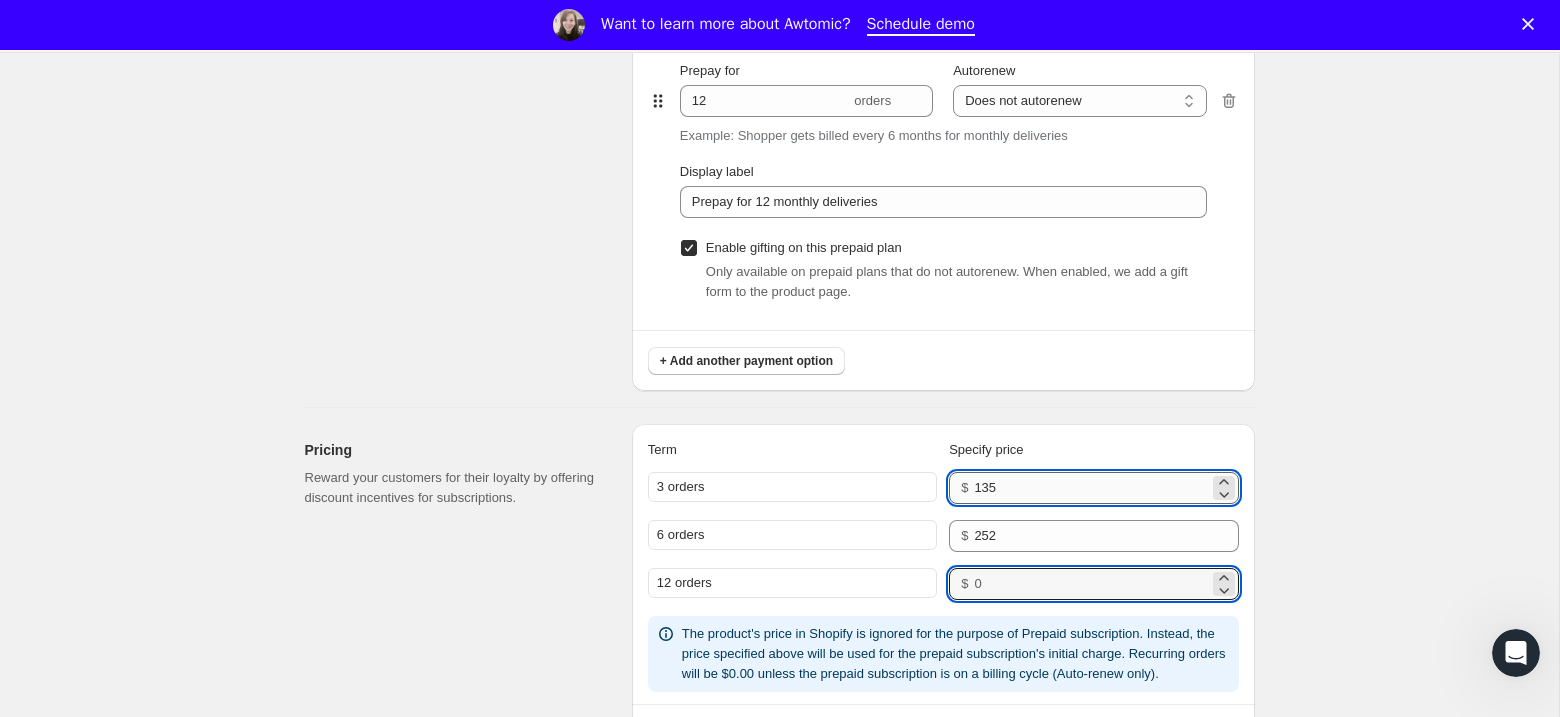click on "135" at bounding box center (1091, 488) 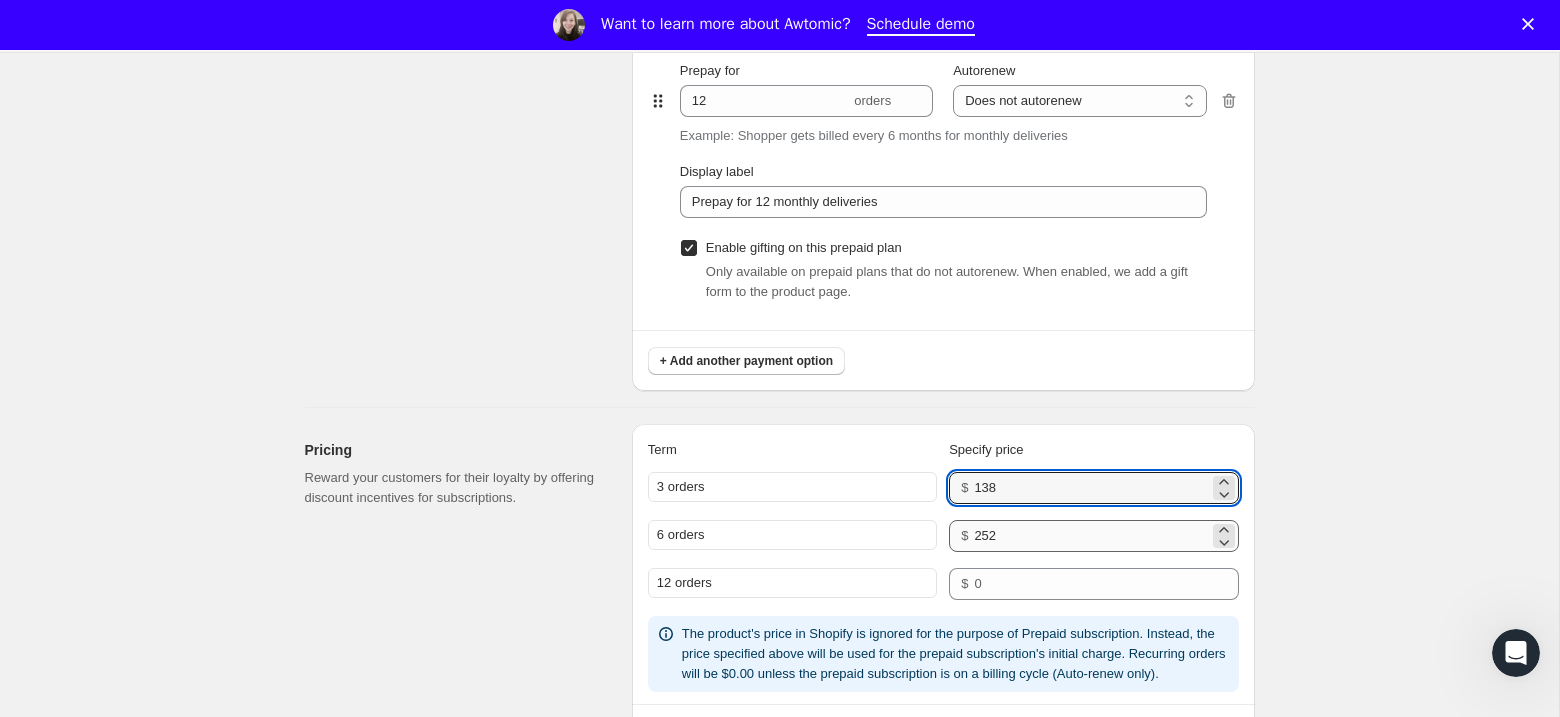 type on "138" 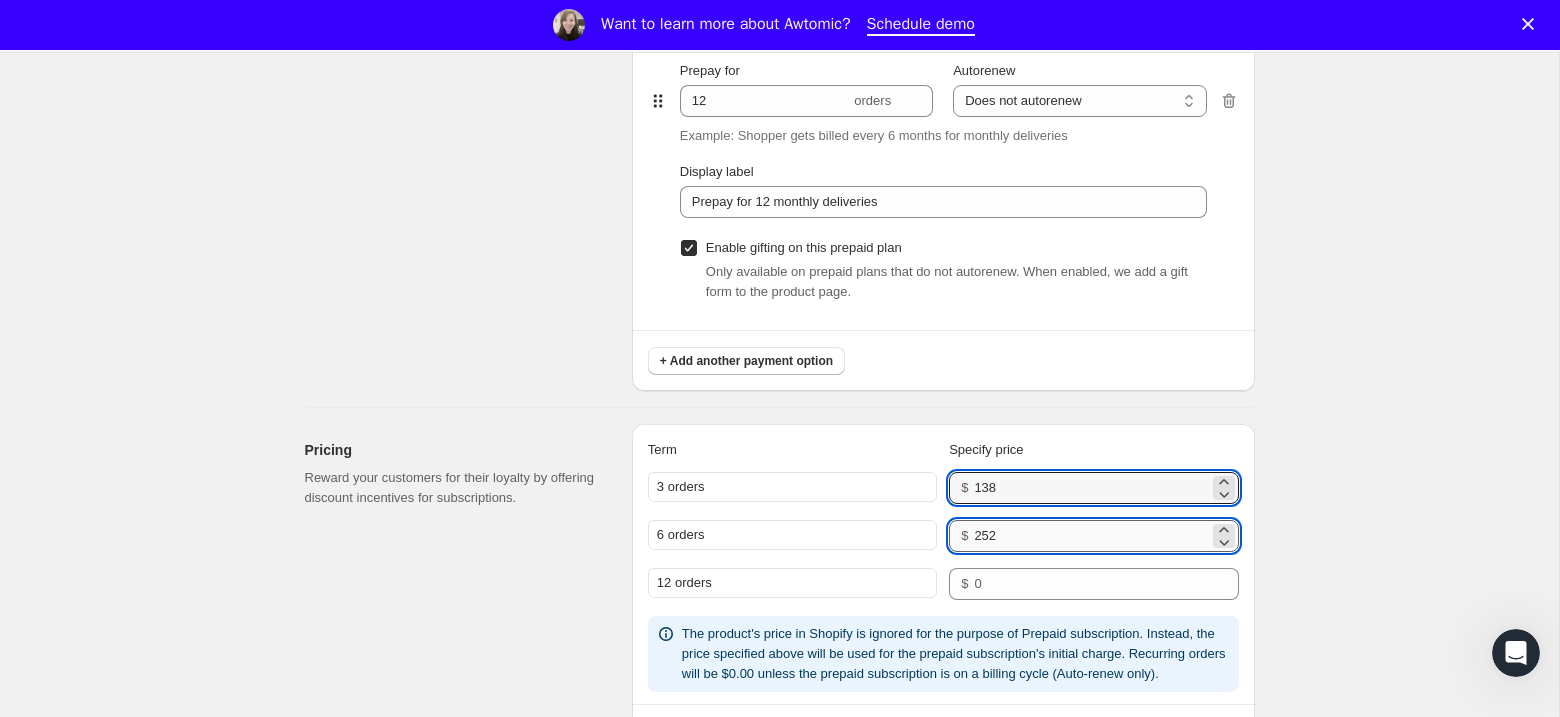 click on "252" at bounding box center [1091, 536] 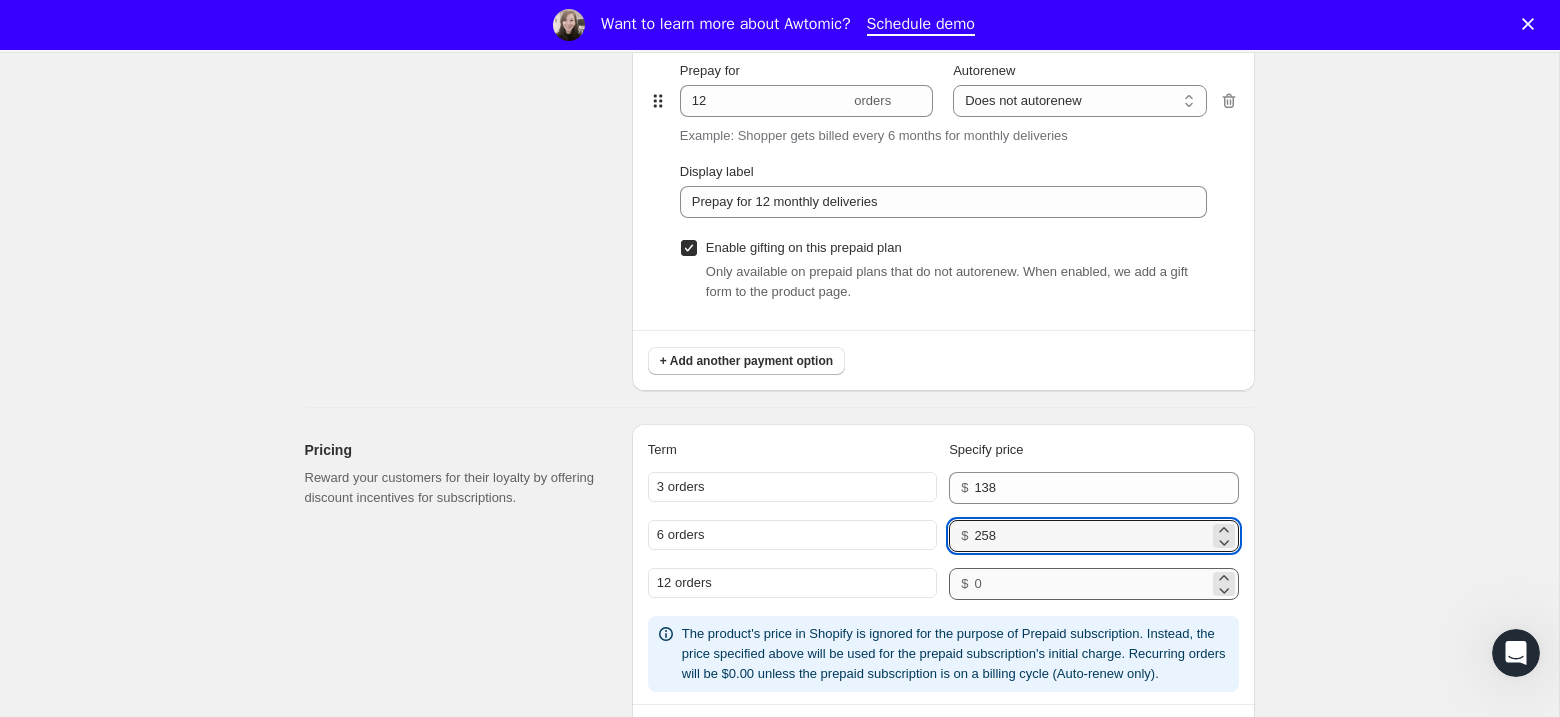 type on "258" 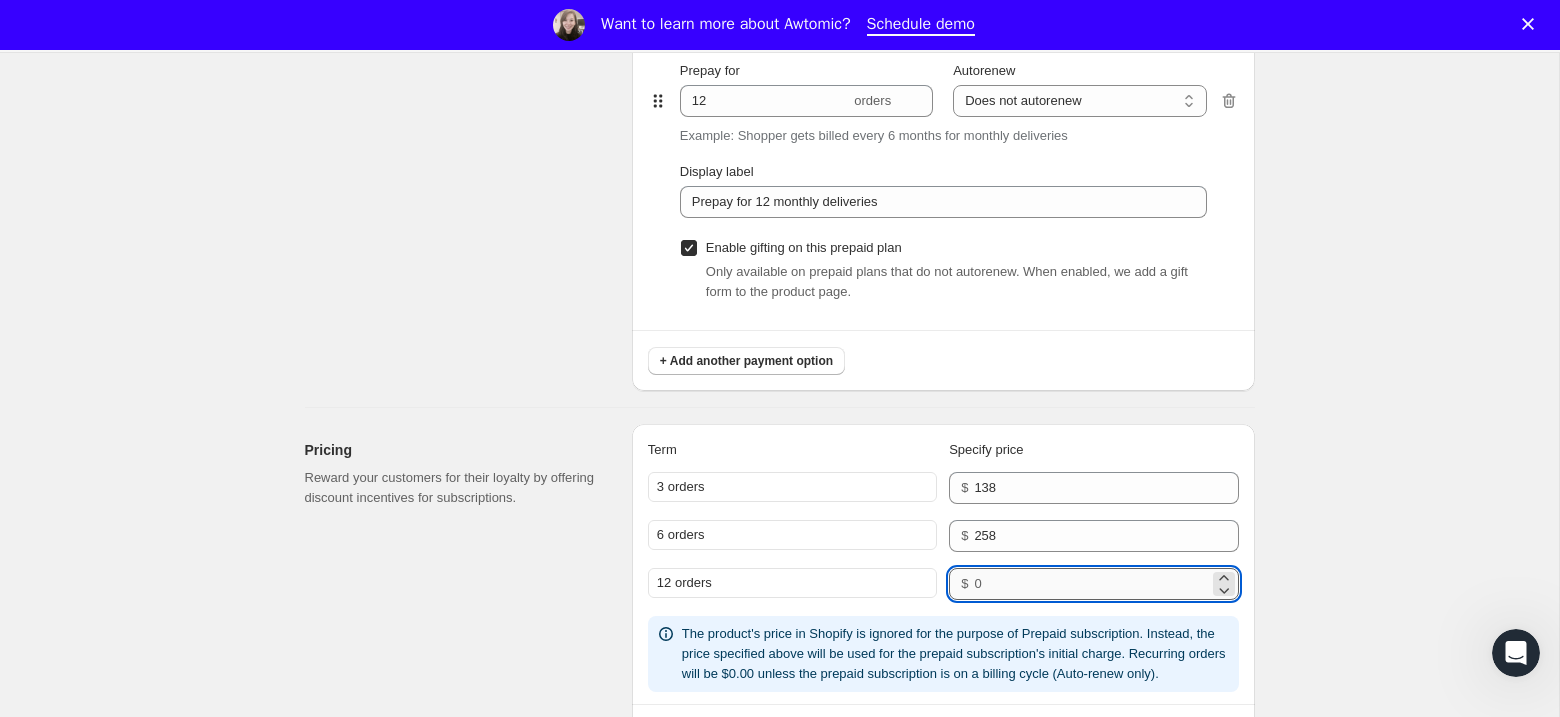 click at bounding box center [1091, 584] 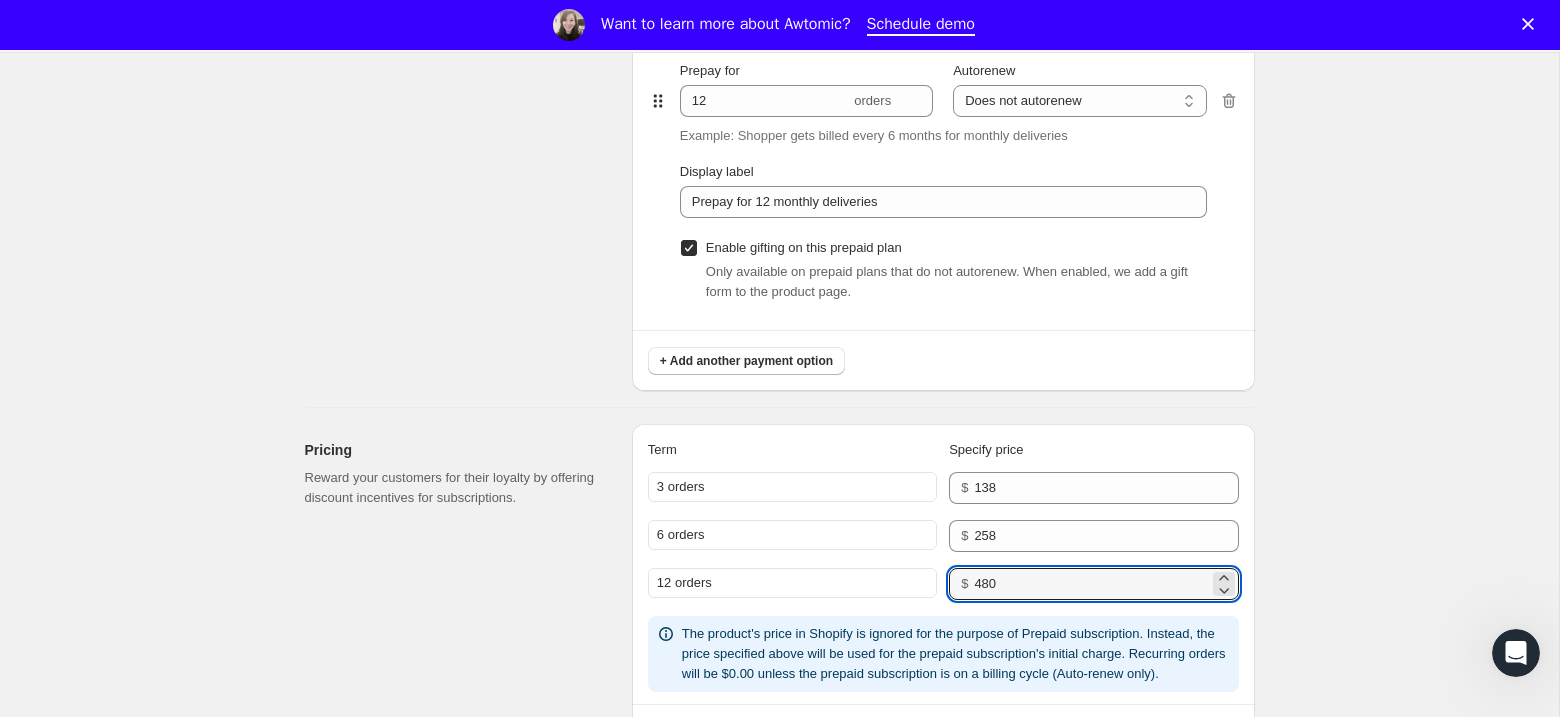type on "480" 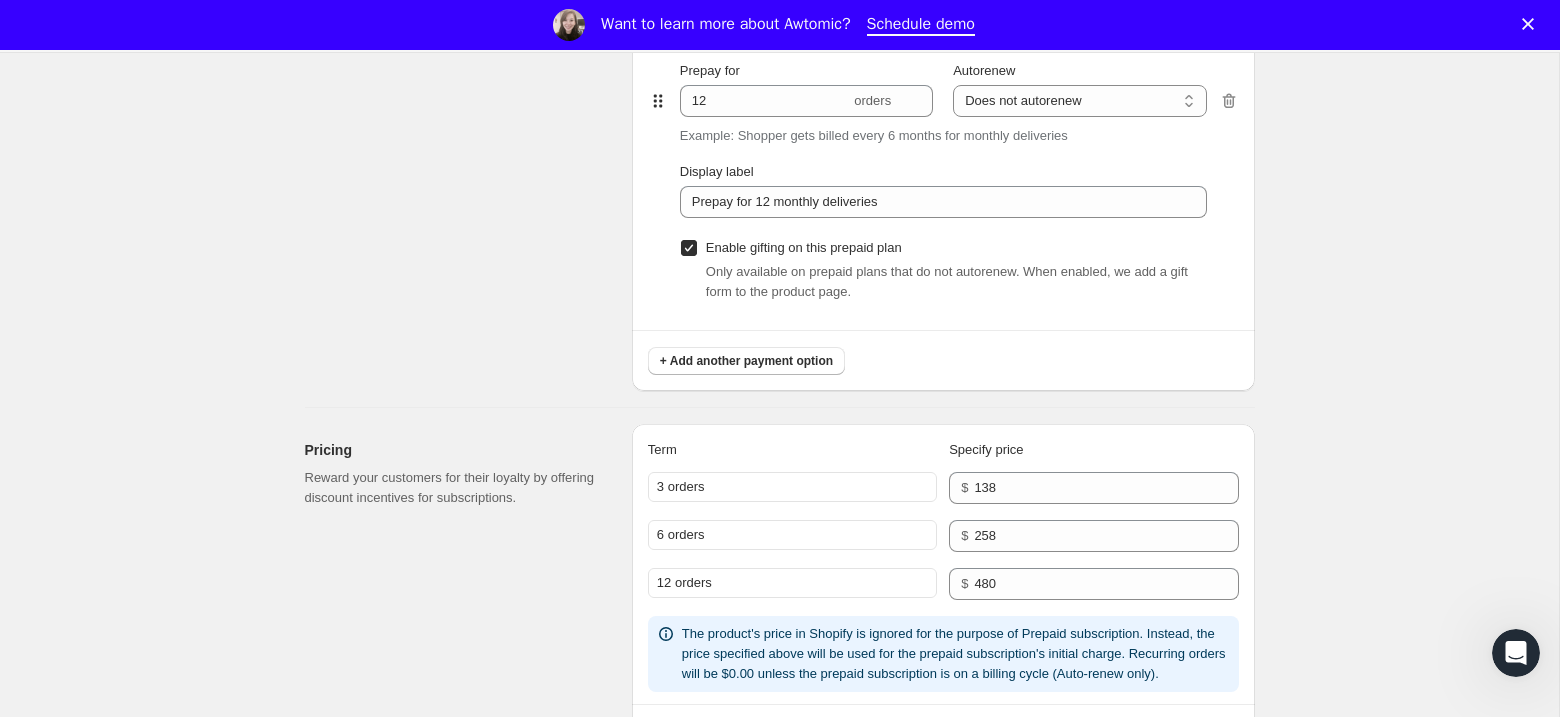 click on "Create subscription plan. This page is ready Create subscription plan Basic Info Give your plan a unique and memorable nickname for internal staff. The other text values are shown to customers and are used to help them make a purchase decision. Subscription nickname Monthly Subscription Internal name only visible to you Display name Three Month Subscription Public name, shown on product page Subscription type Recurring Customers pay each order on the same cycle as deliveries. Great for “subscribe and save” programs, but flexible with dynamic discounts and frequency specific pricing. Prepaid Customers pay full cost of the subscription up front. Our prepaid plans allow for autorenew cycles and gift subscriptions. Prepaid type Each prepaid type has unique benefits and limitations. We support both in order to provide a more flexible subscription management experience. Multi-order Creates multiple orders with unique order numbers. First order is billed without discount, recurring orders are discounted 100%. 1" at bounding box center [779, -87] 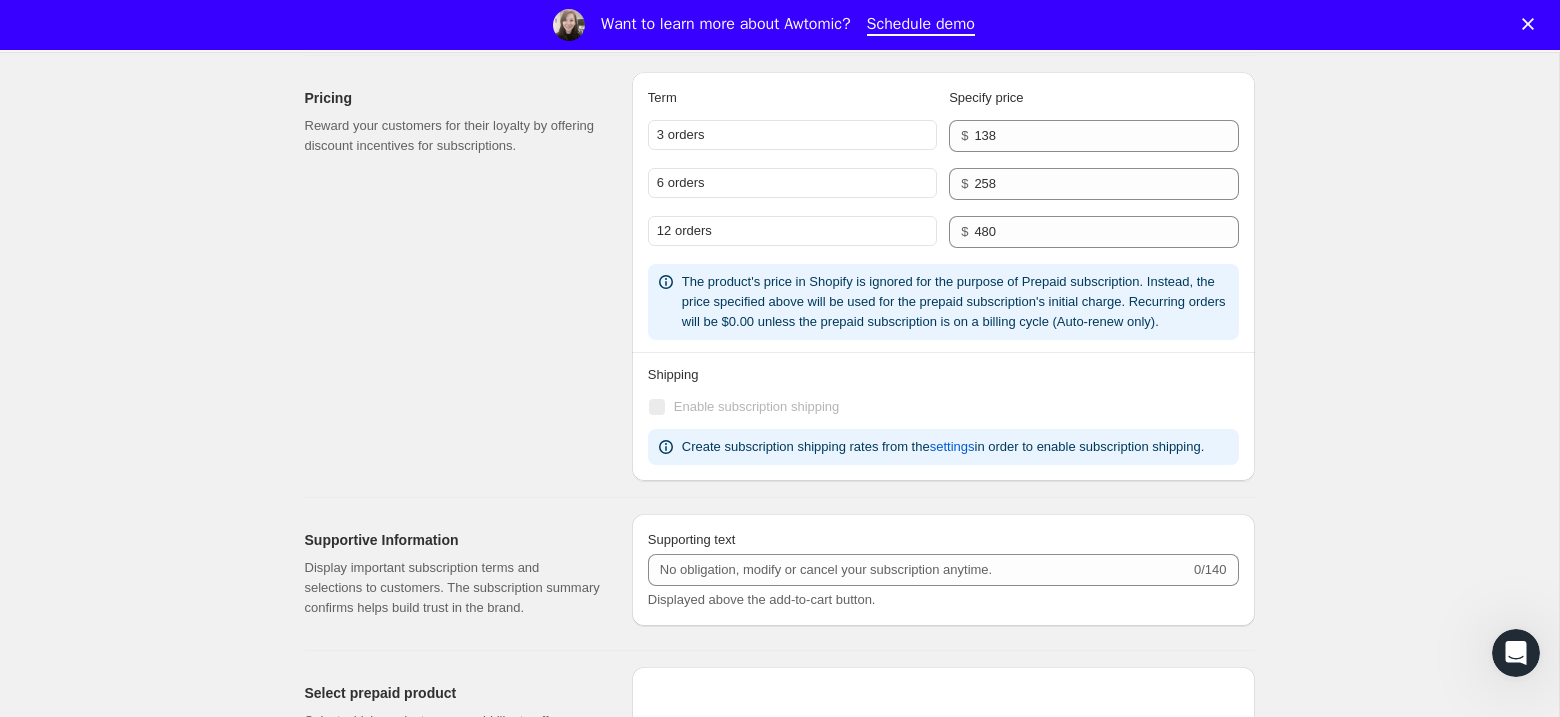 scroll, scrollTop: 2333, scrollLeft: 0, axis: vertical 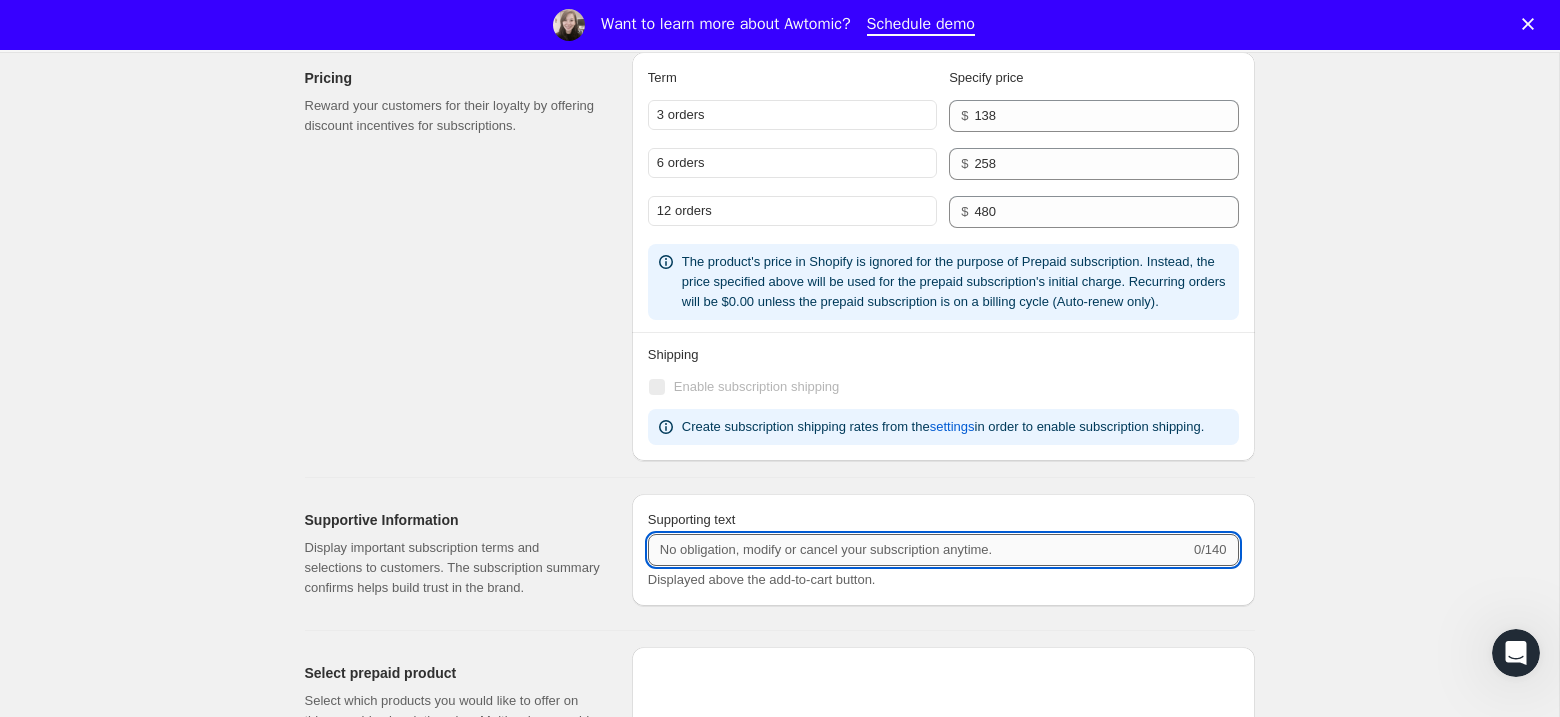 click on "Supporting text" at bounding box center (919, 550) 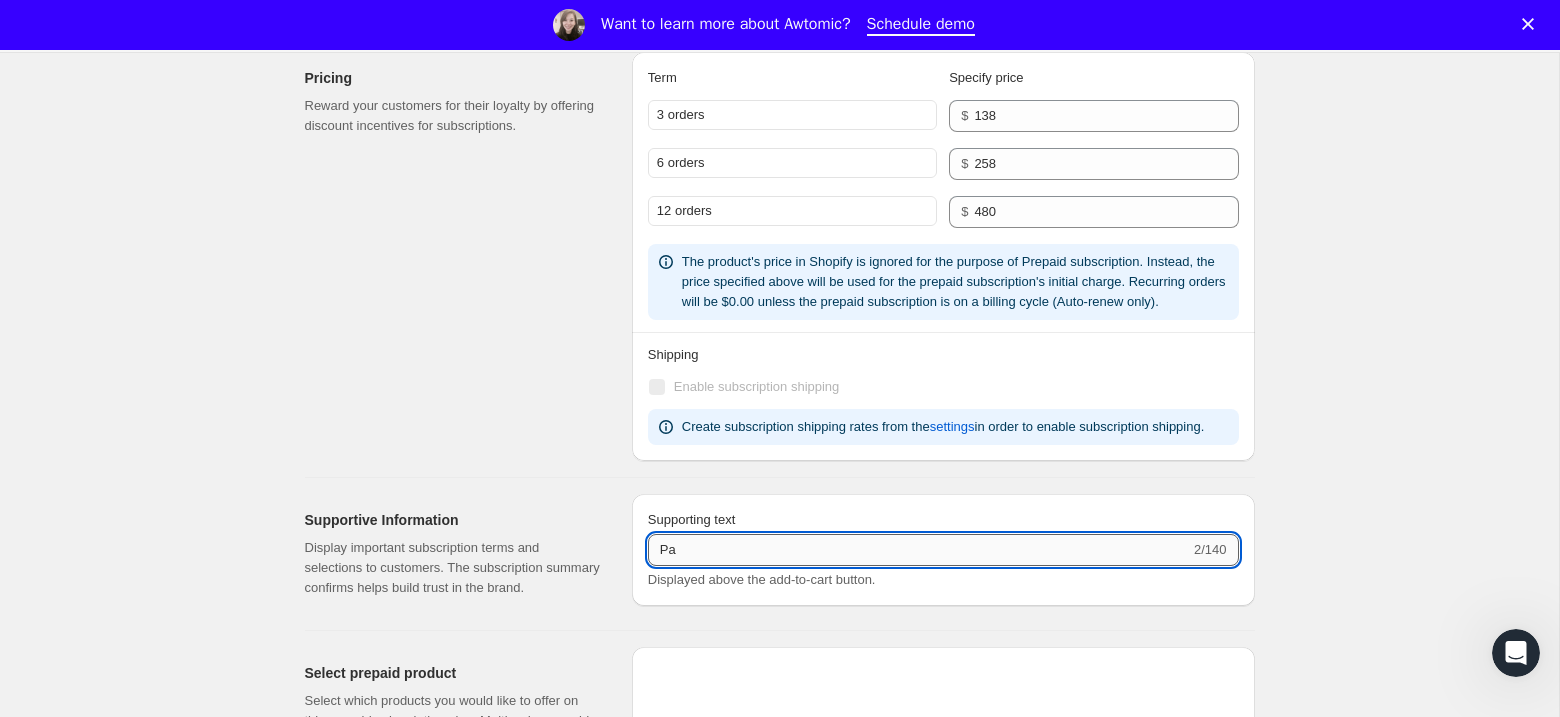type on "P" 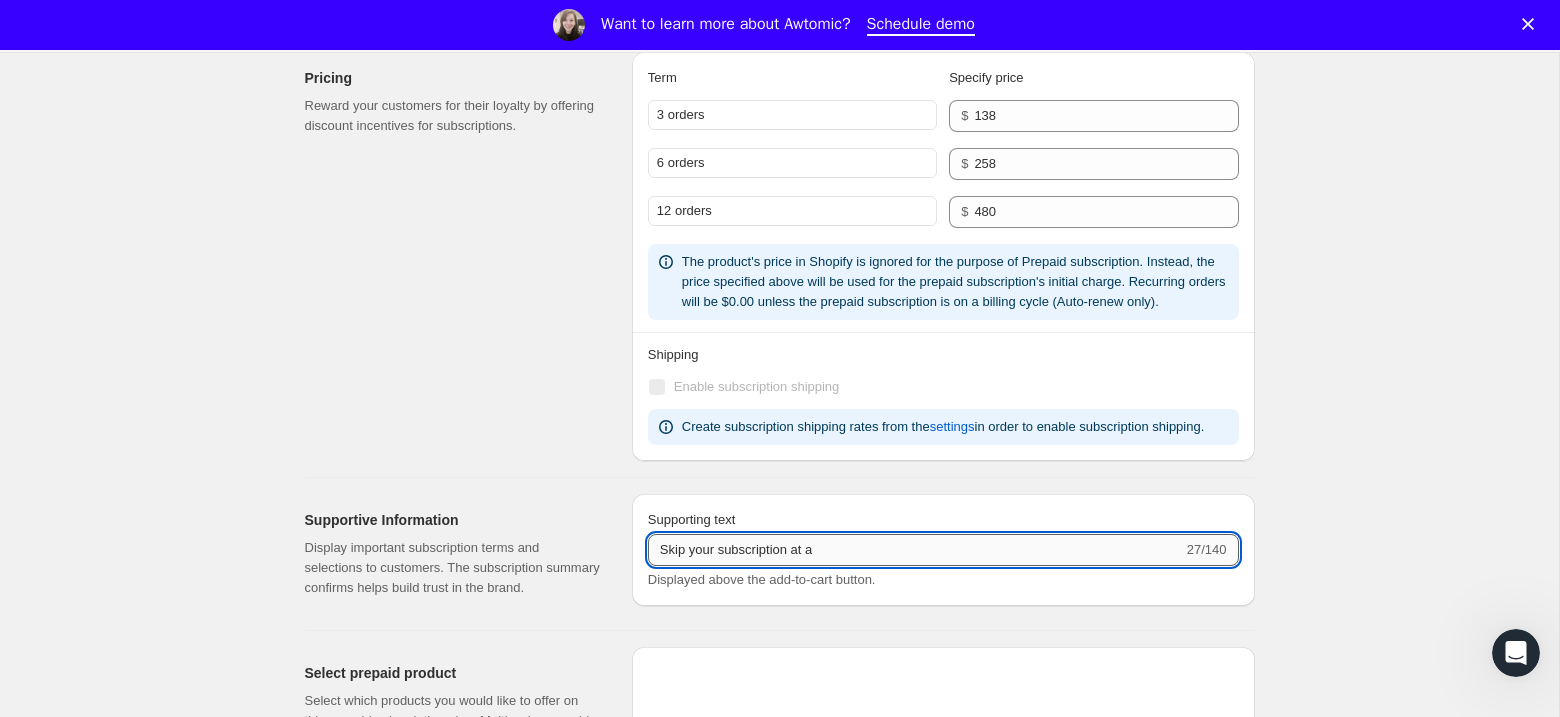 drag, startPoint x: 829, startPoint y: 584, endPoint x: 704, endPoint y: 584, distance: 125 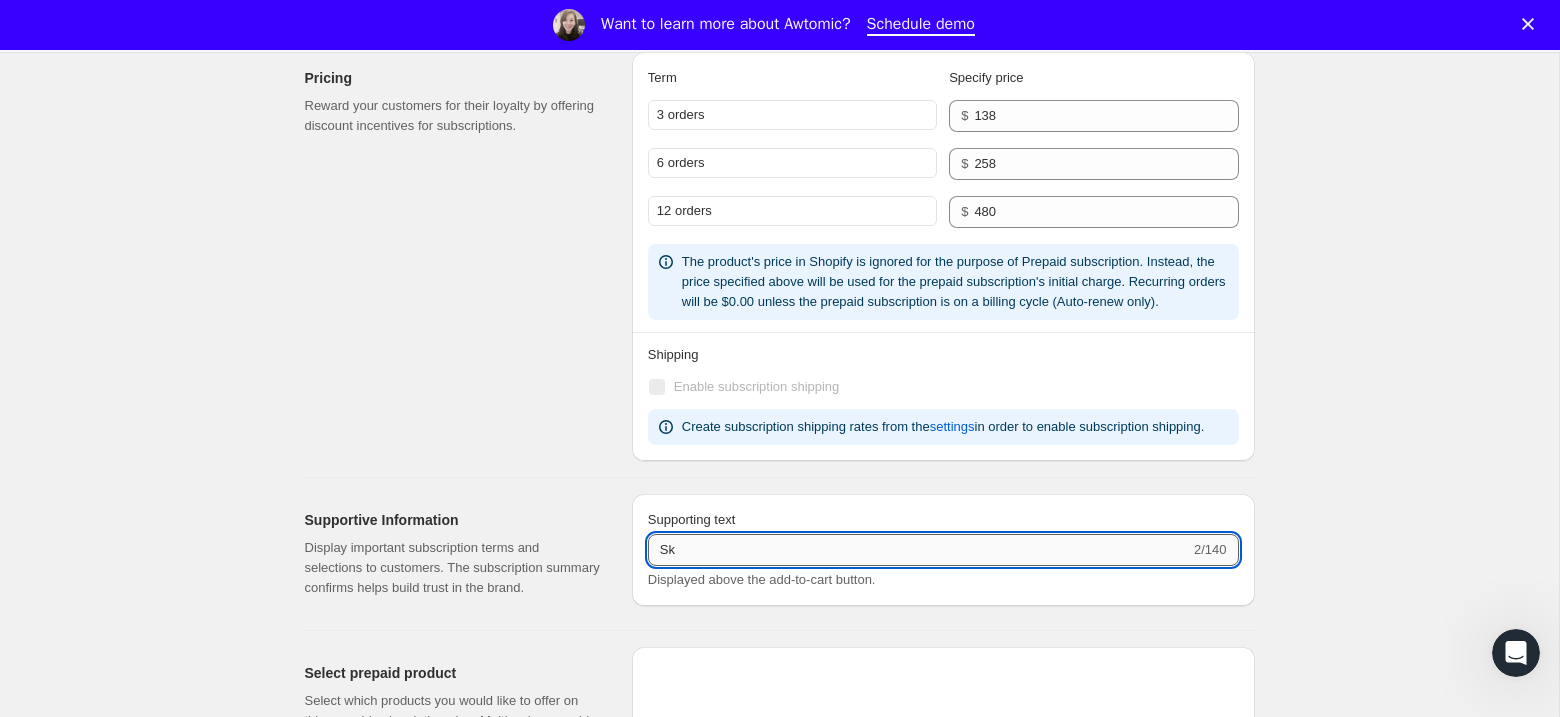 type on "S" 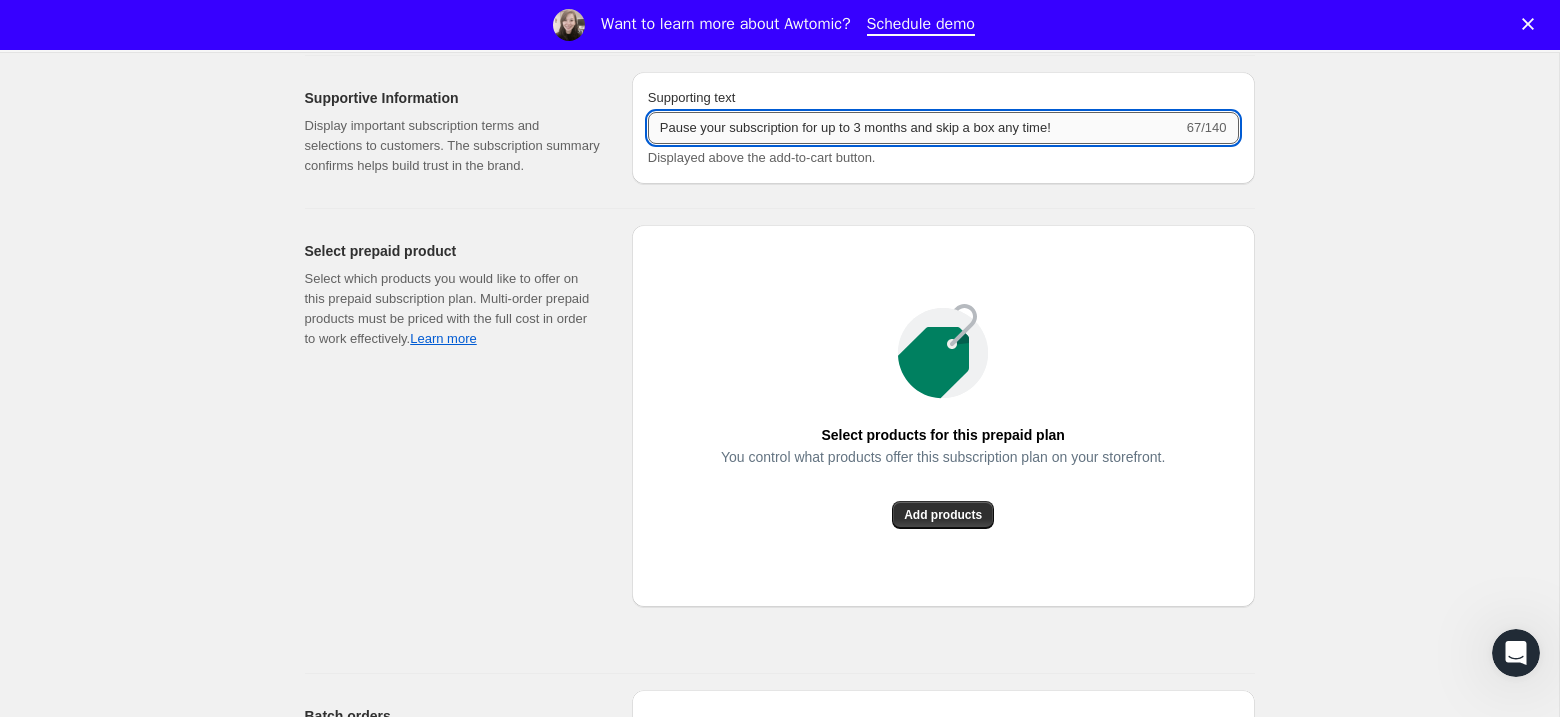 scroll, scrollTop: 2780, scrollLeft: 0, axis: vertical 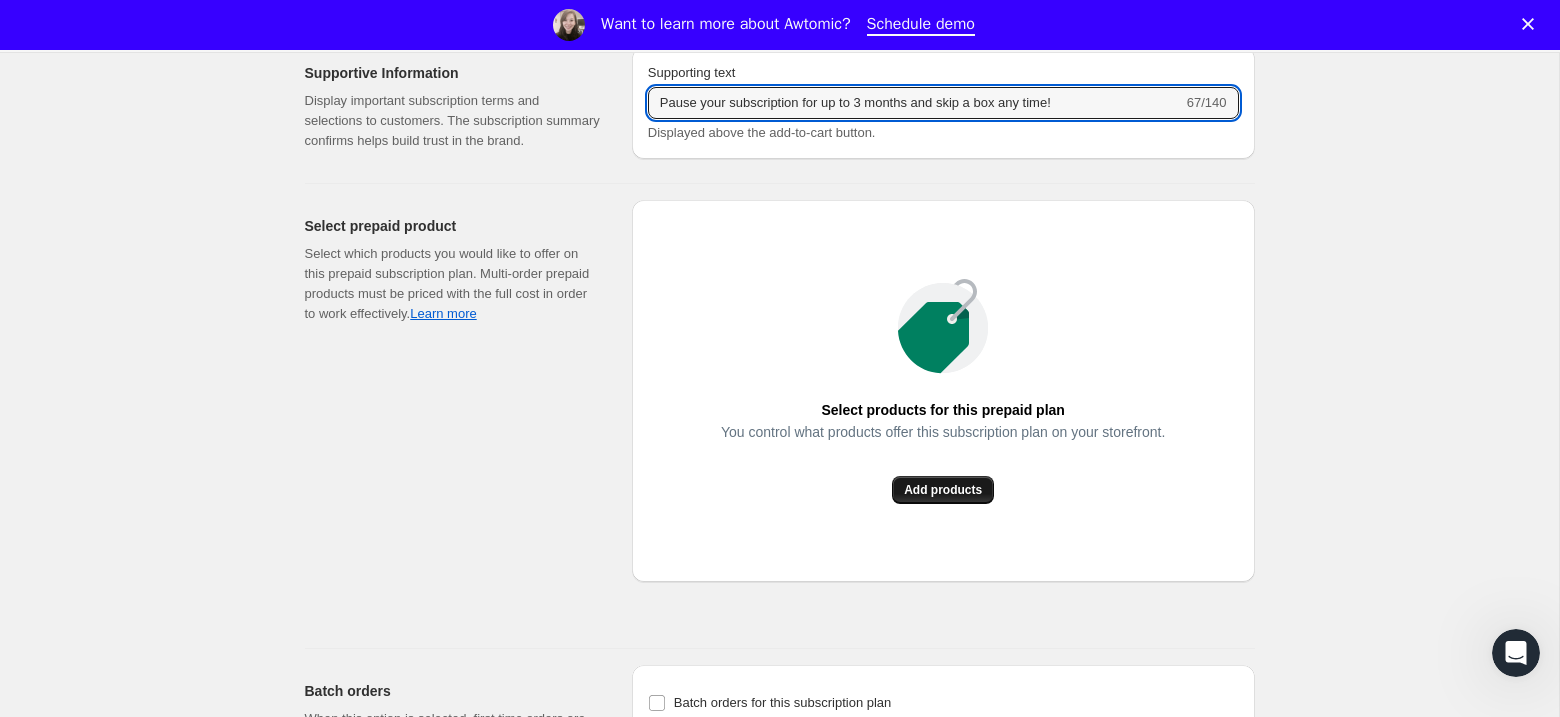 type on "Pause your subscription for up to 3 months and skip a box any time!" 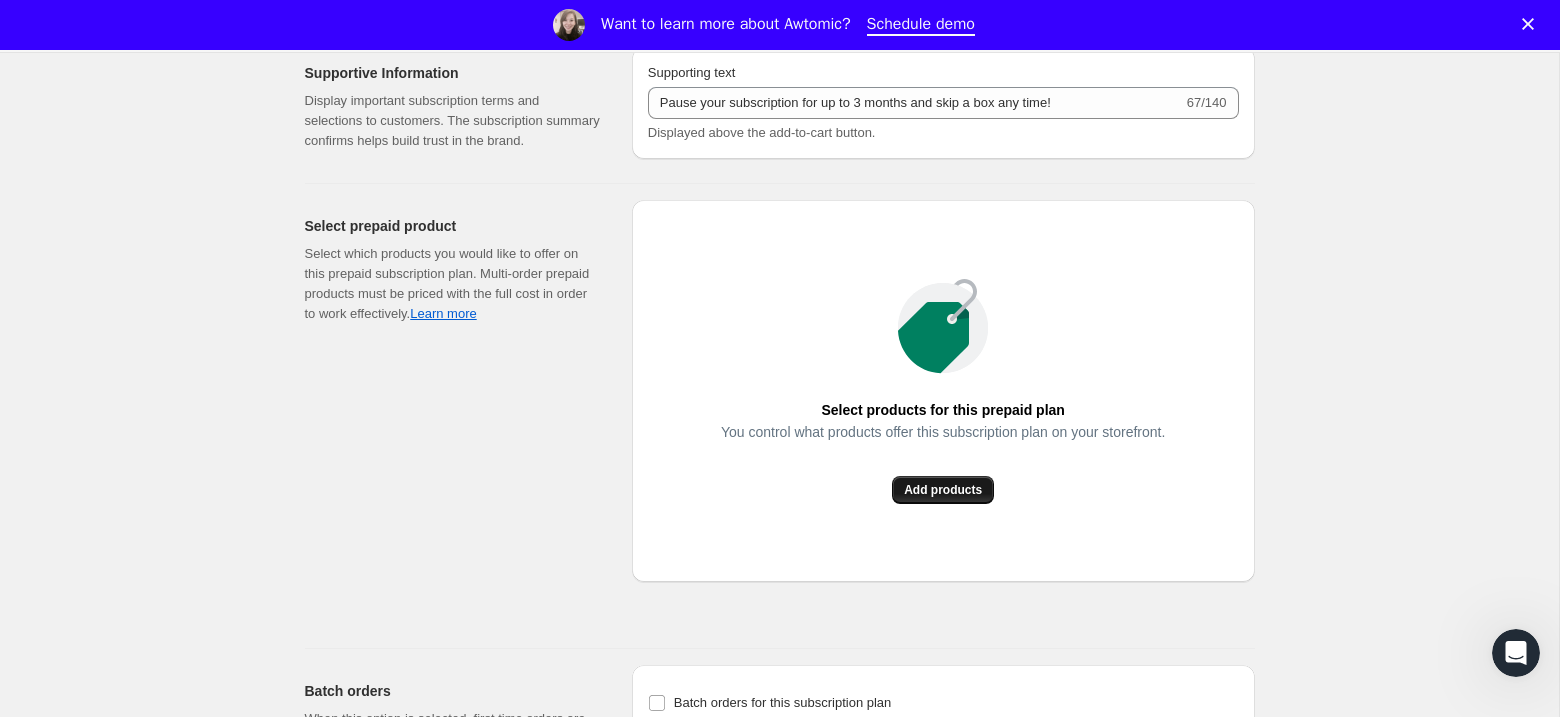 click on "Add products" at bounding box center [943, 490] 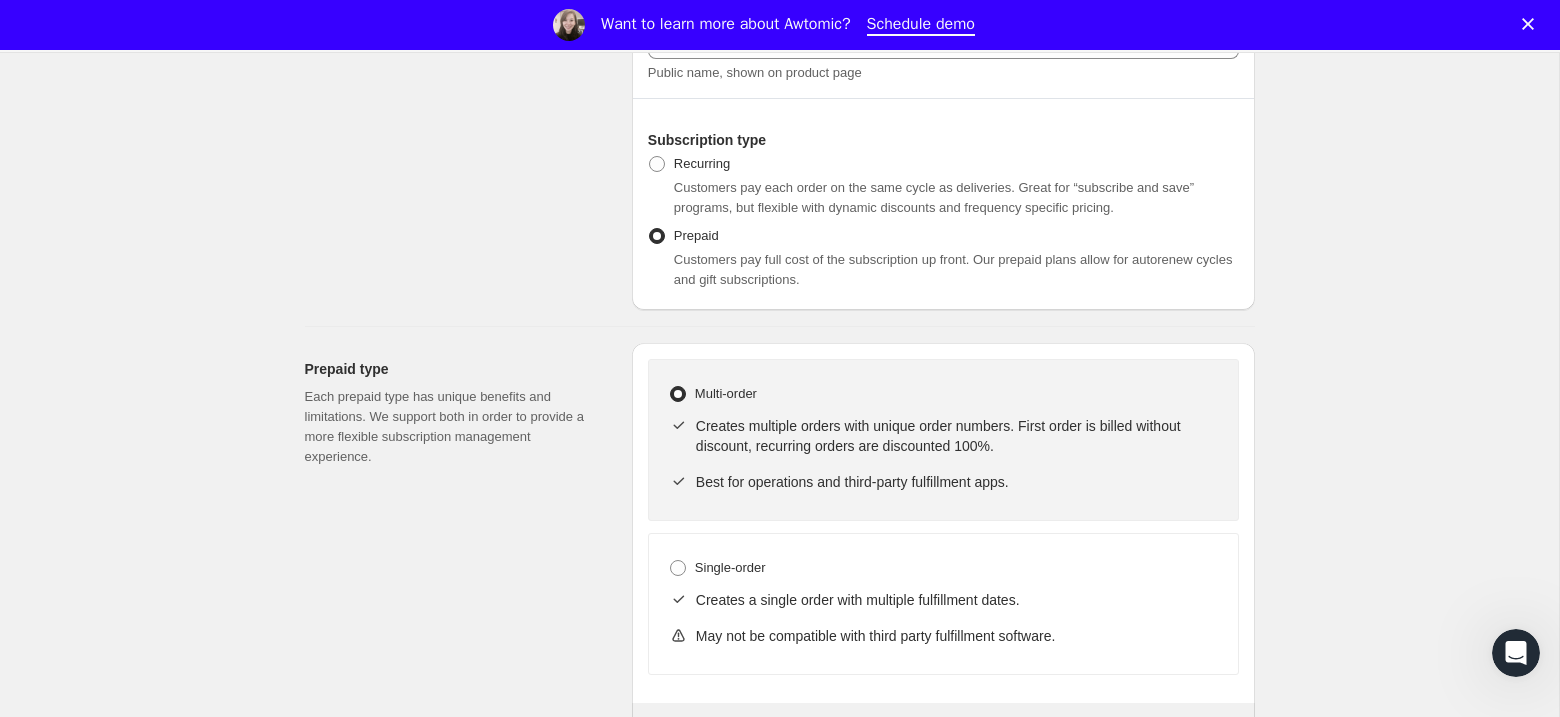 scroll, scrollTop: 0, scrollLeft: 0, axis: both 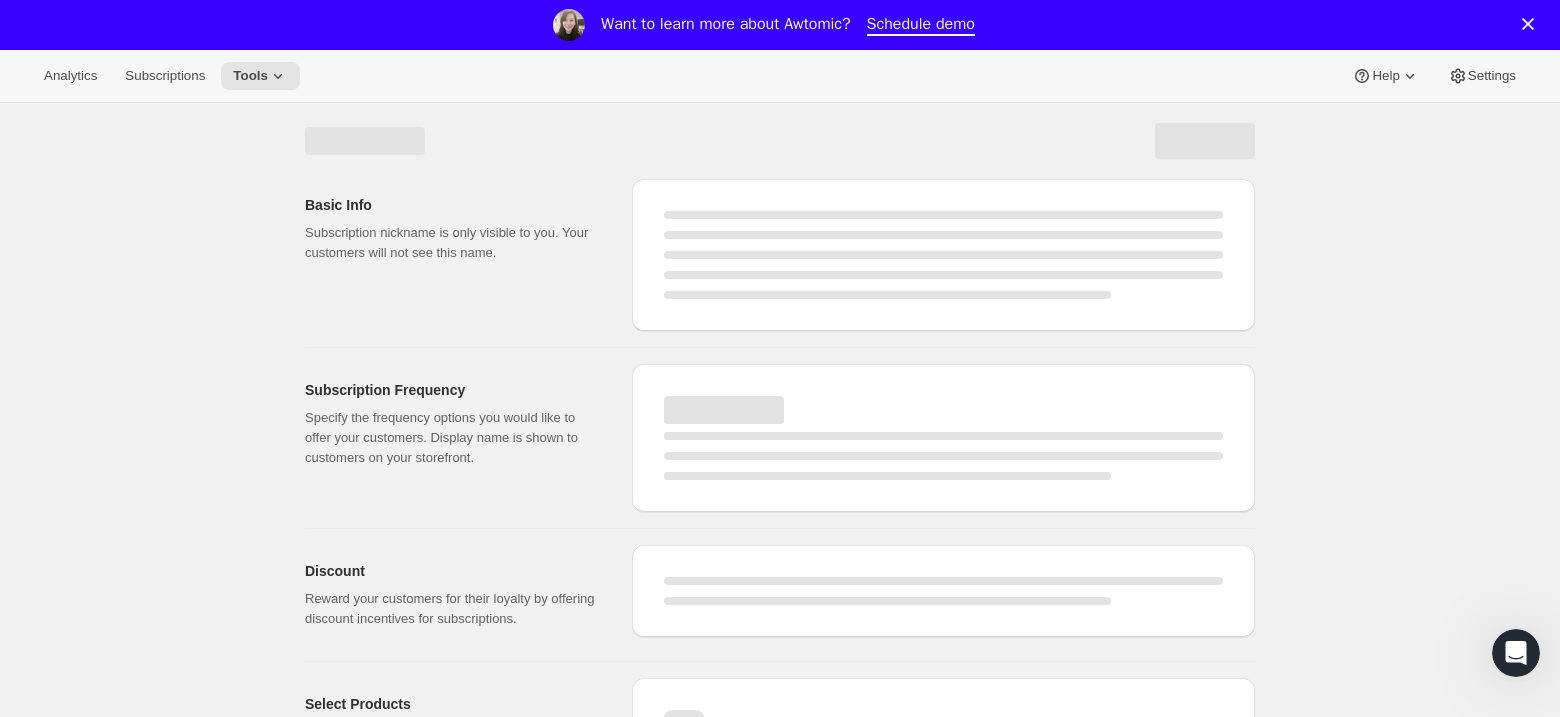select on "WEEK" 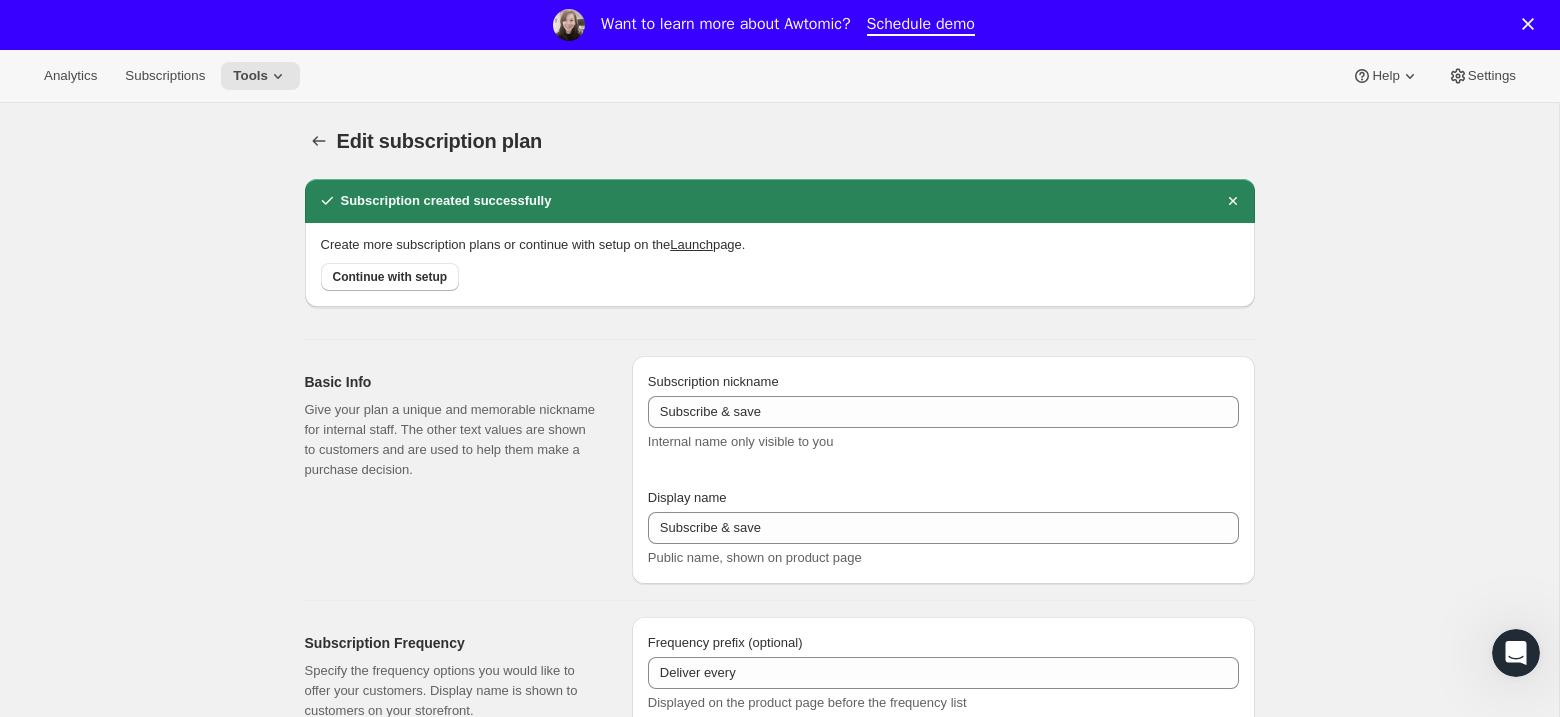 type on "Monthly Subscription" 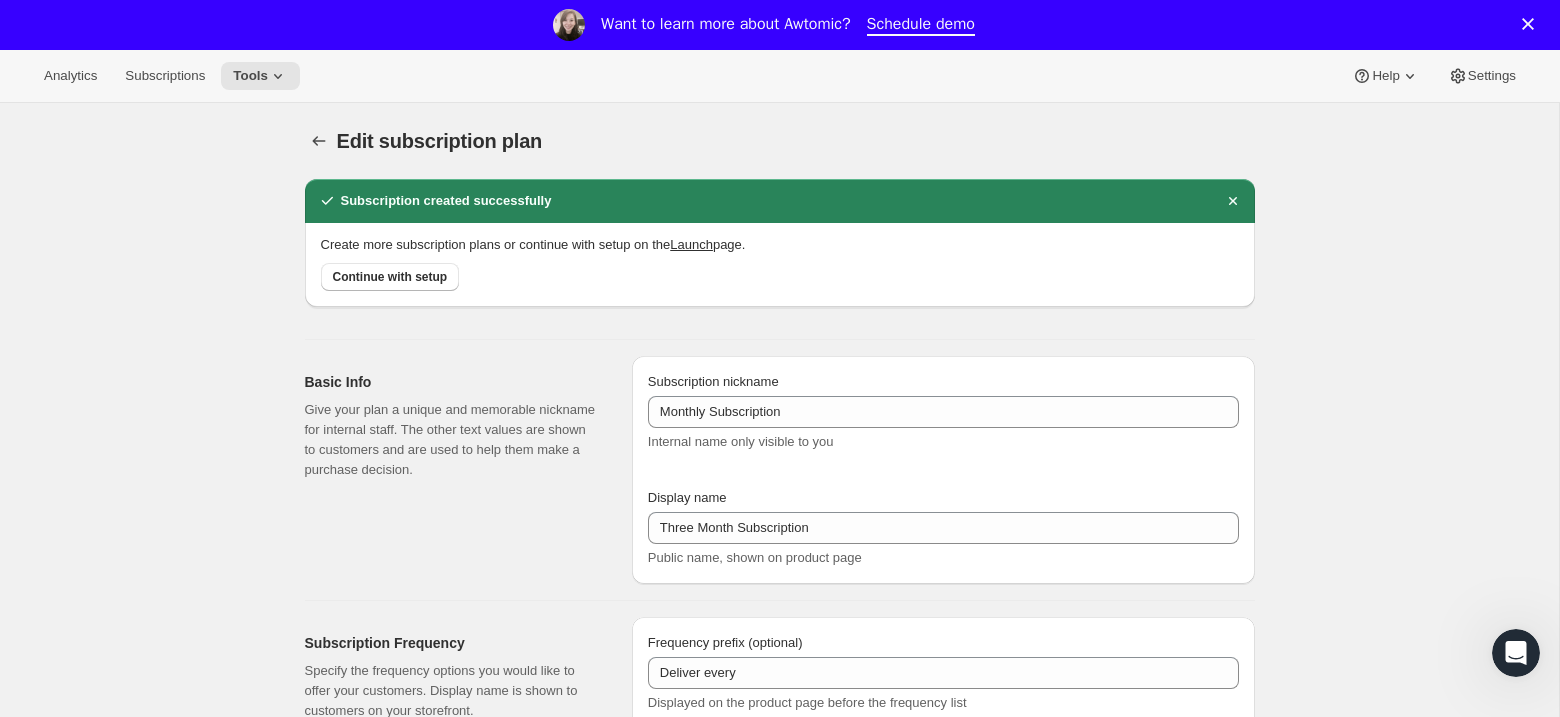 select on "MONTH" 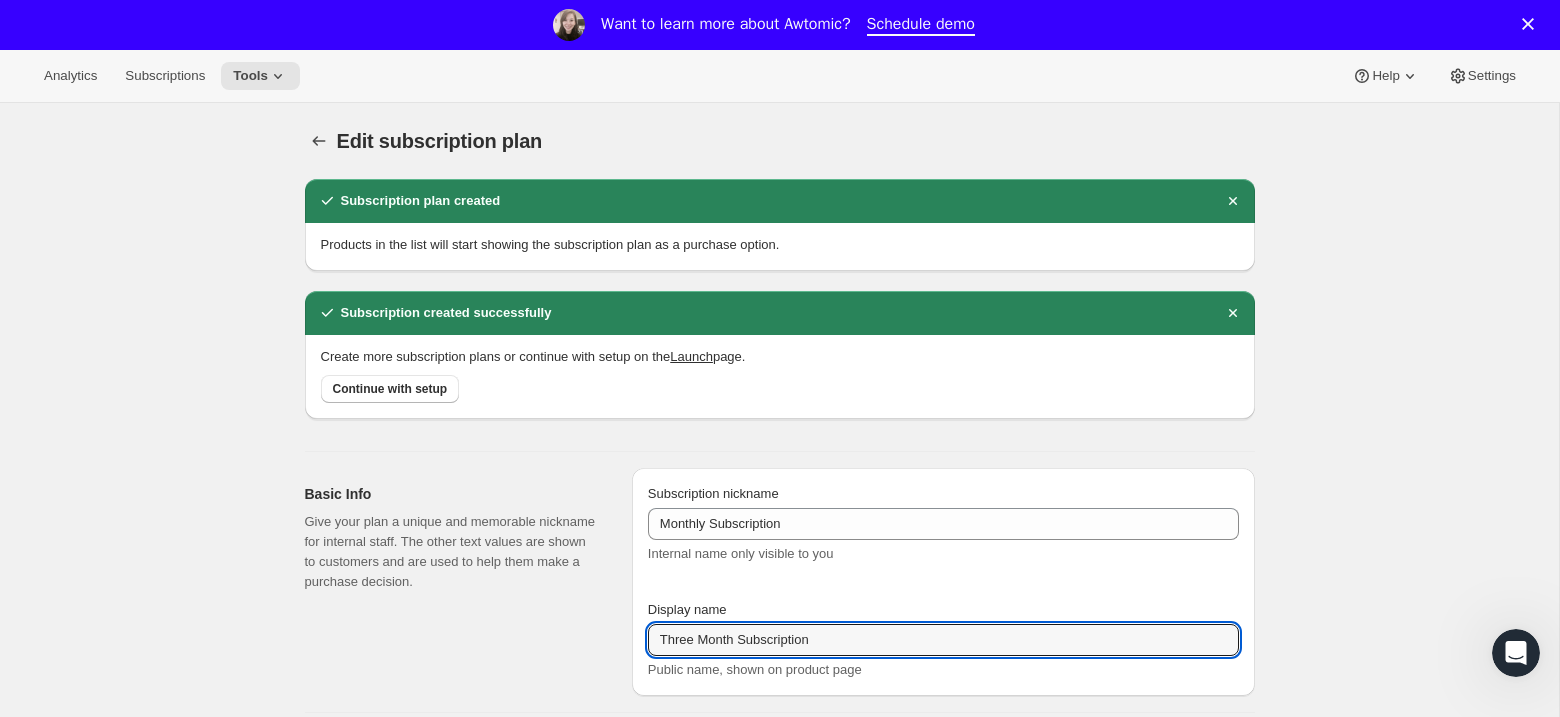 drag, startPoint x: 742, startPoint y: 640, endPoint x: 615, endPoint y: 640, distance: 127 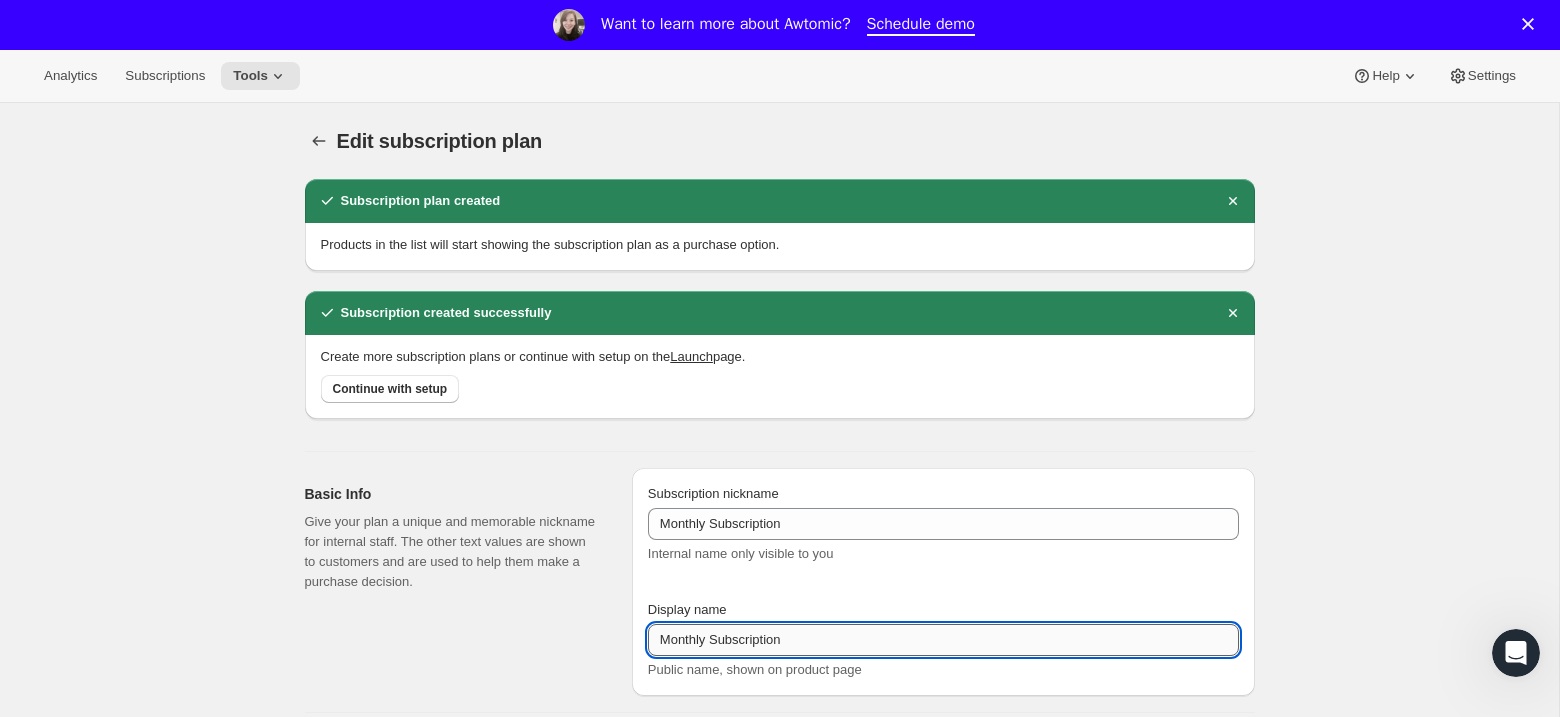 click on "Monthly Subscription" at bounding box center [943, 640] 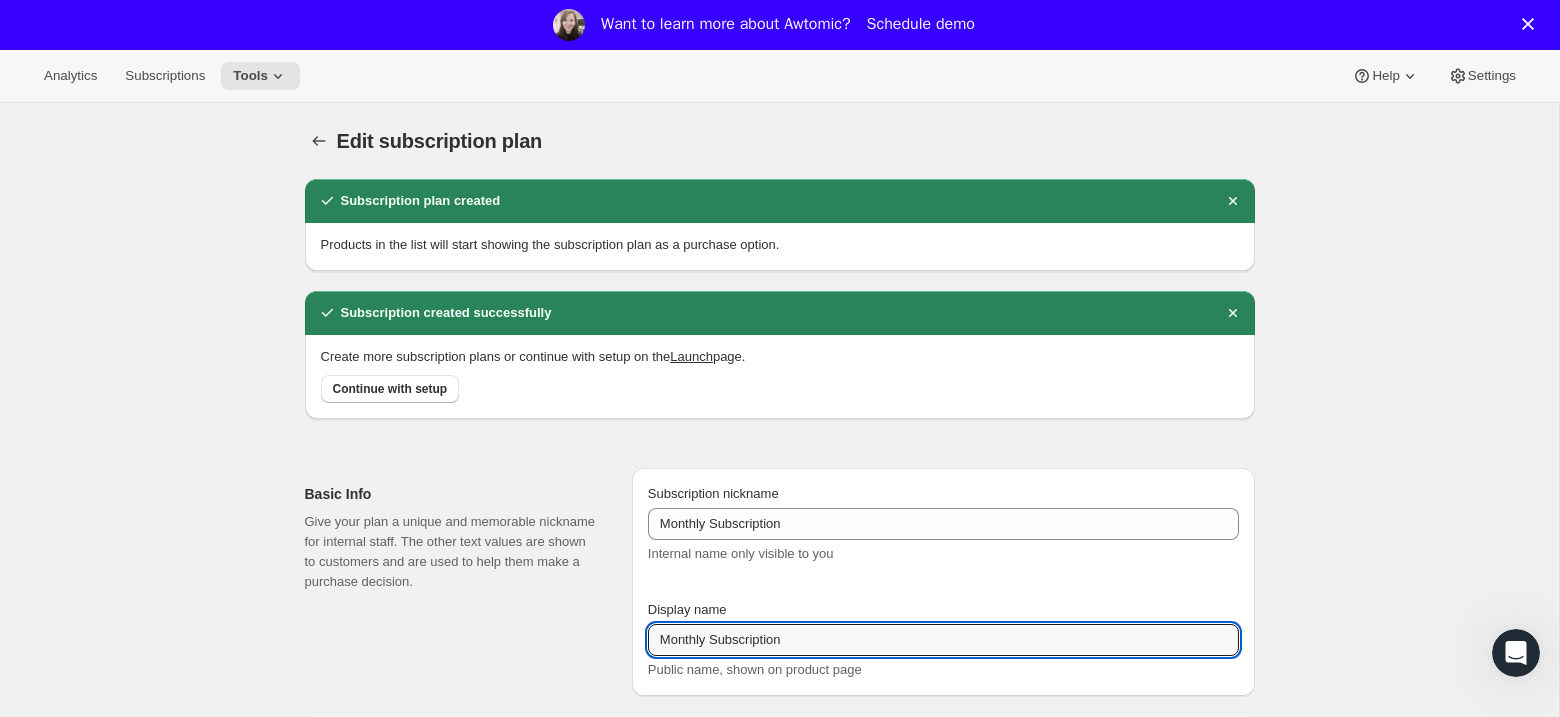 type on "Monthly Subscription" 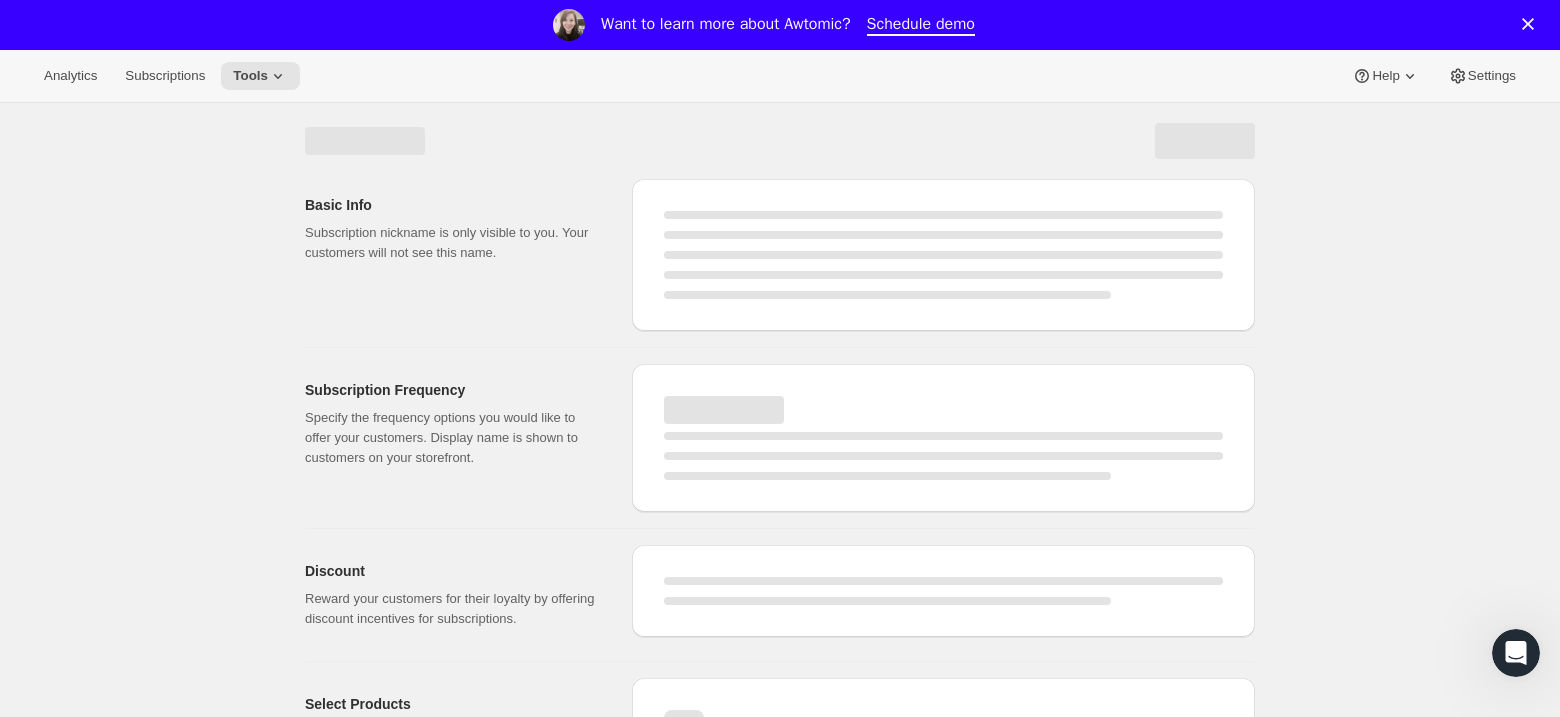 select on "MONTH" 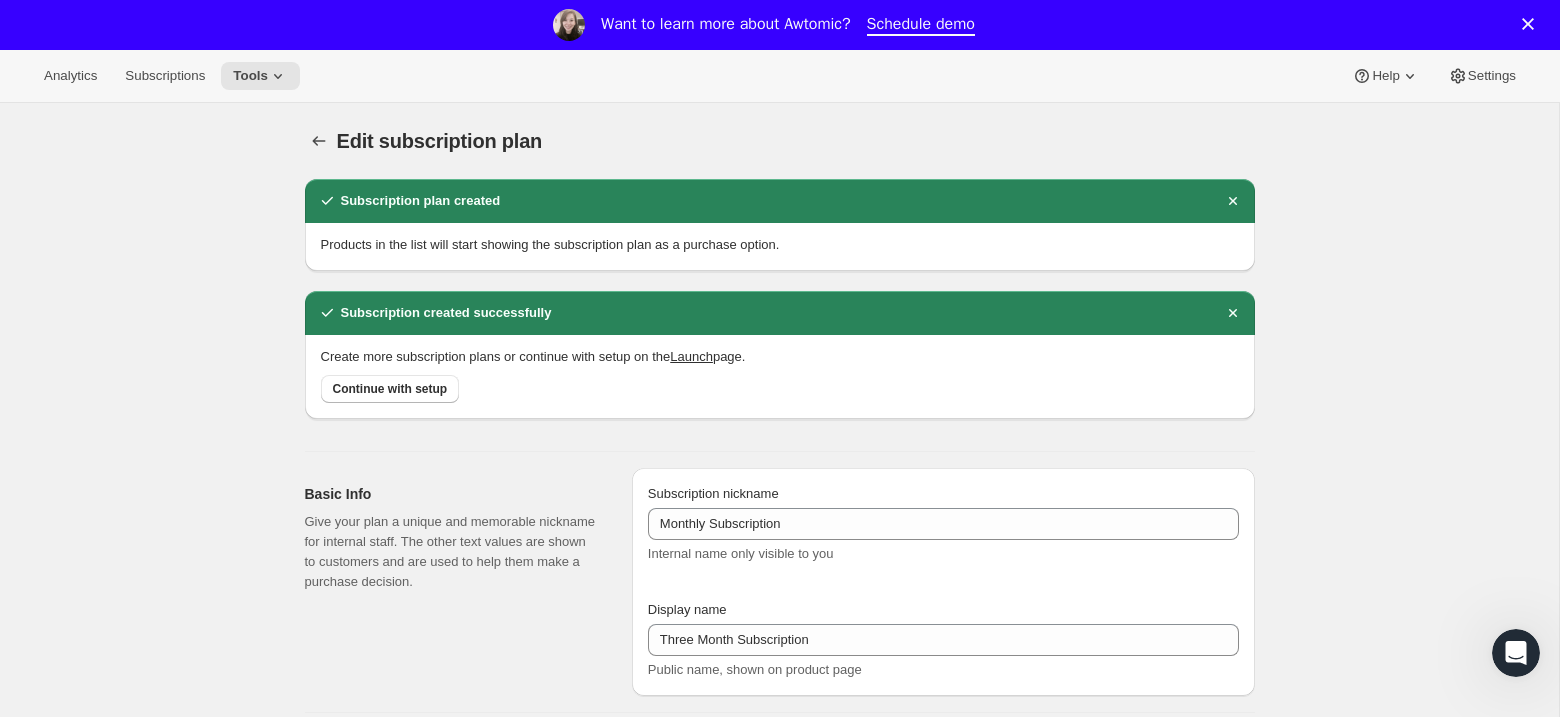 type on "Monthly Subscription" 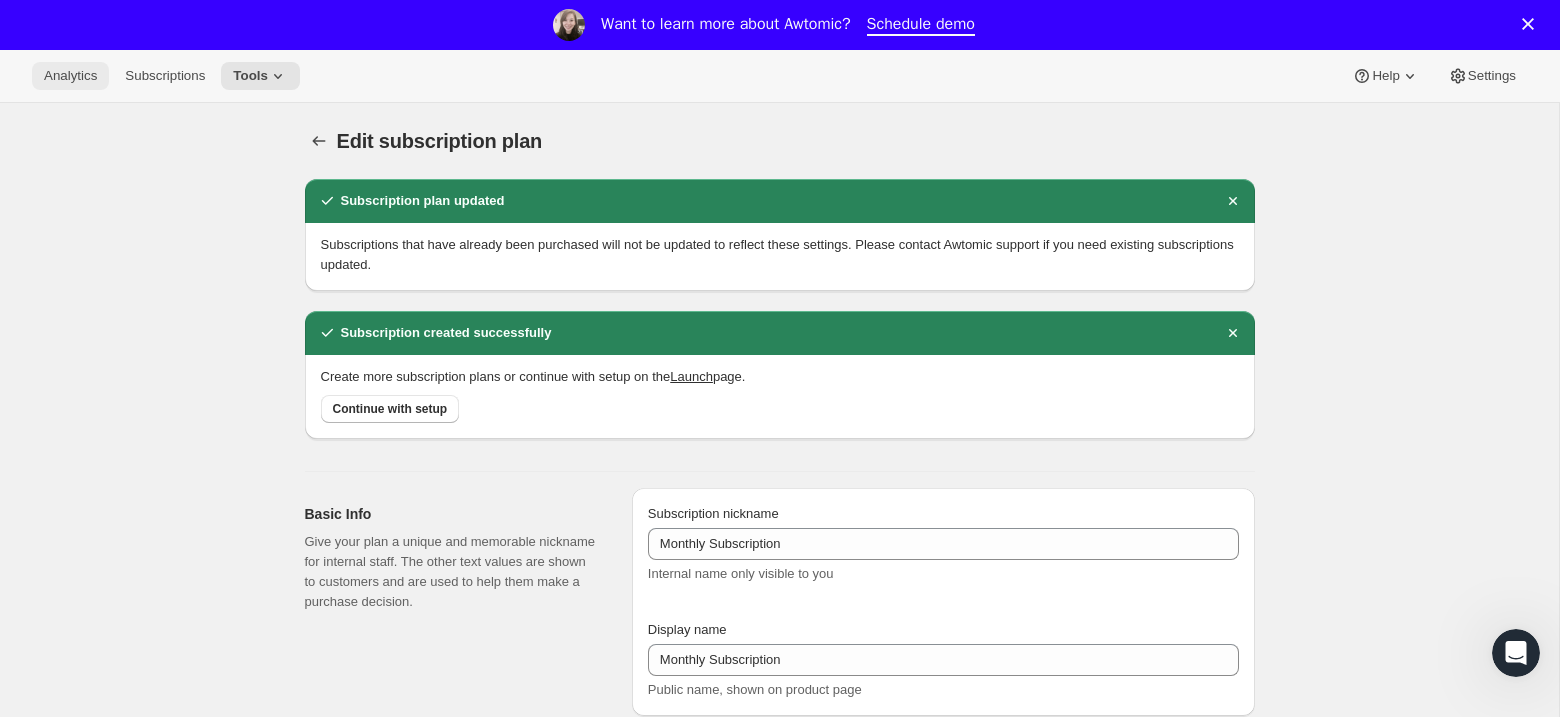click on "Analytics" at bounding box center [70, 76] 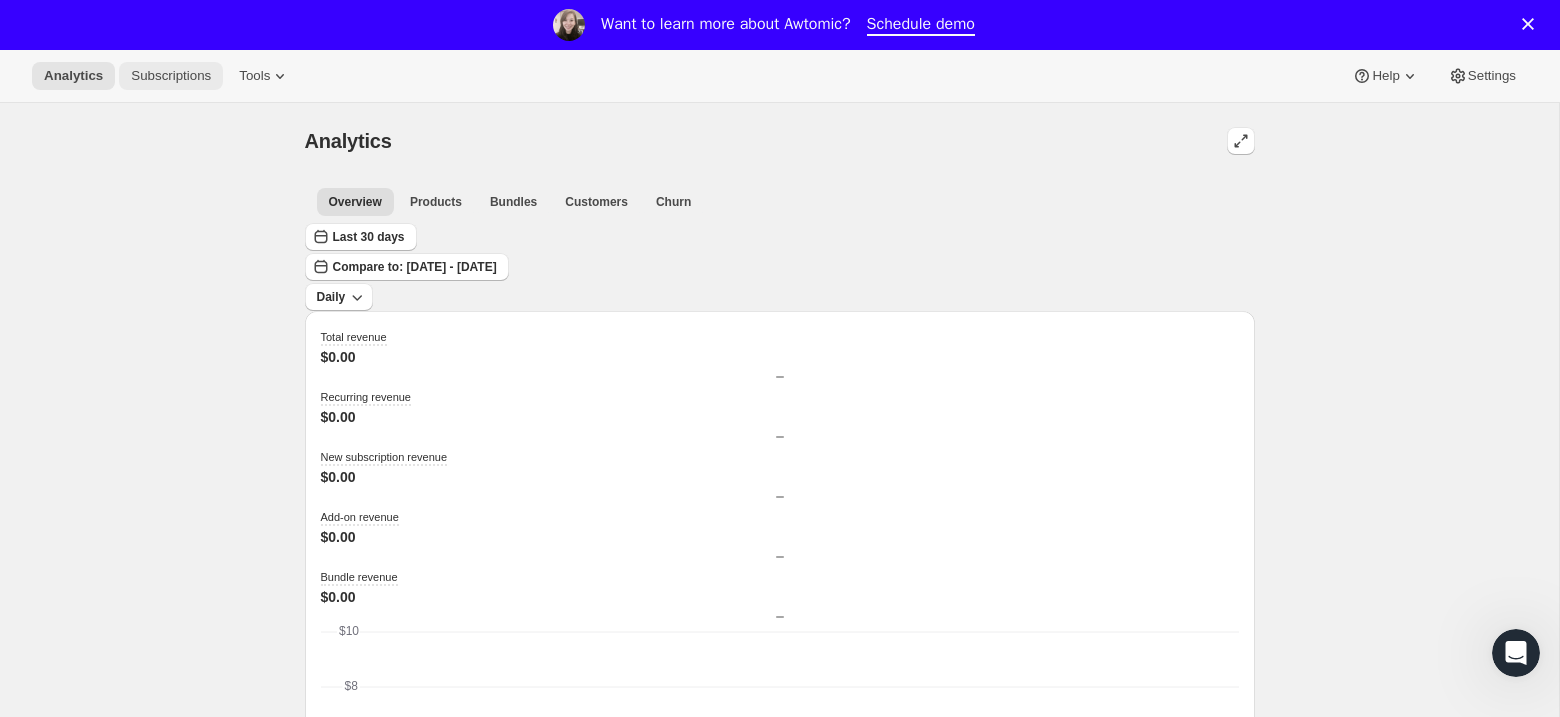 click on "Subscriptions" at bounding box center (171, 76) 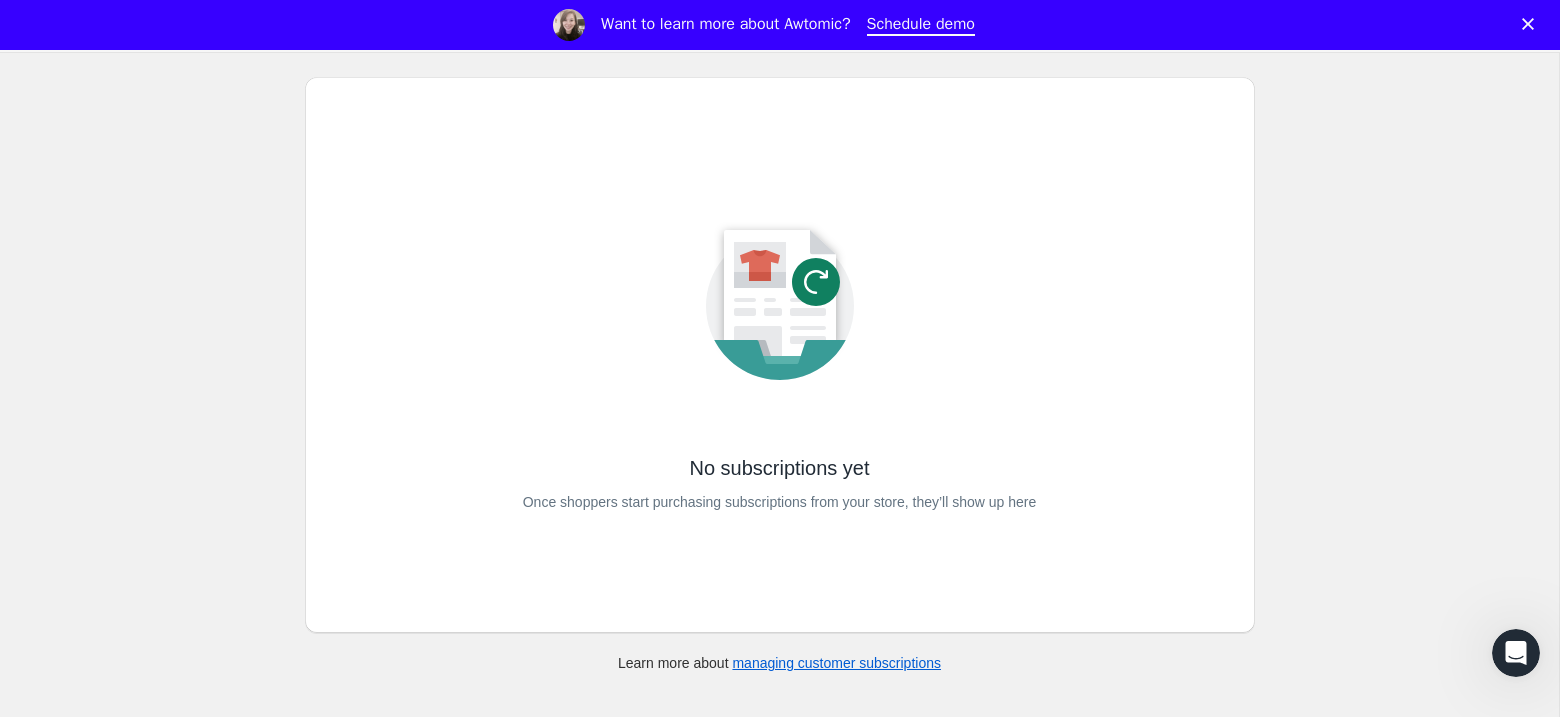 scroll, scrollTop: 0, scrollLeft: 0, axis: both 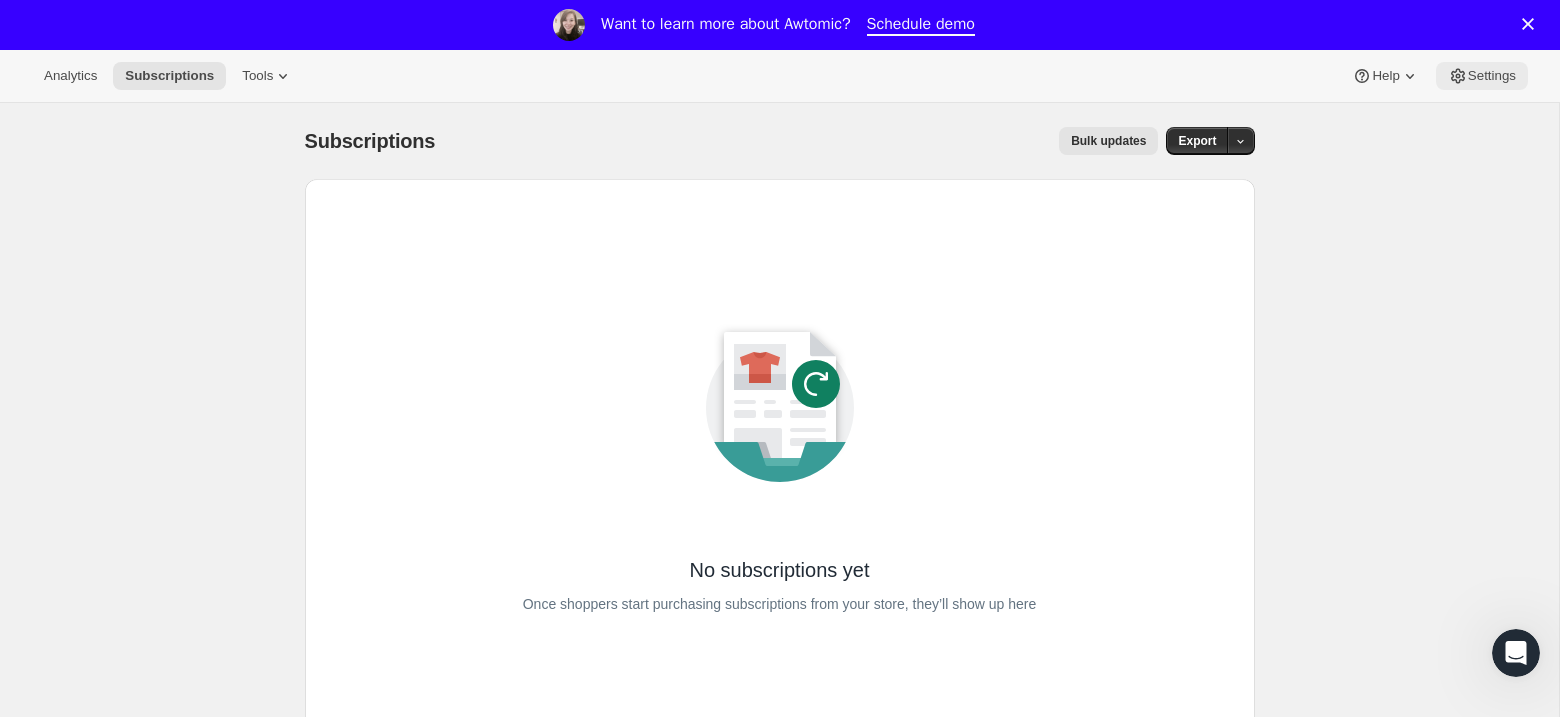 click on "Settings" at bounding box center (1492, 76) 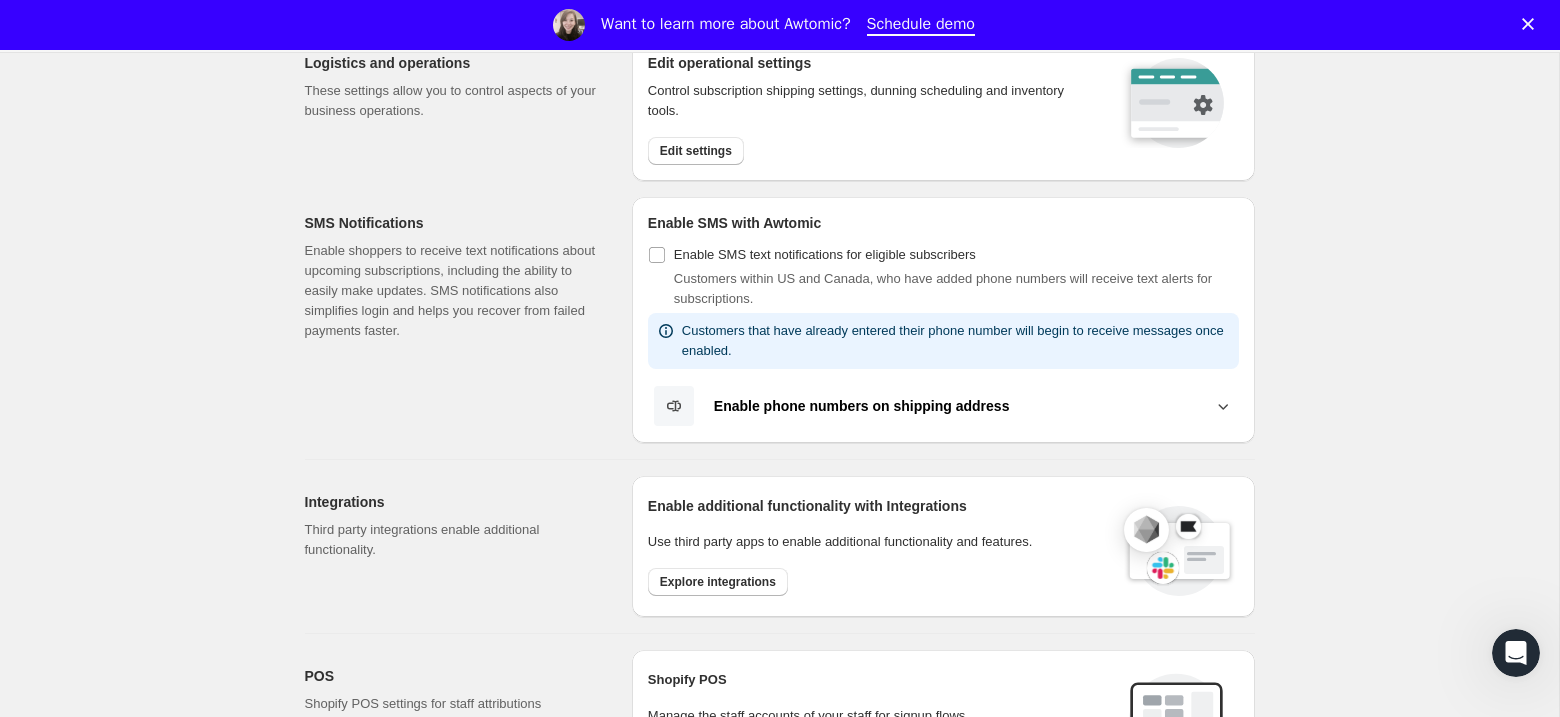 scroll, scrollTop: 0, scrollLeft: 0, axis: both 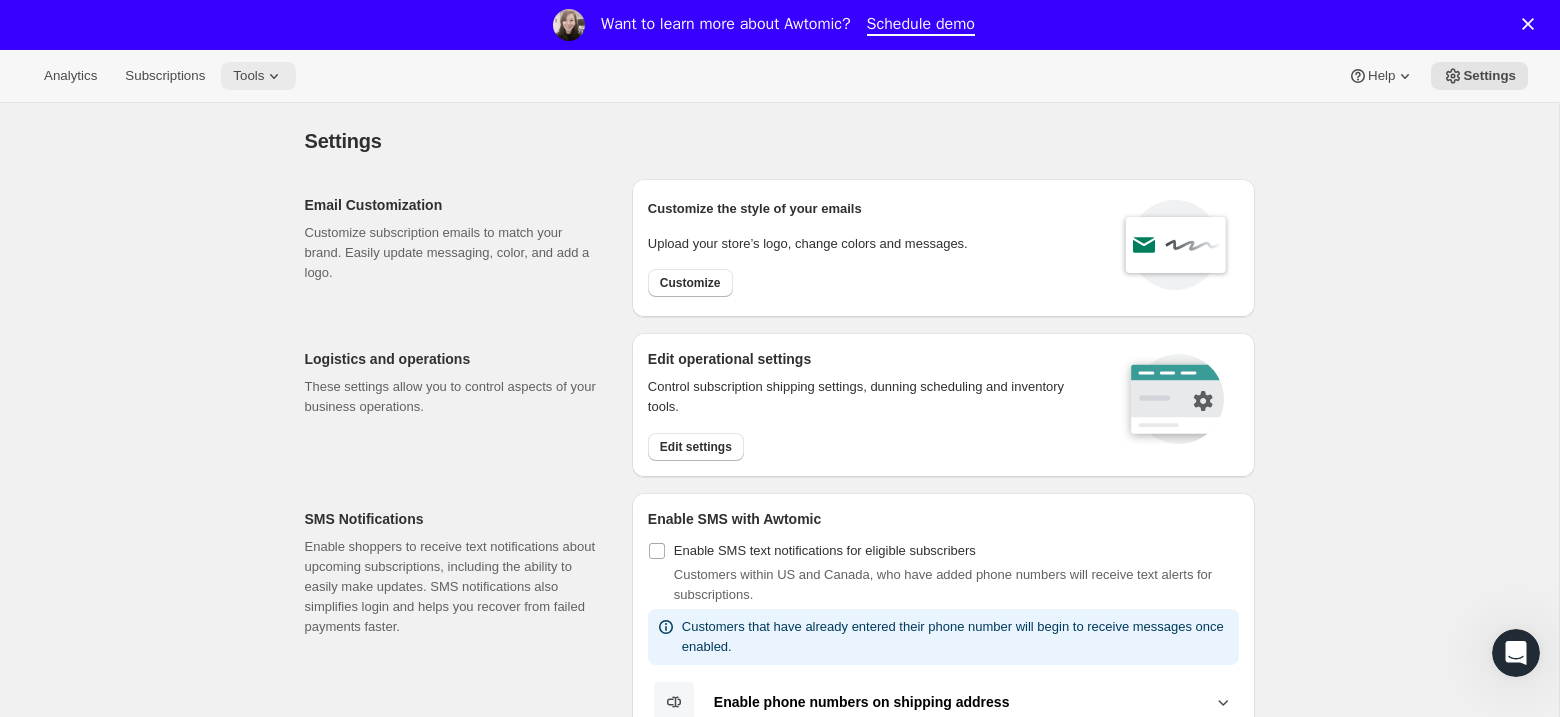 click on "Tools" at bounding box center [248, 76] 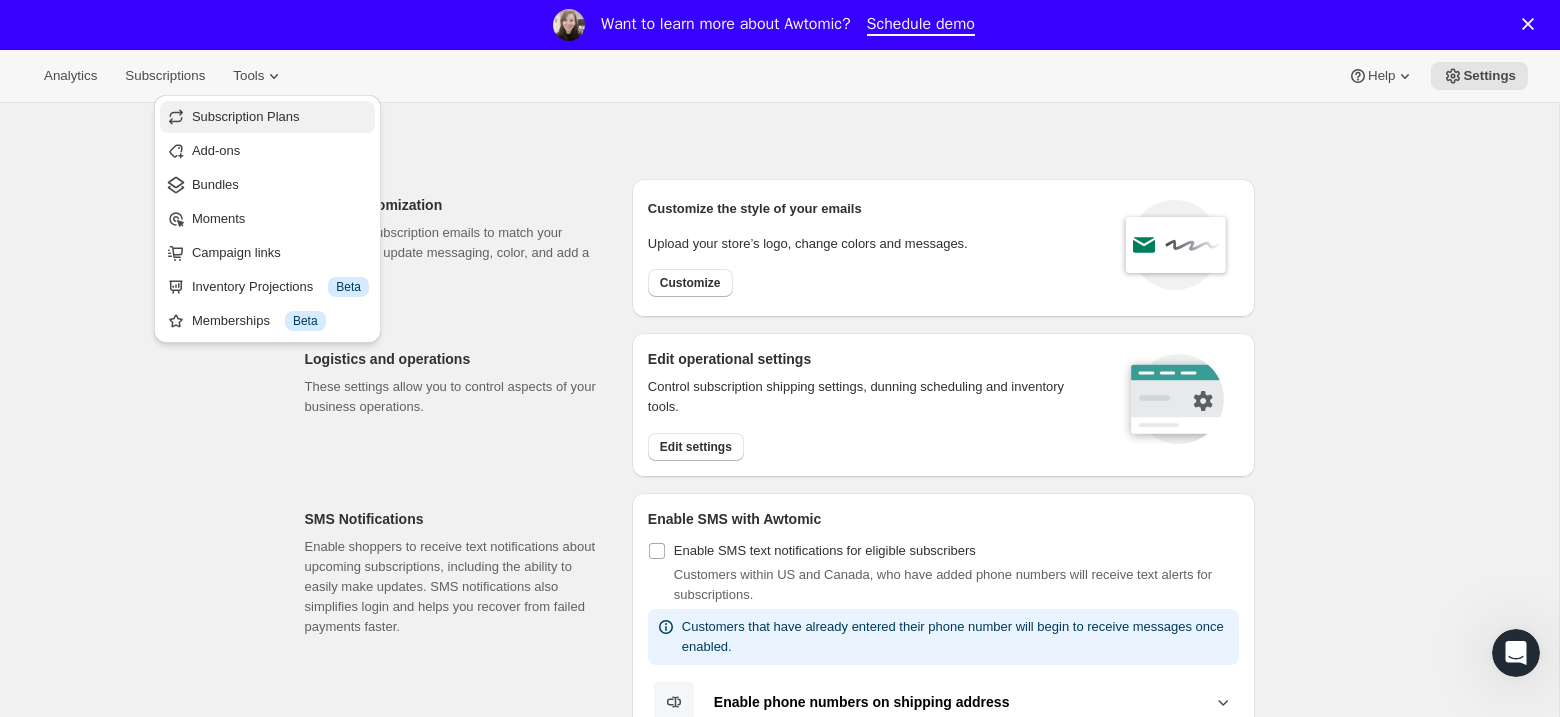 click on "Subscription Plans" at bounding box center (246, 116) 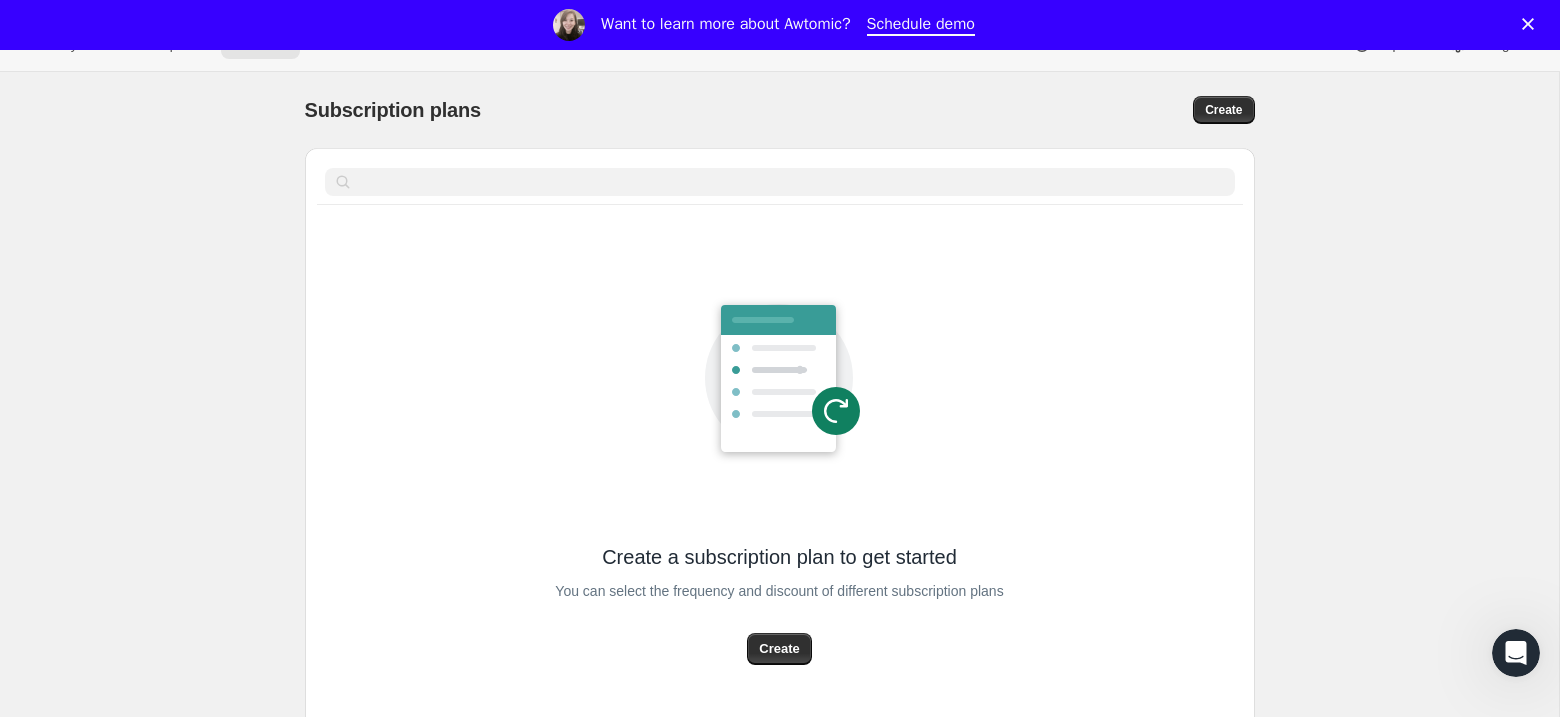 scroll, scrollTop: 0, scrollLeft: 0, axis: both 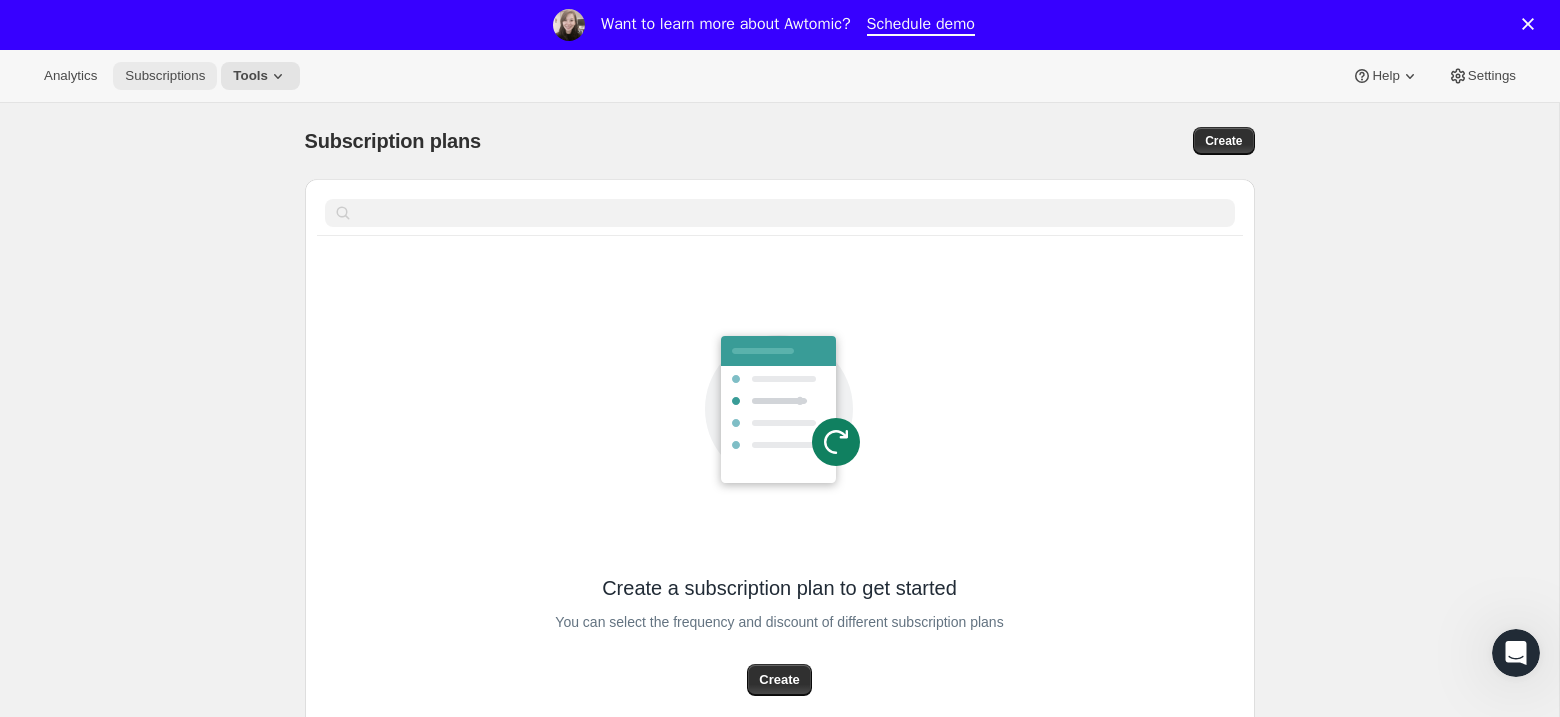 click on "Subscriptions" at bounding box center (165, 76) 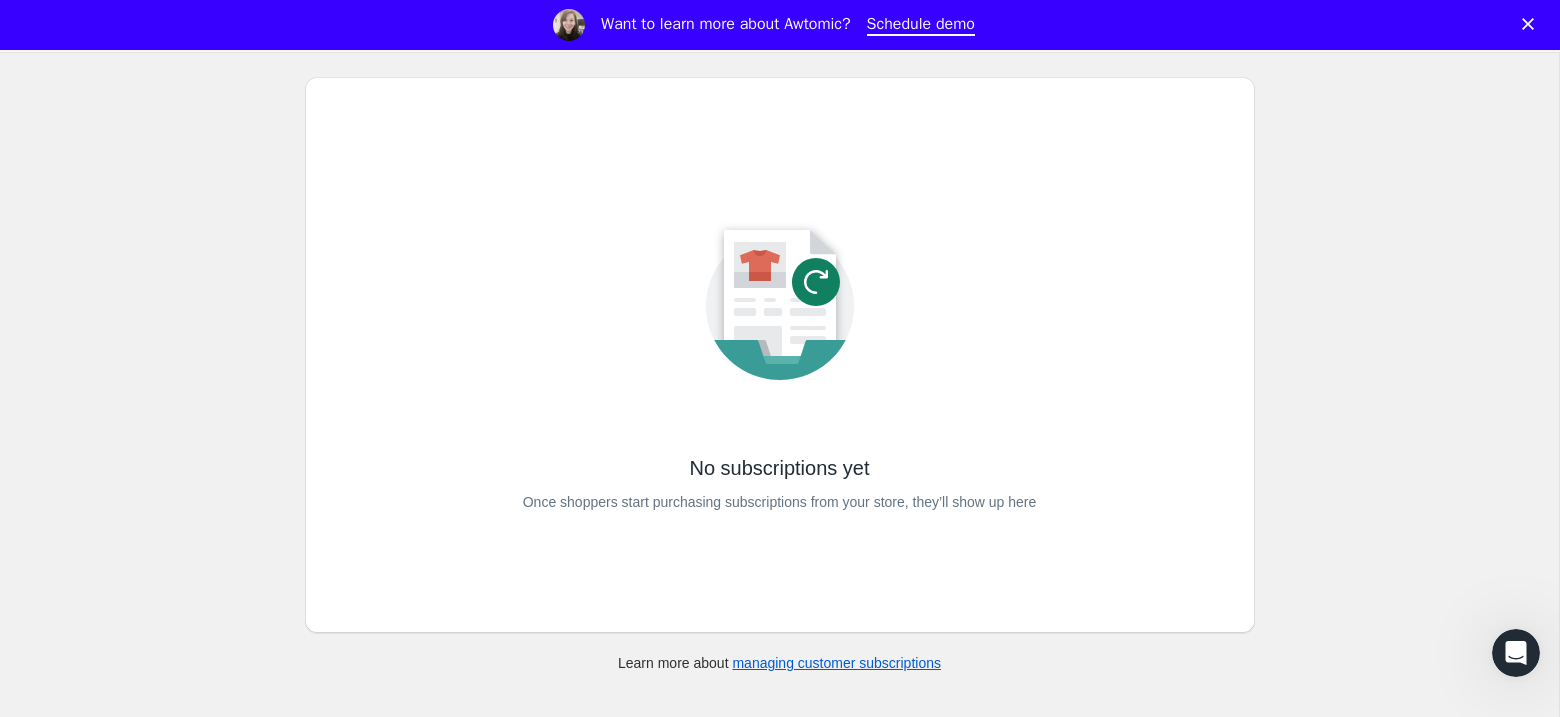 scroll, scrollTop: 0, scrollLeft: 0, axis: both 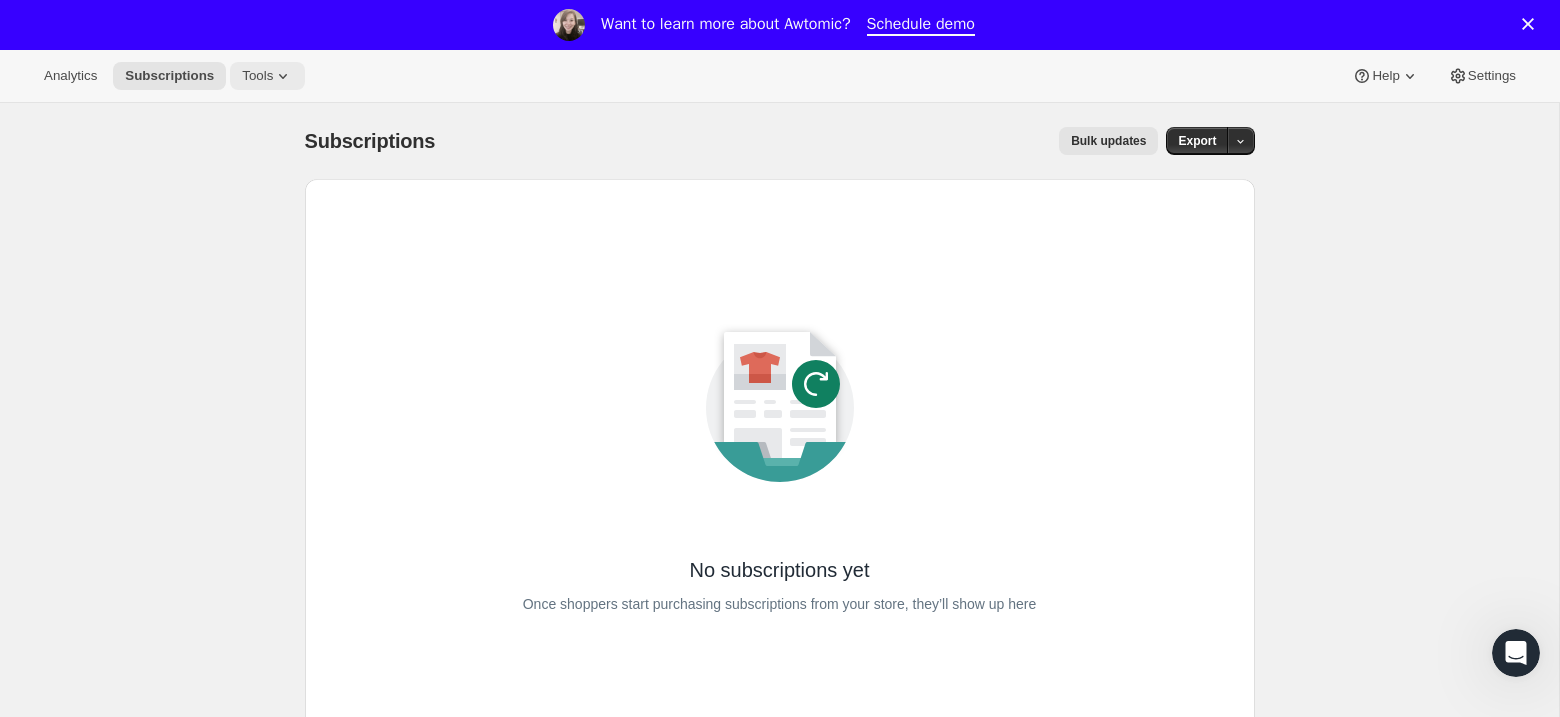 click 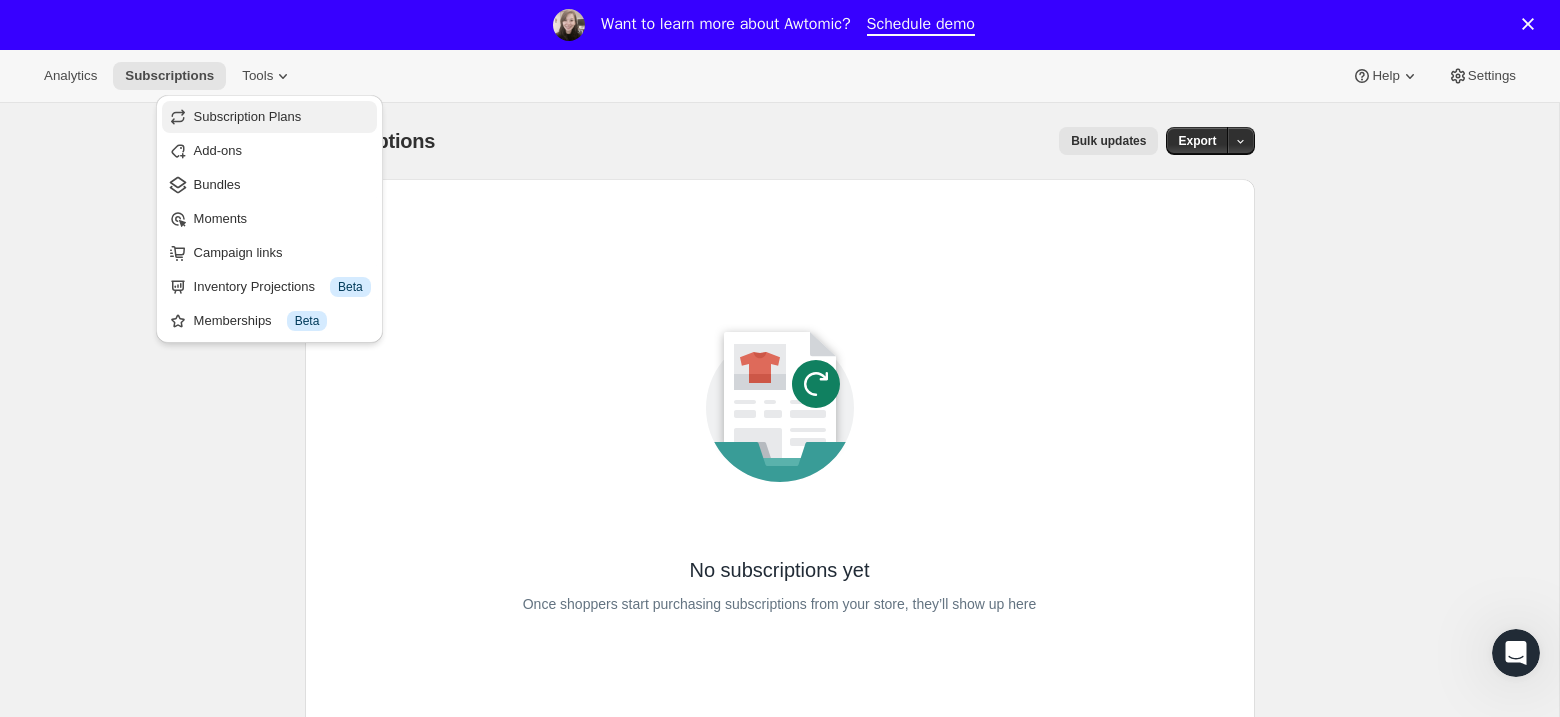 click on "Subscription Plans" at bounding box center [248, 116] 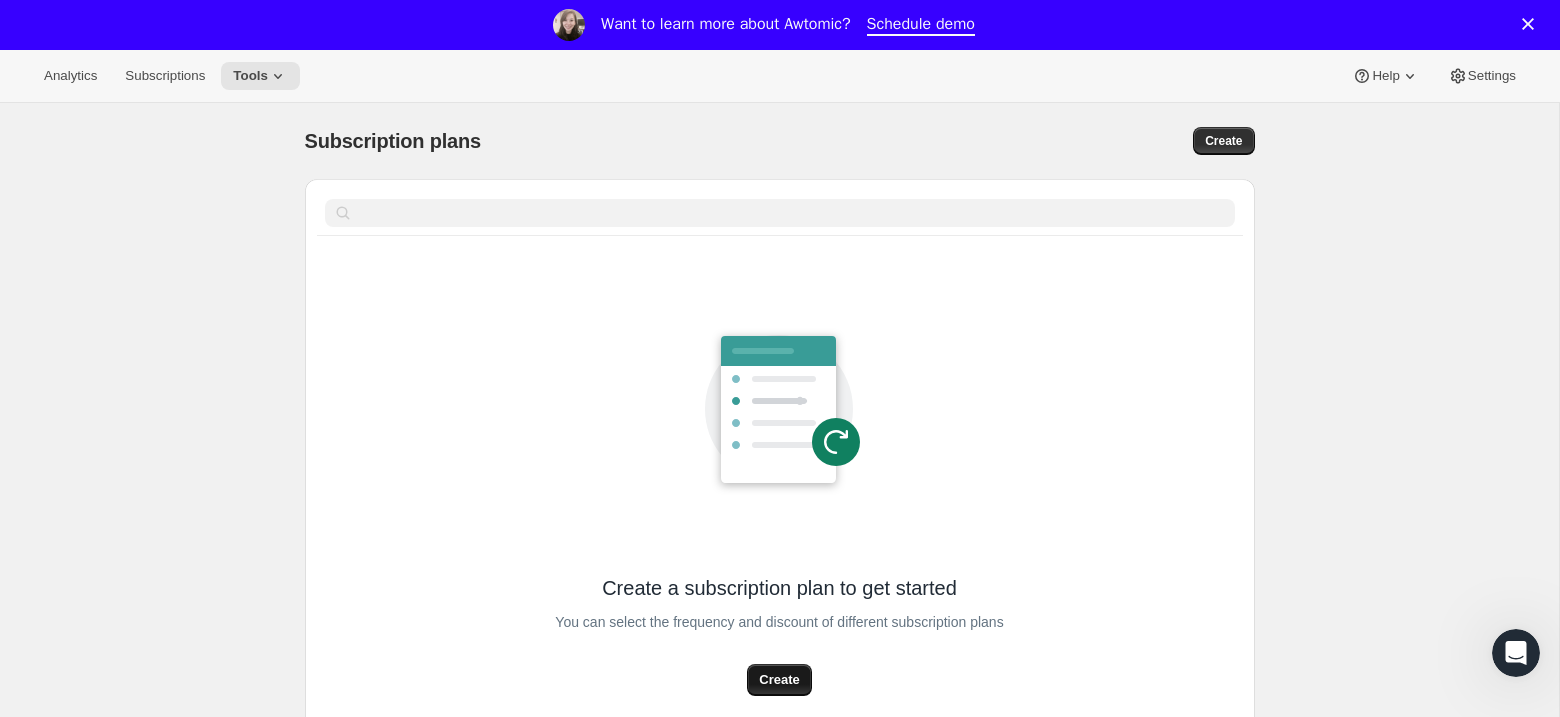 click on "Create" at bounding box center [779, 680] 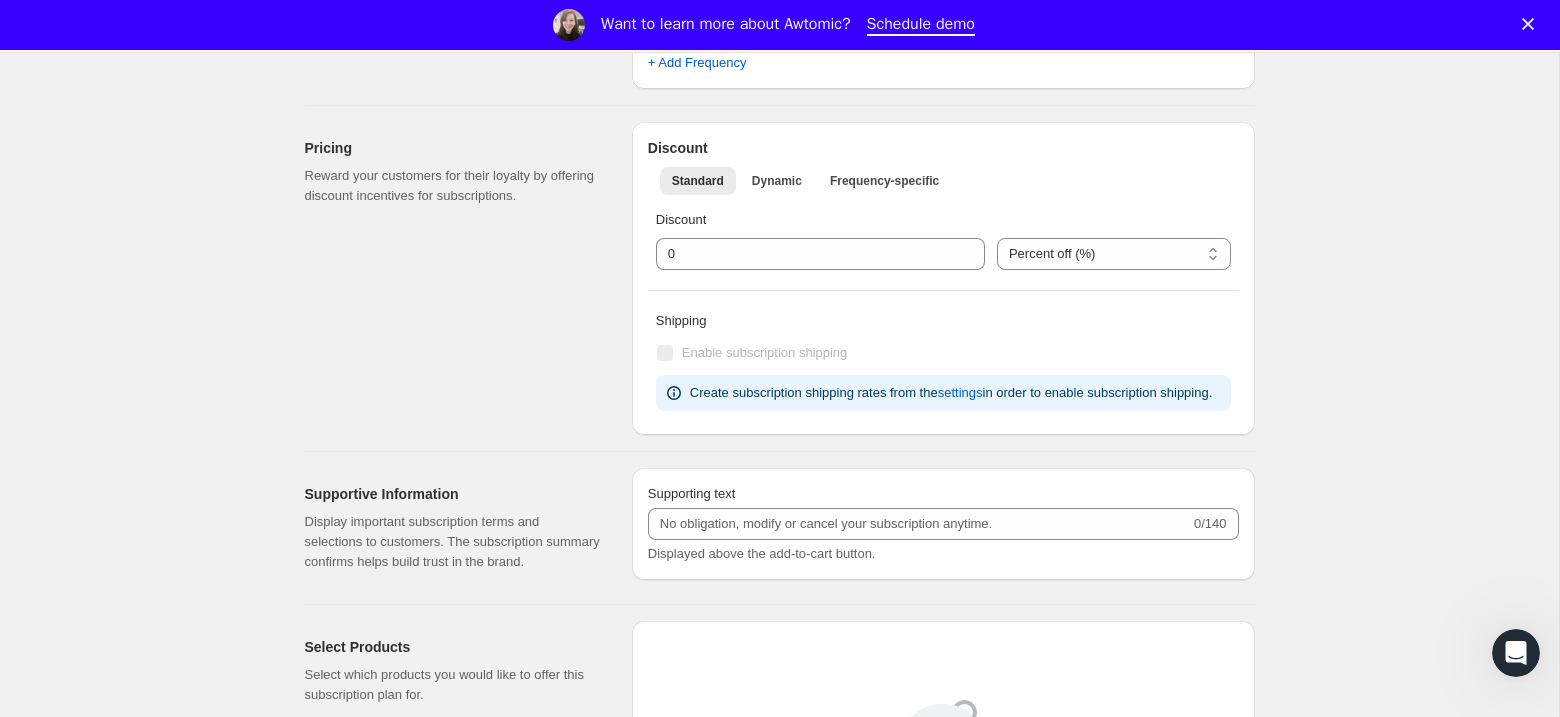 scroll, scrollTop: 0, scrollLeft: 0, axis: both 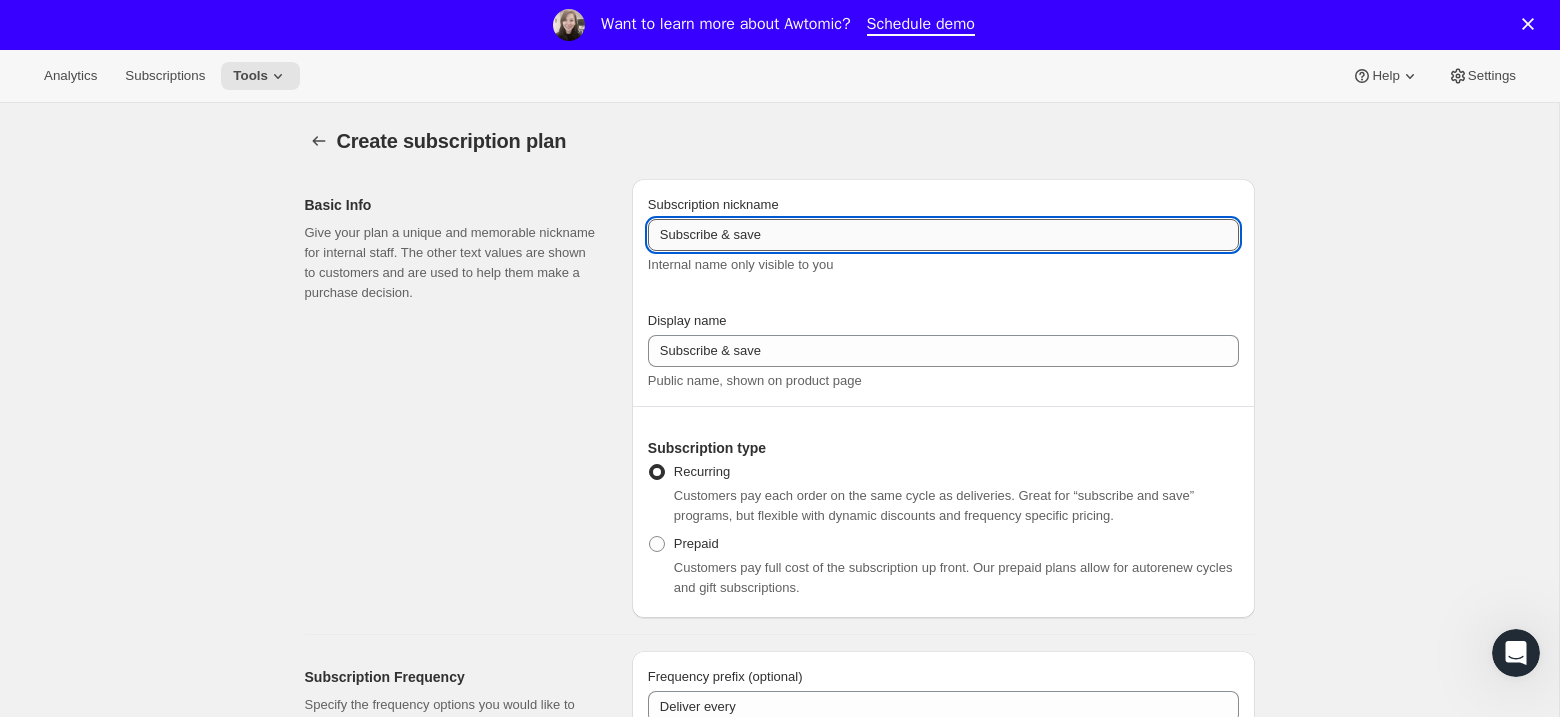 click on "Subscribe & save" at bounding box center (943, 235) 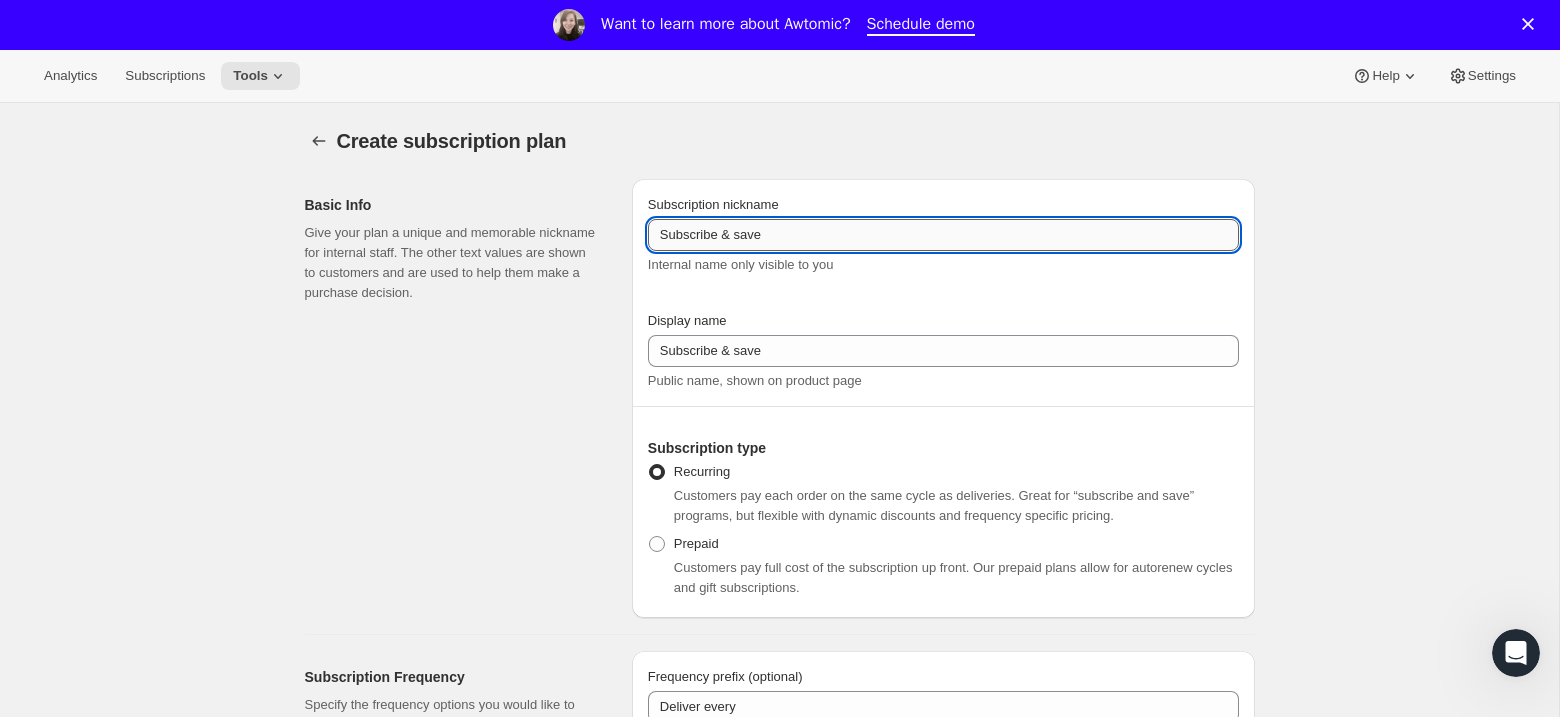 click on "Subscribe & save" at bounding box center [943, 235] 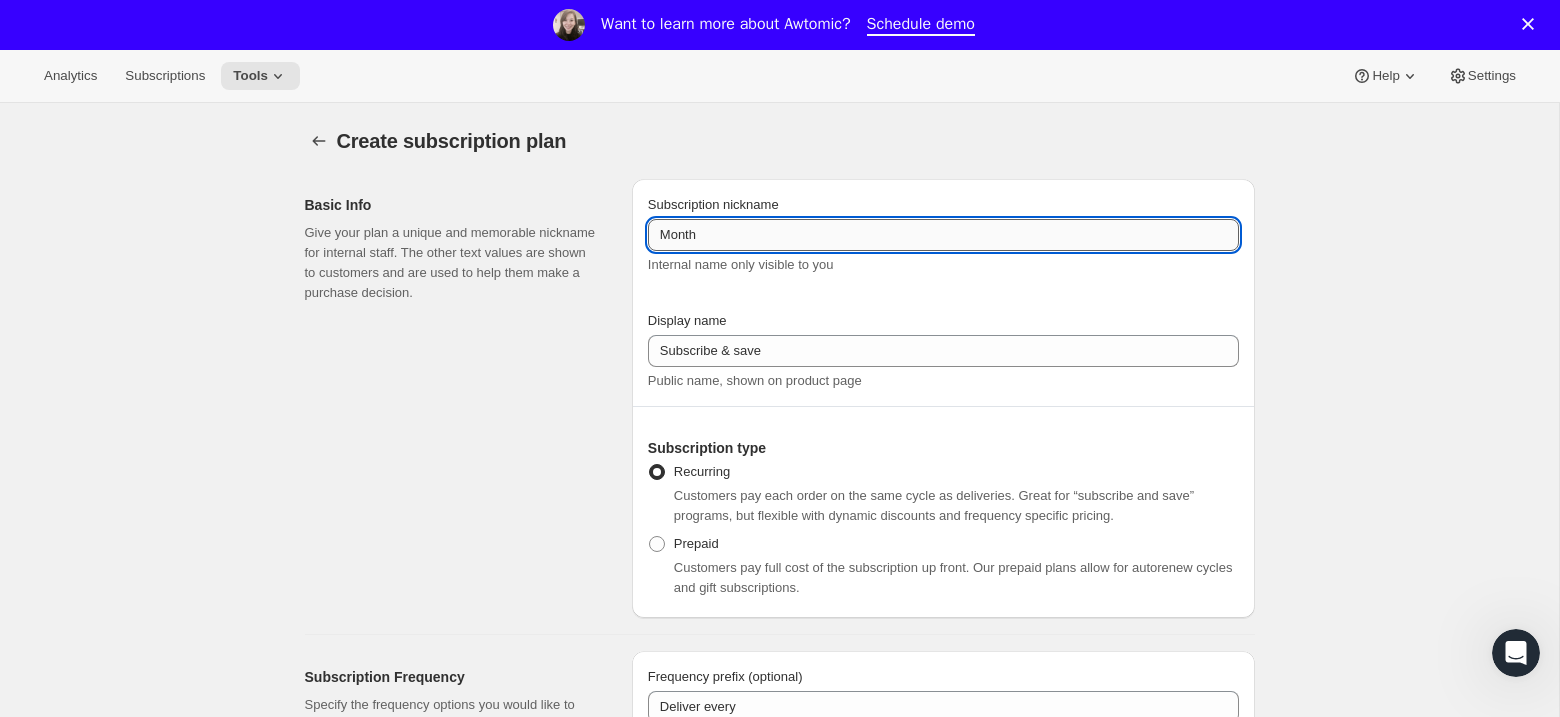 type on "Monthly Subscription" 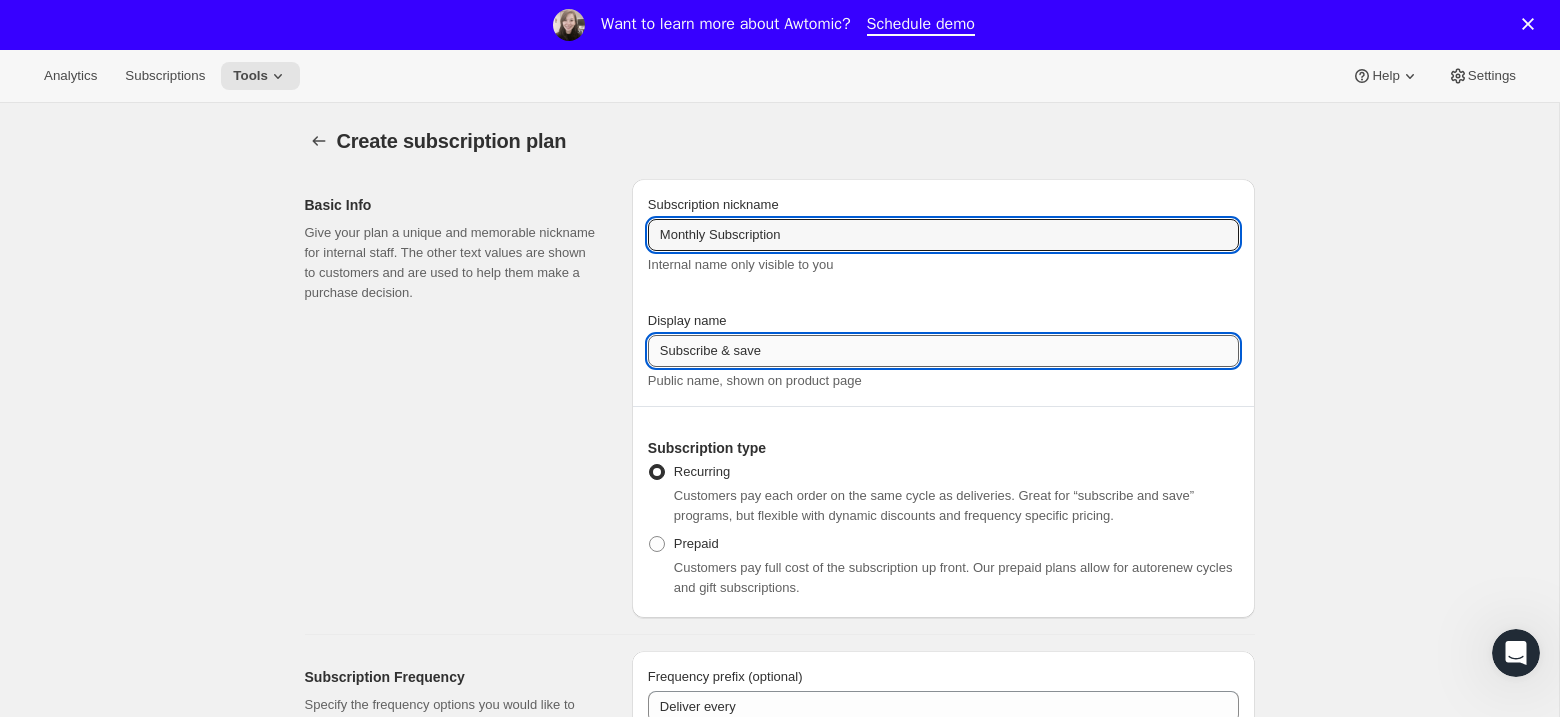 click on "Subscribe & save" at bounding box center [943, 351] 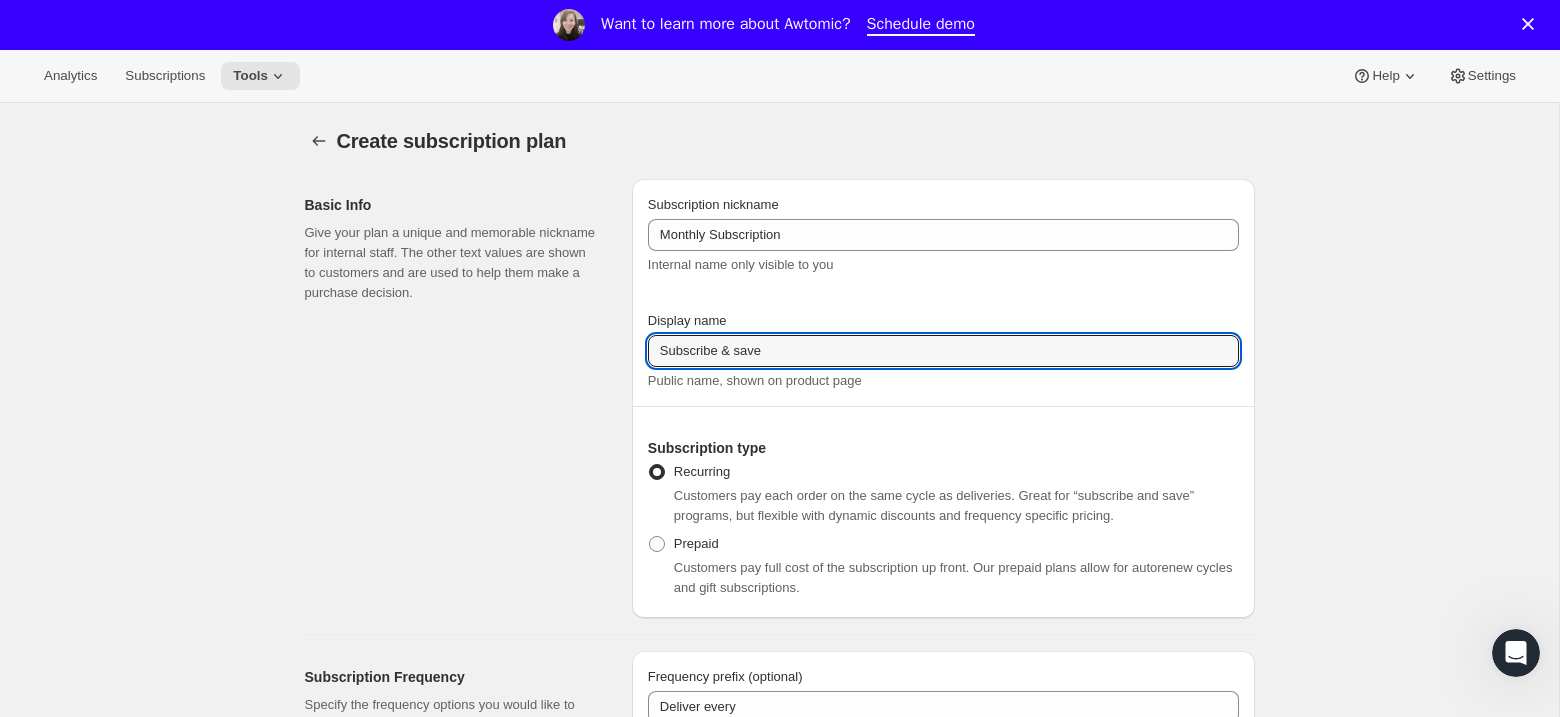 click on "Subscription nickname Monthly Subscription Internal name only visible to you" at bounding box center (943, 235) 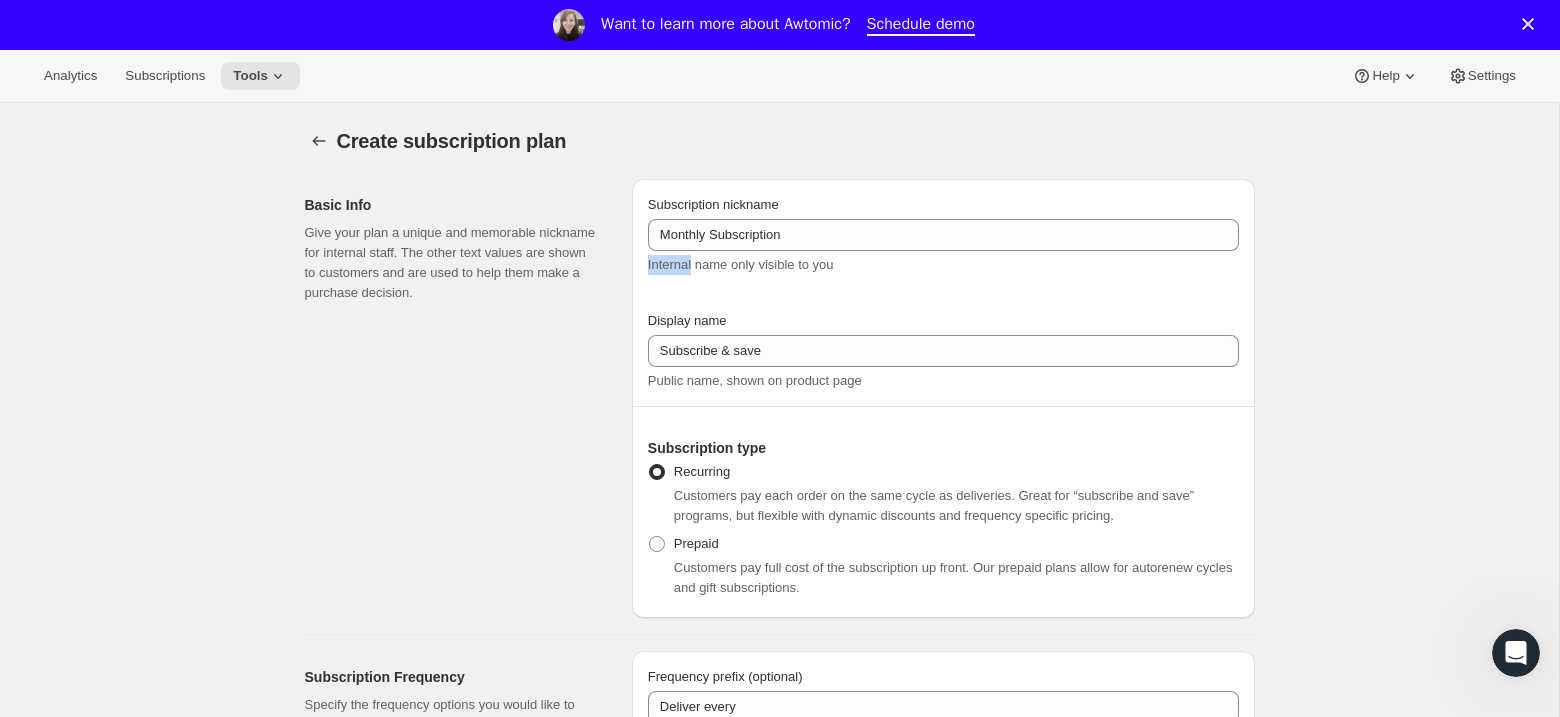 click on "Subscription nickname Monthly Subscription Internal name only visible to you" at bounding box center [943, 235] 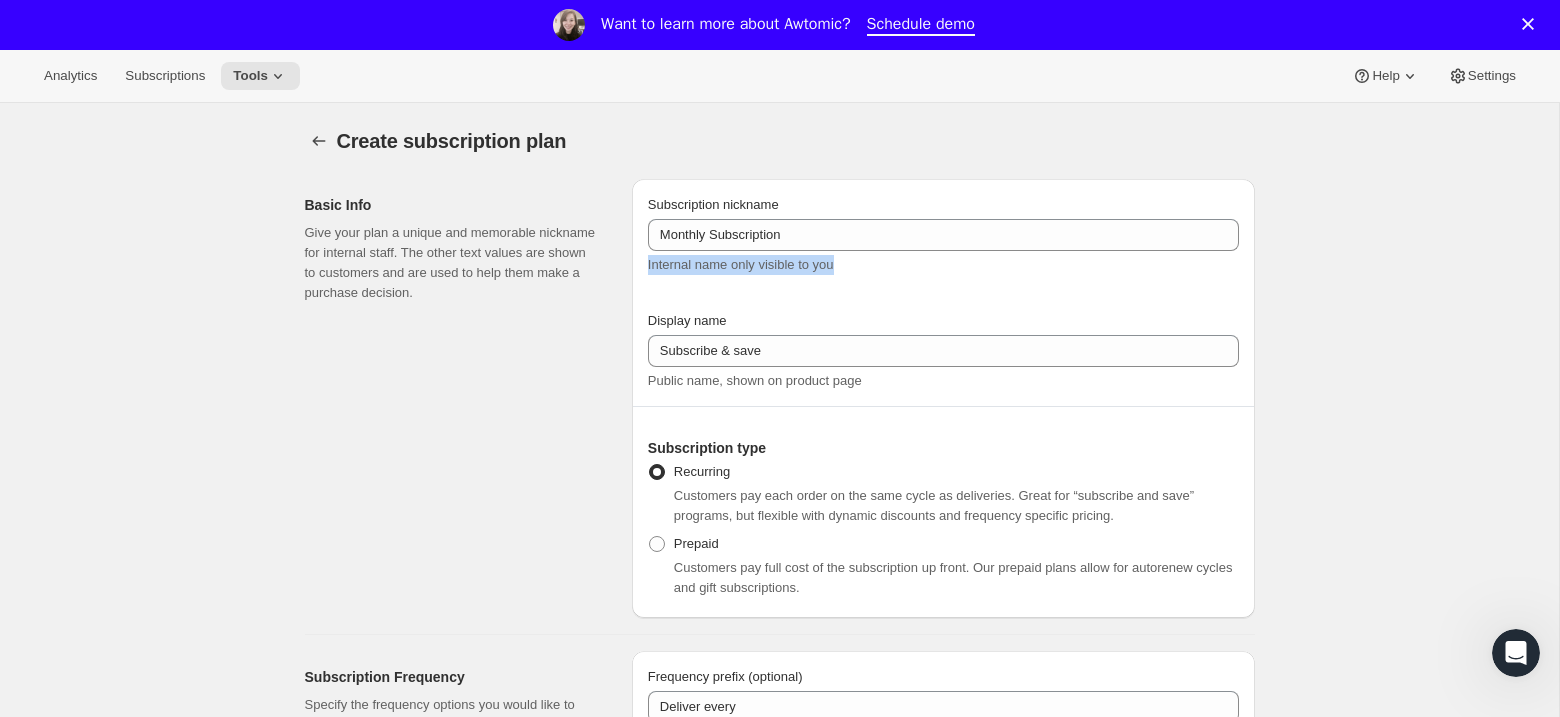 click on "Subscription nickname Monthly Subscription Internal name only visible to you" at bounding box center [943, 235] 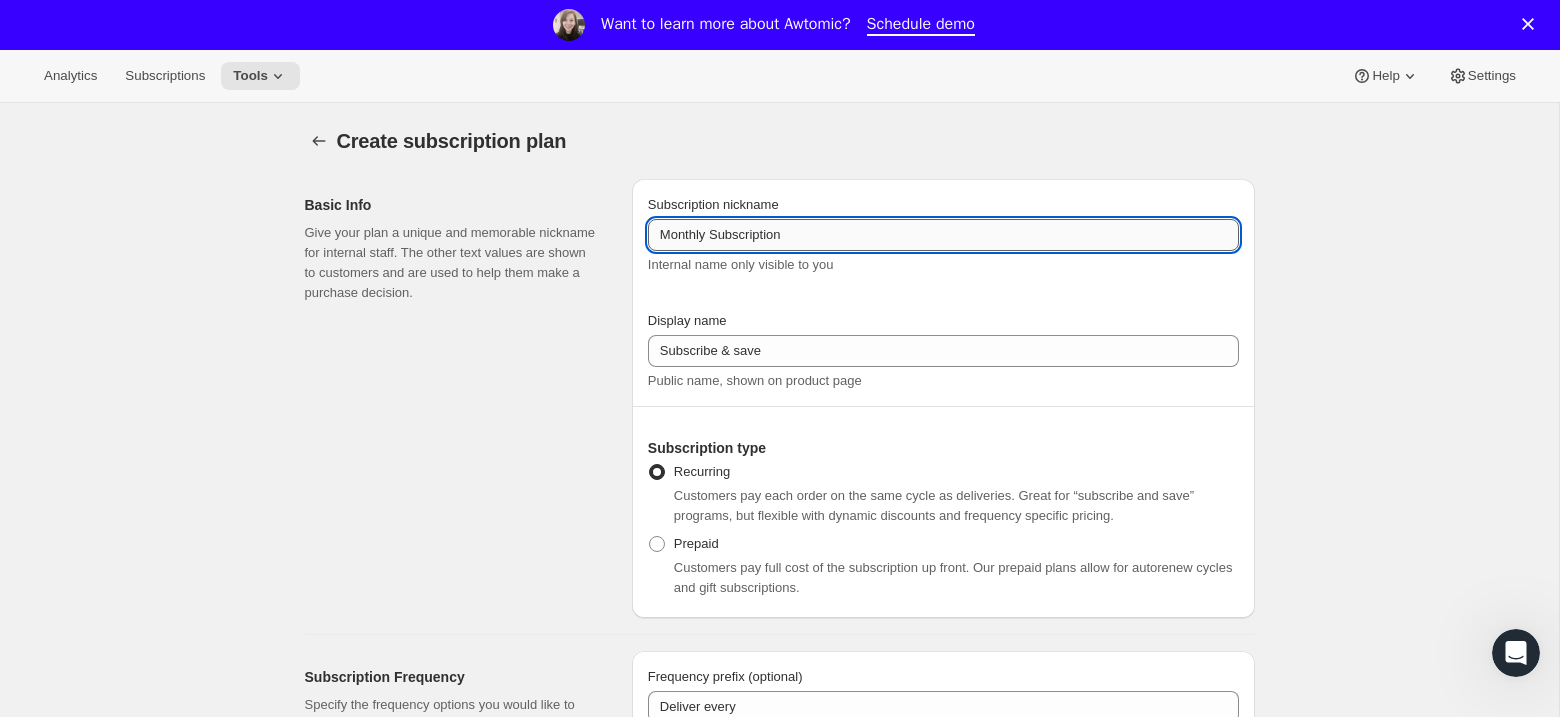 click on "Monthly Subscription" at bounding box center [943, 235] 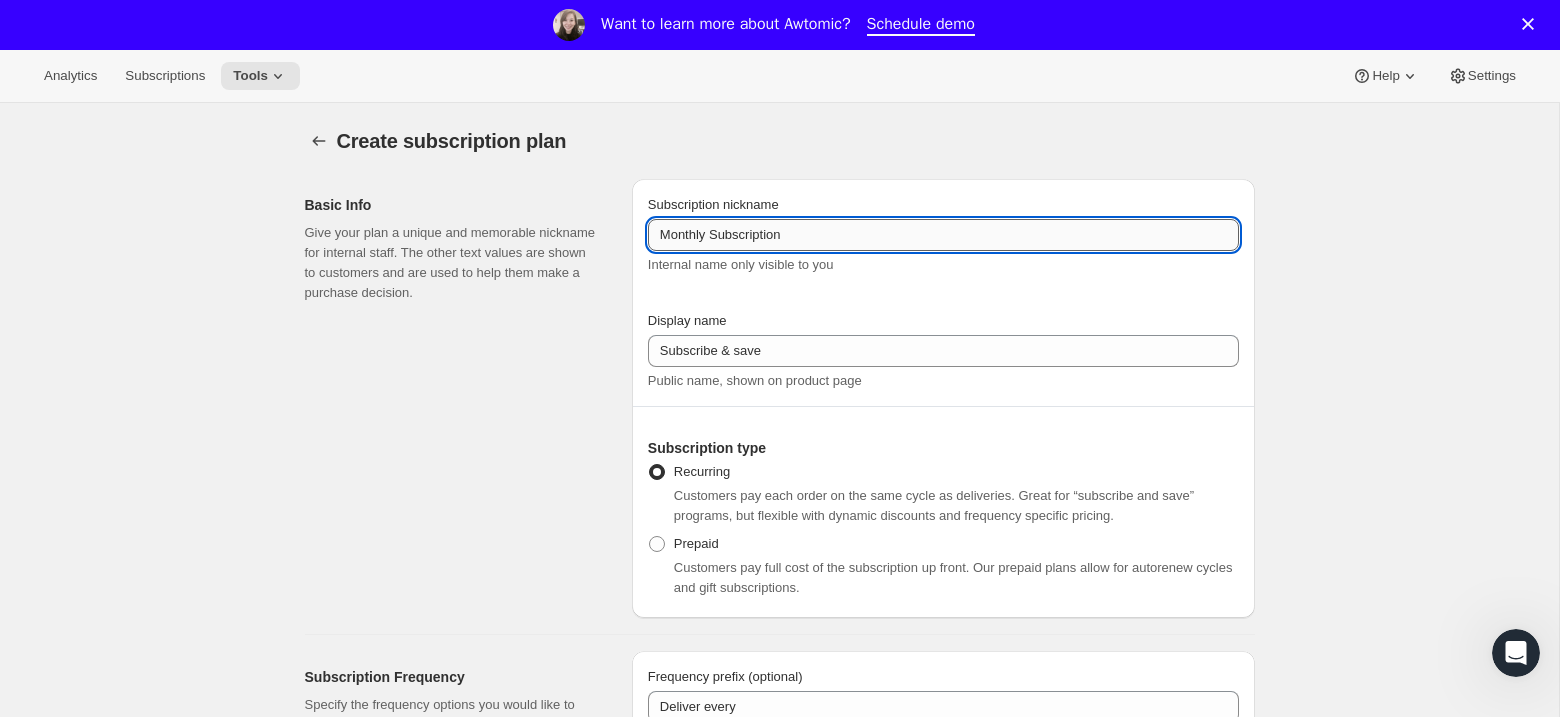 click on "Monthly Subscription" at bounding box center (943, 235) 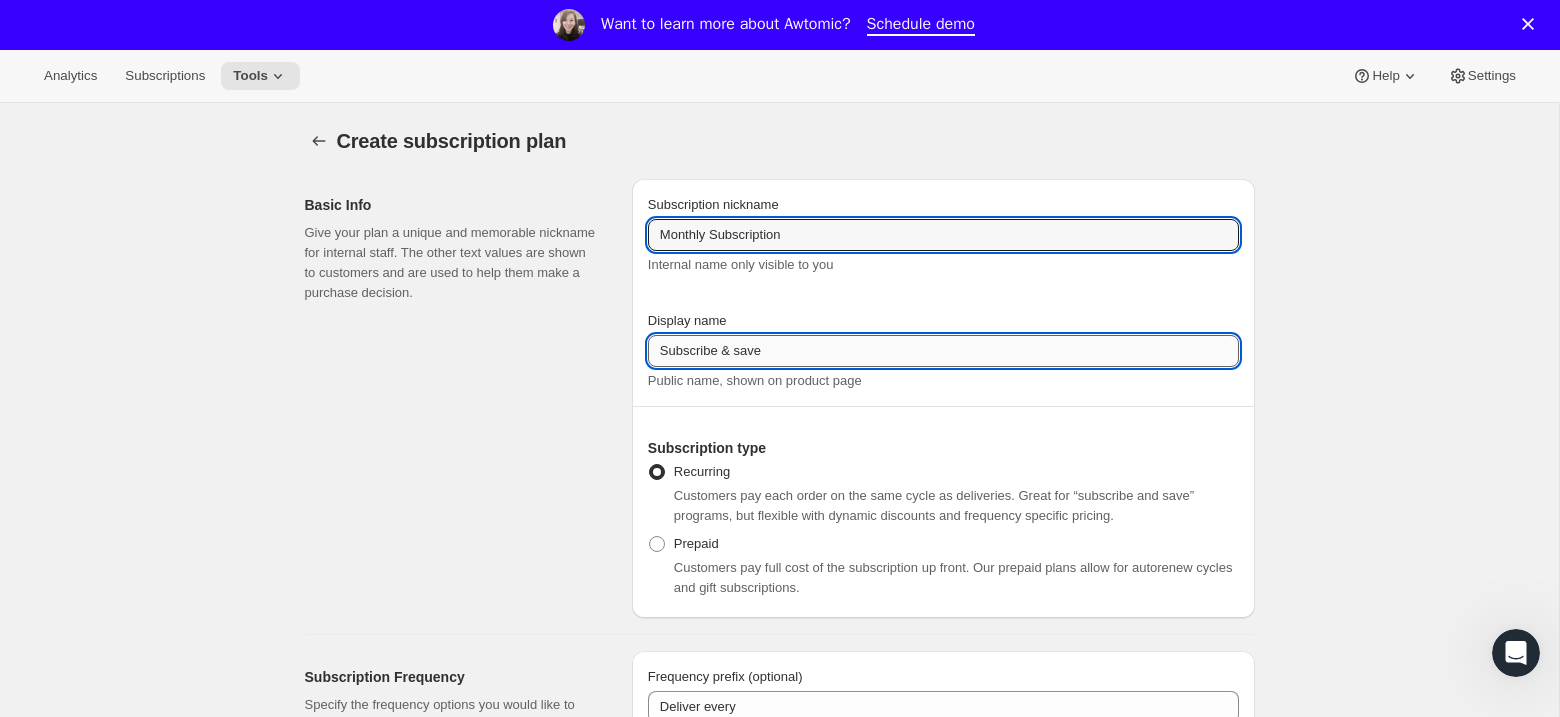 click on "Subscribe & save" at bounding box center (943, 351) 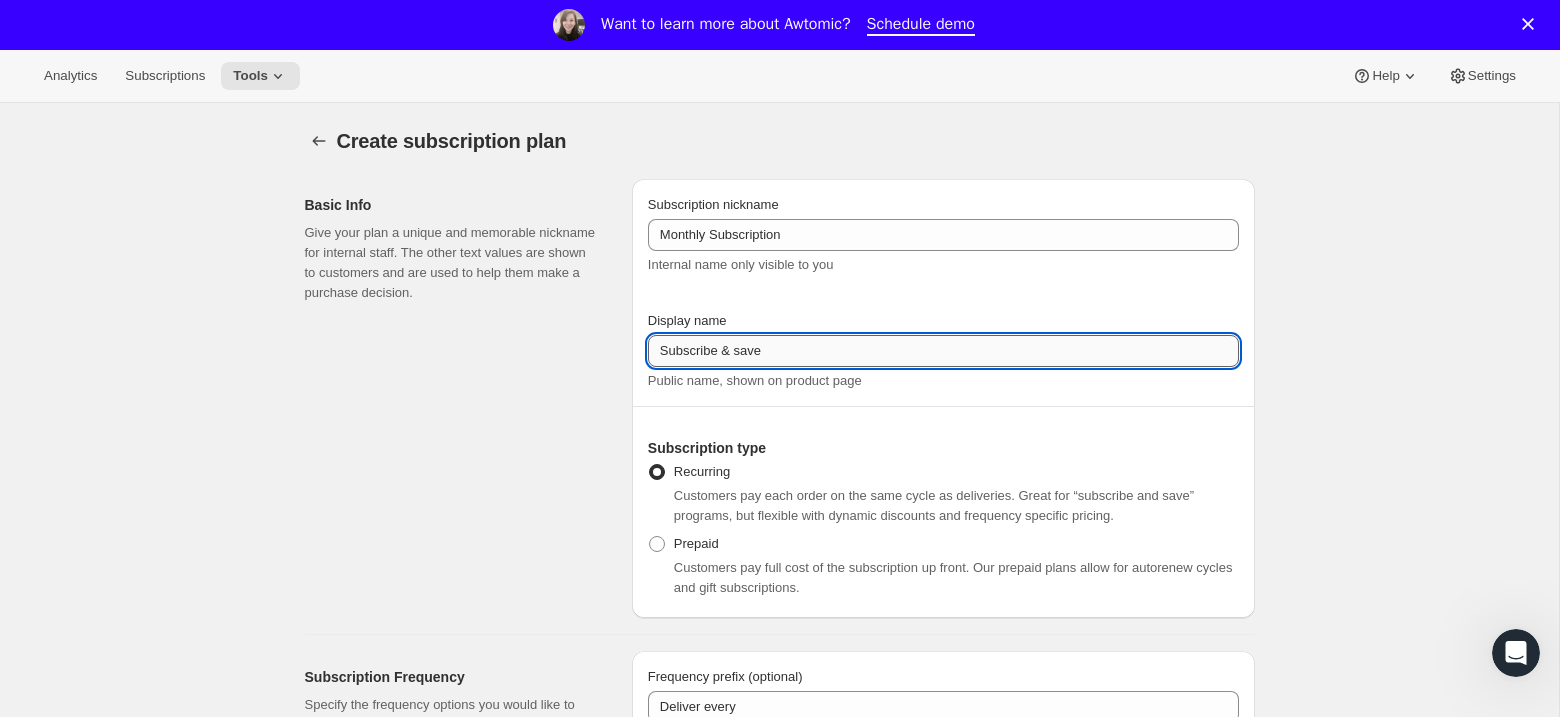 click on "Subscribe & save" at bounding box center (943, 351) 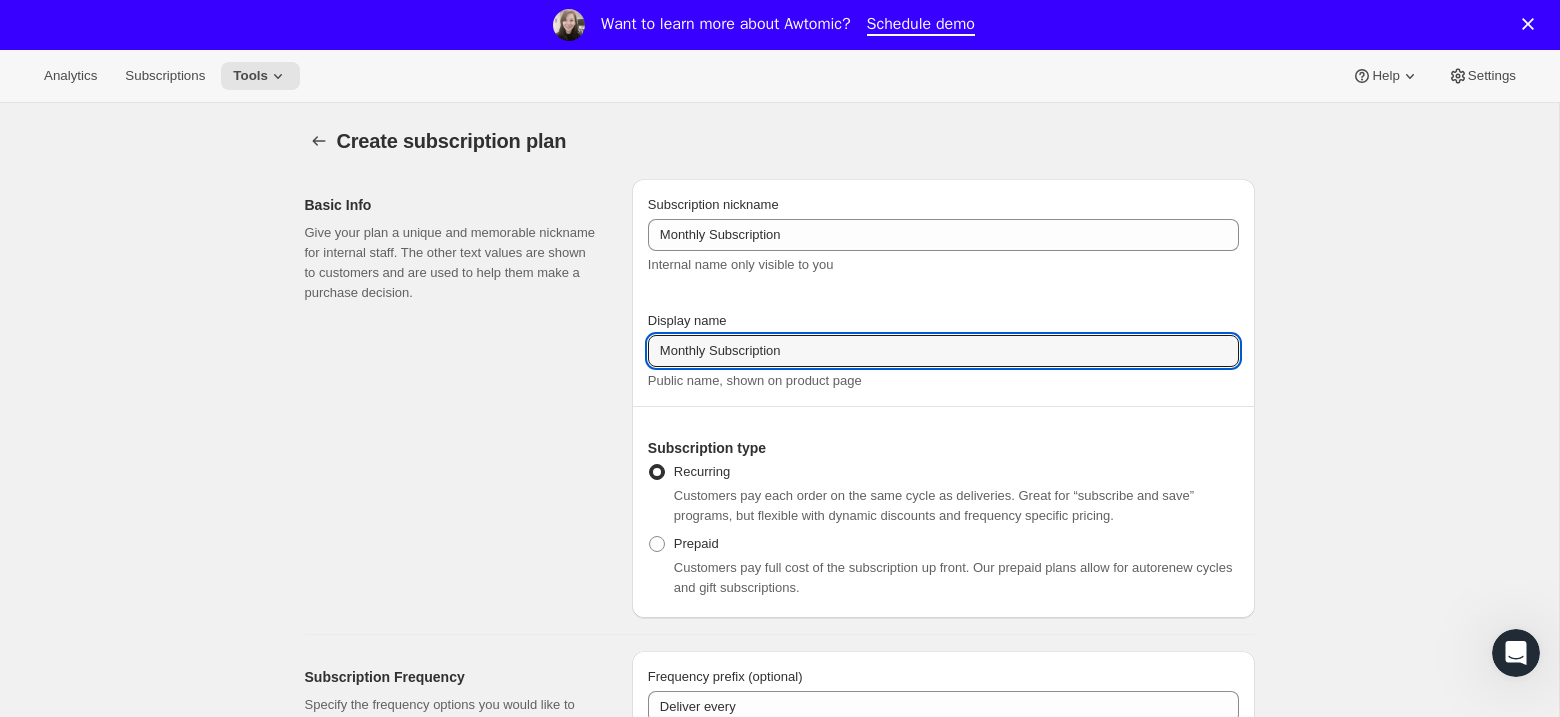 type on "Monthly Subscription" 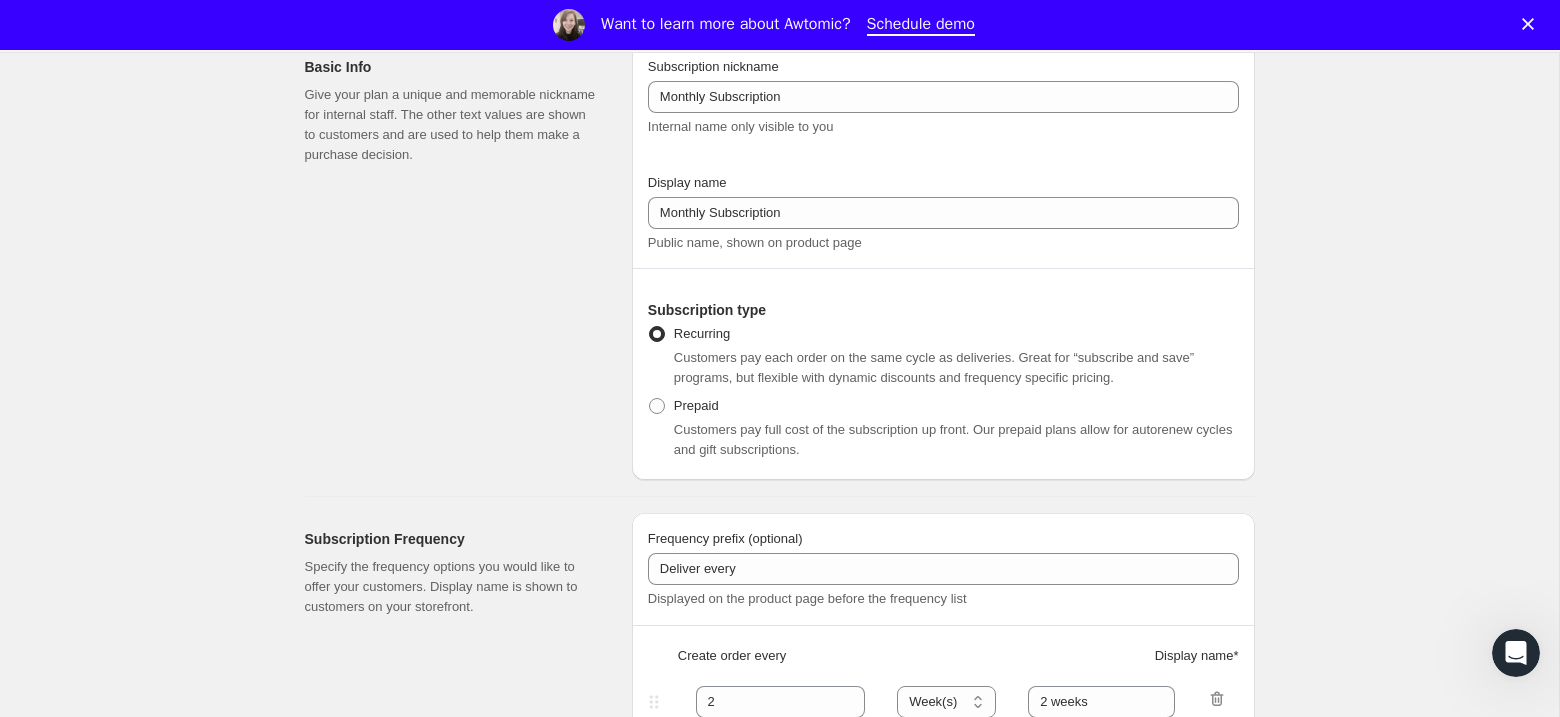 scroll, scrollTop: 346, scrollLeft: 0, axis: vertical 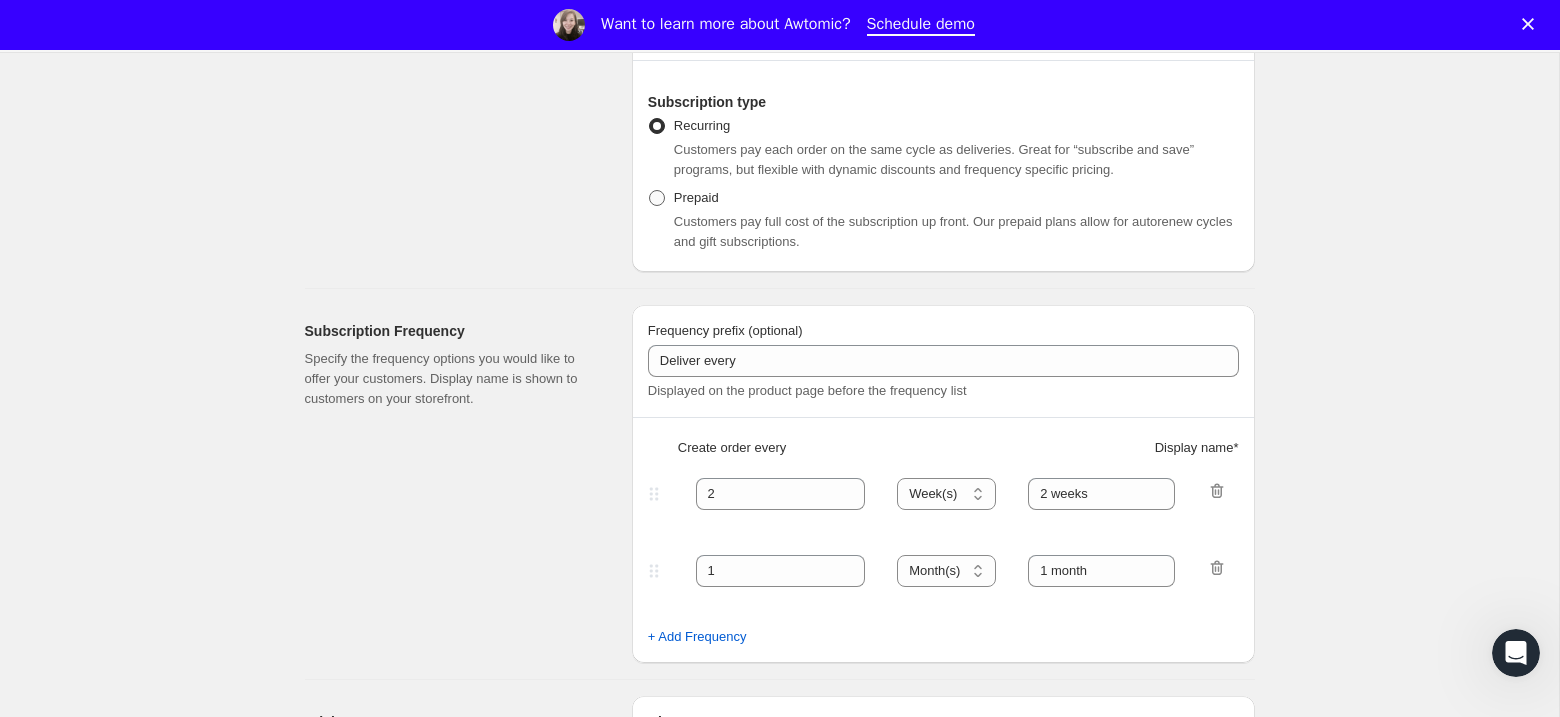 click on "Prepaid" at bounding box center (696, 197) 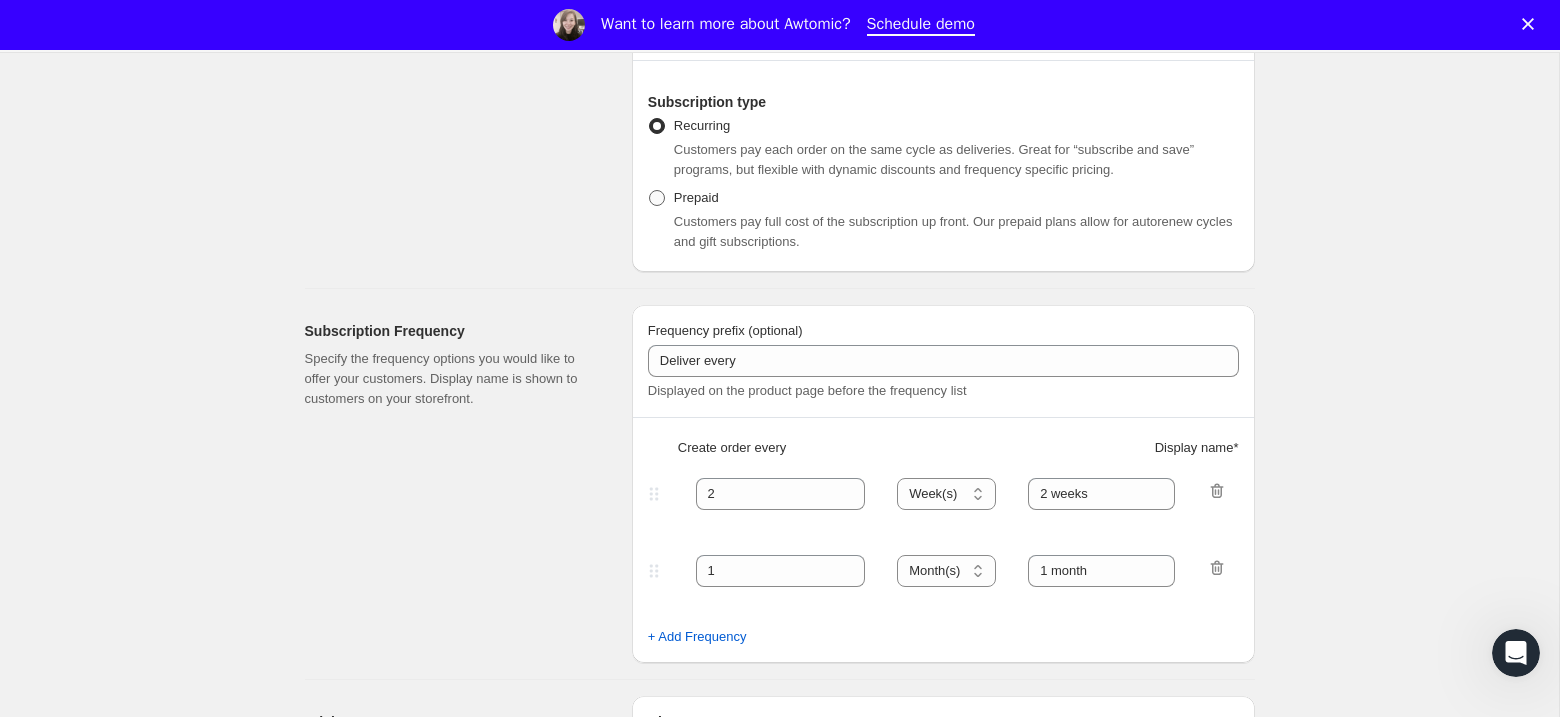 radio on "true" 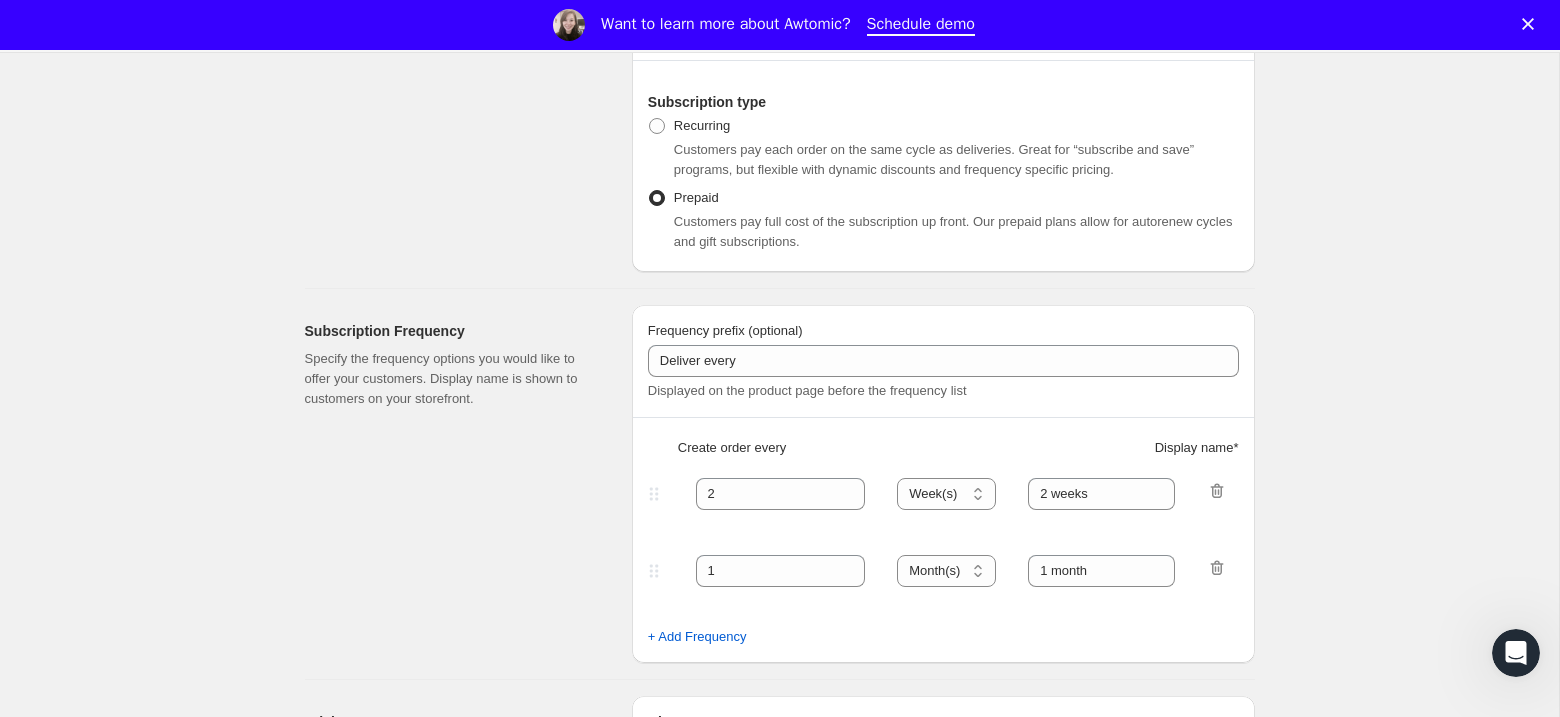 select on "MONTH" 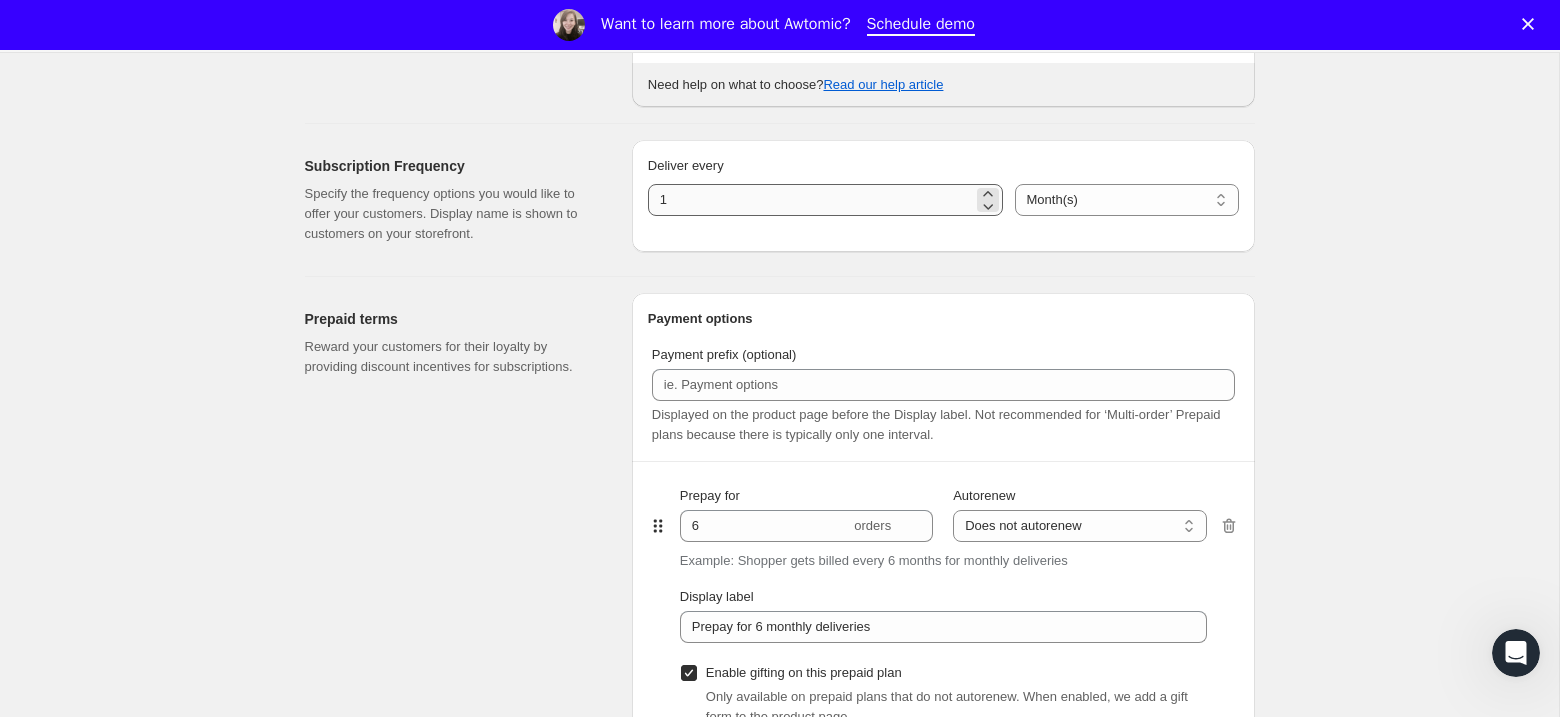 scroll, scrollTop: 968, scrollLeft: 0, axis: vertical 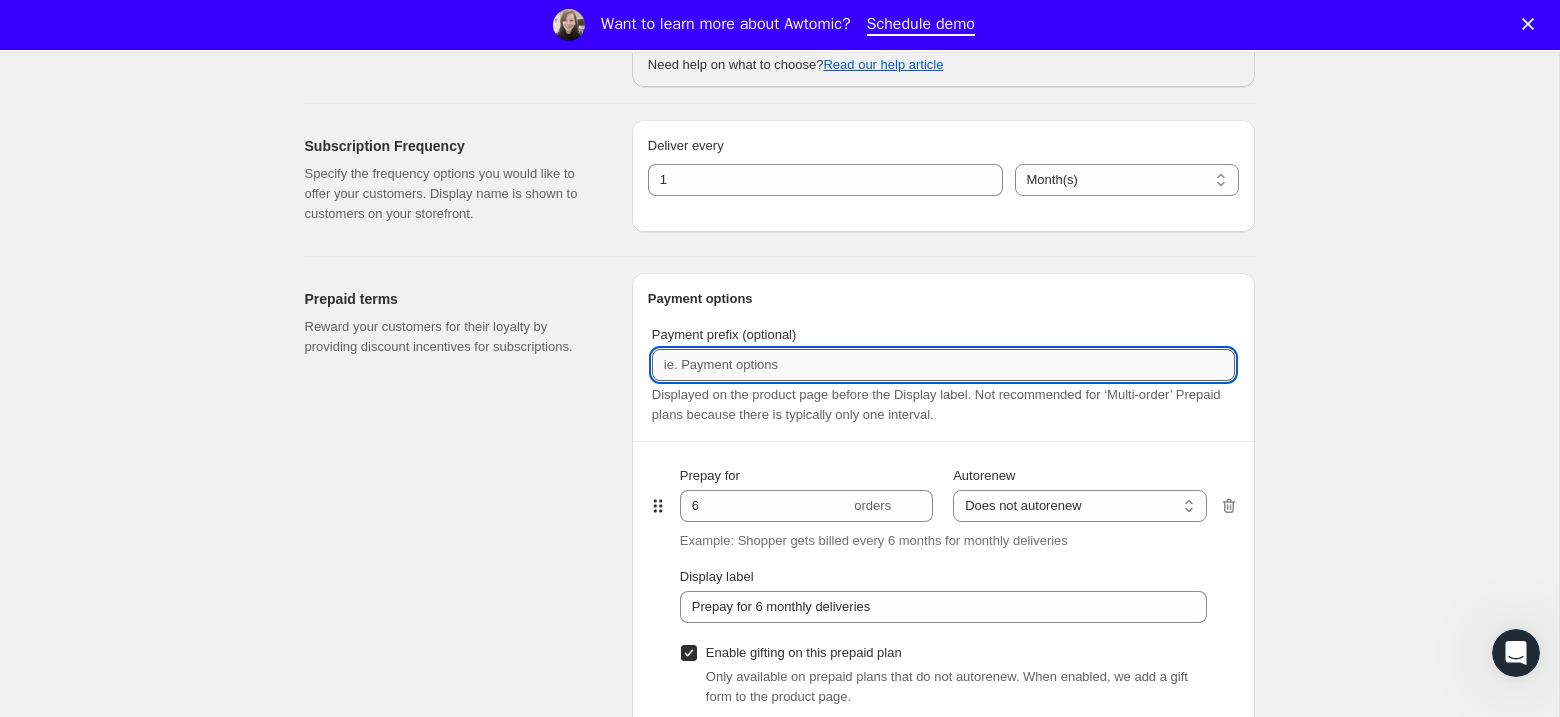 click on "Payment prefix (optional)" at bounding box center (943, 365) 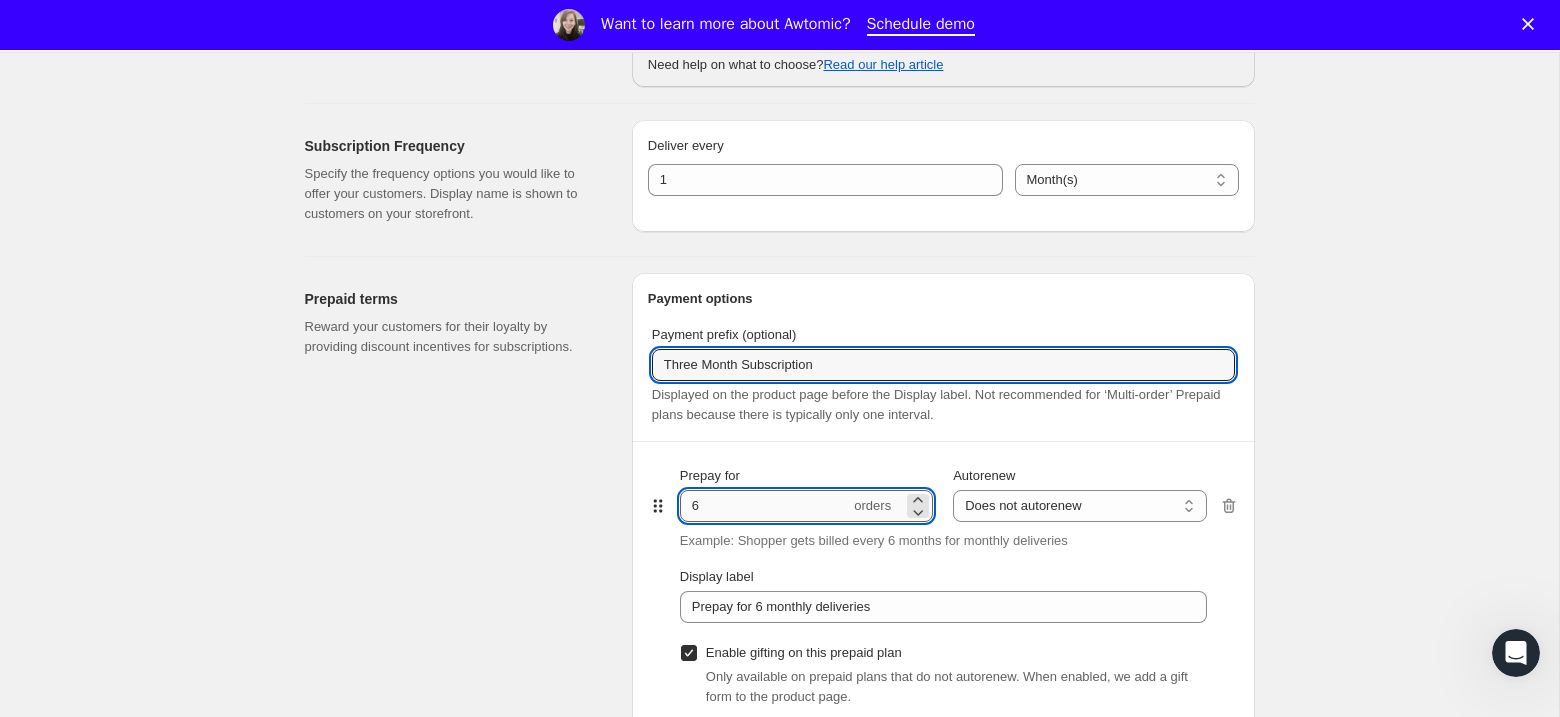 click on "6" at bounding box center (765, 506) 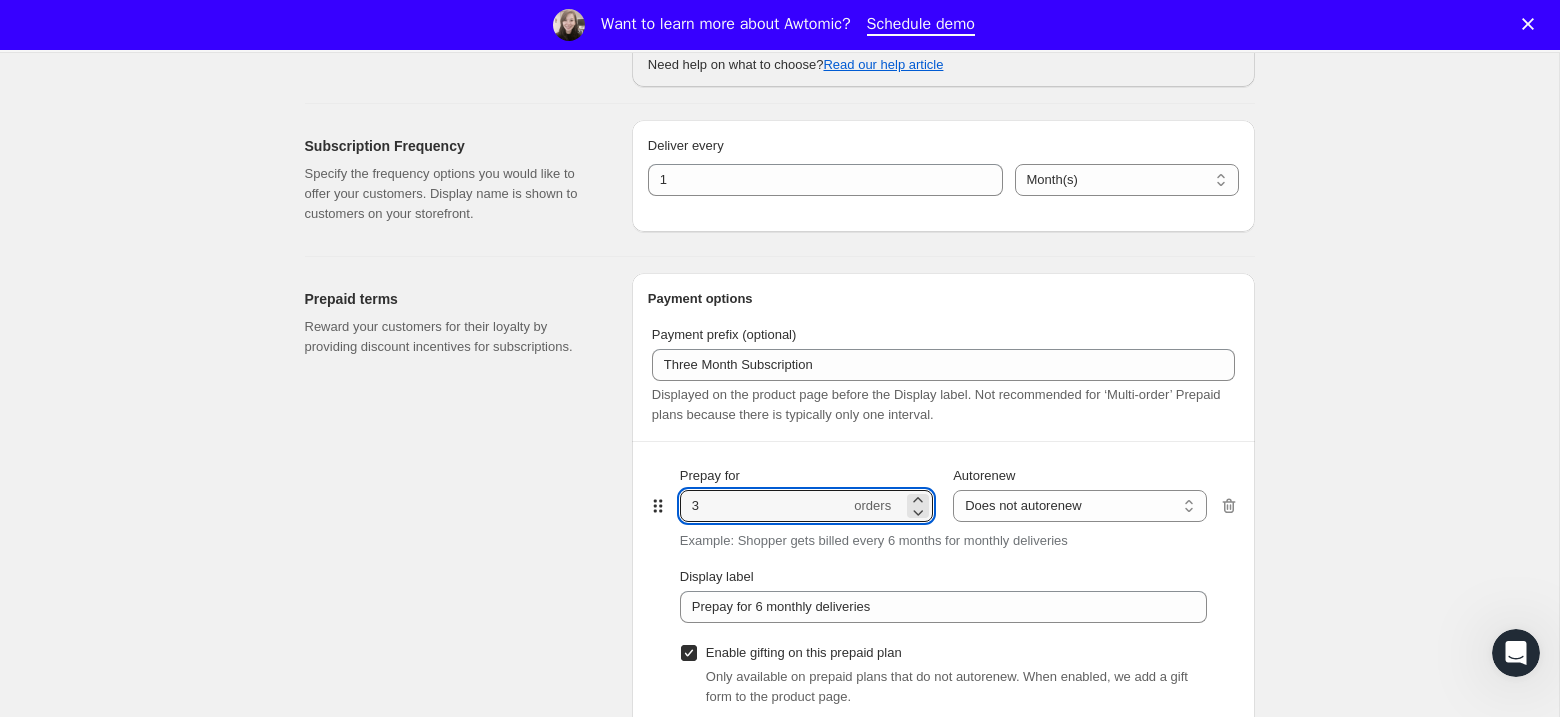 click at bounding box center (1229, 588) 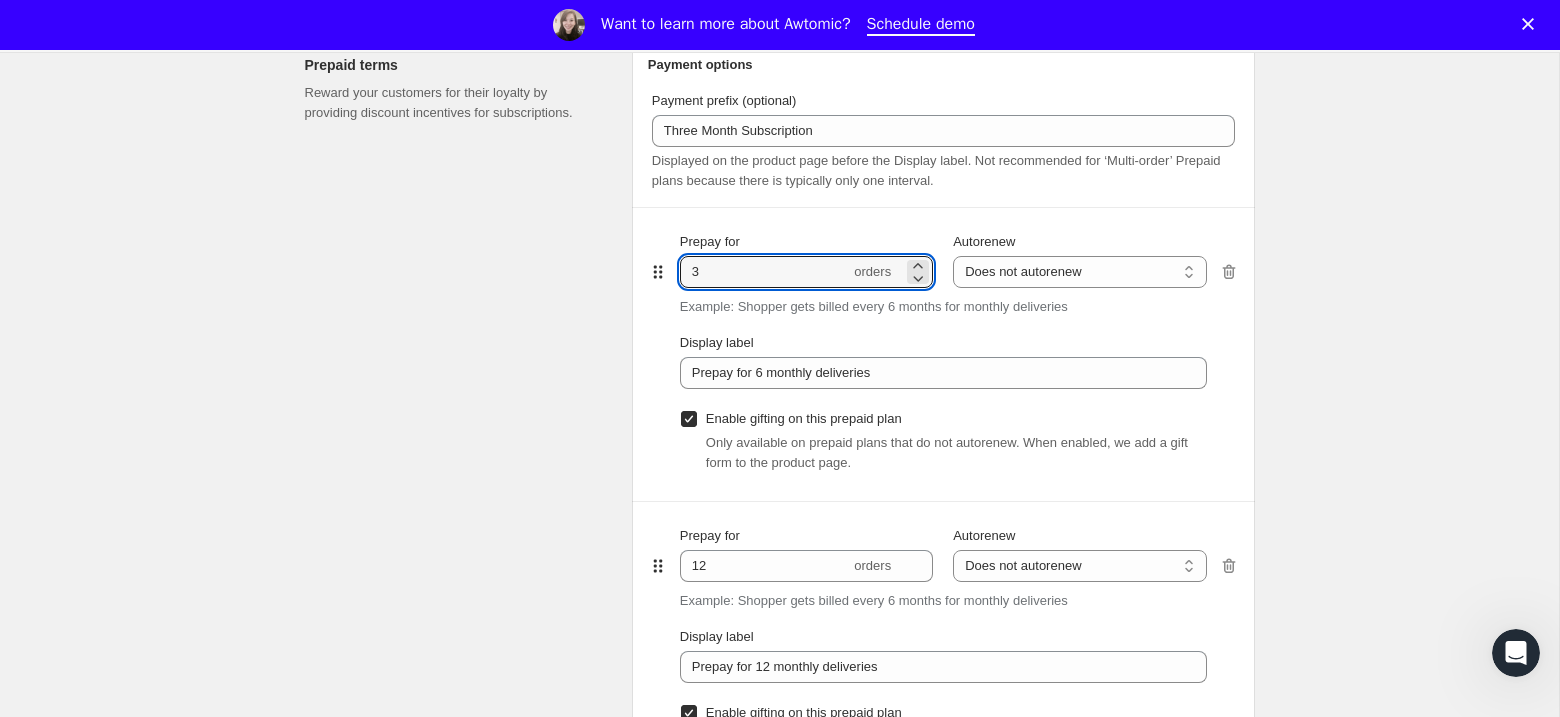 scroll, scrollTop: 1207, scrollLeft: 0, axis: vertical 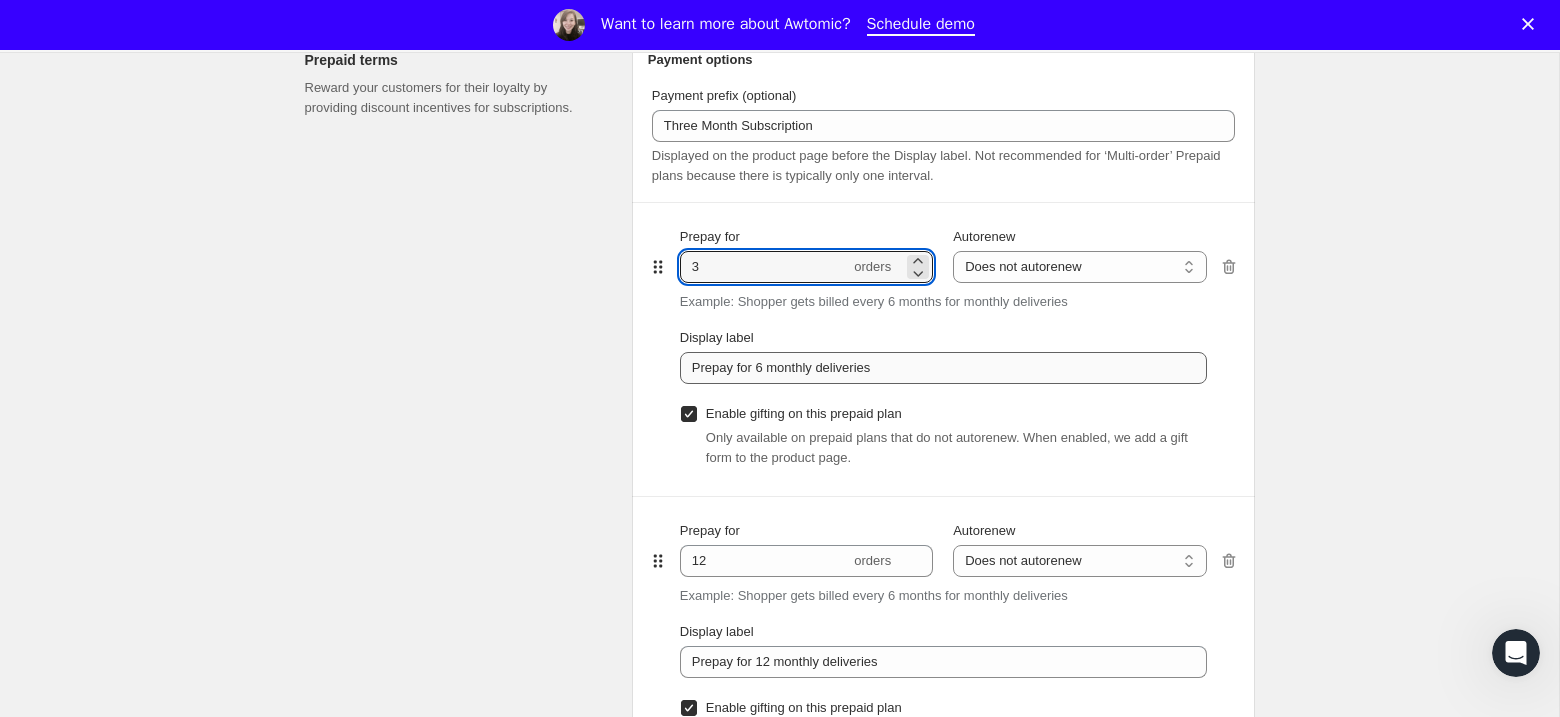 type on "3" 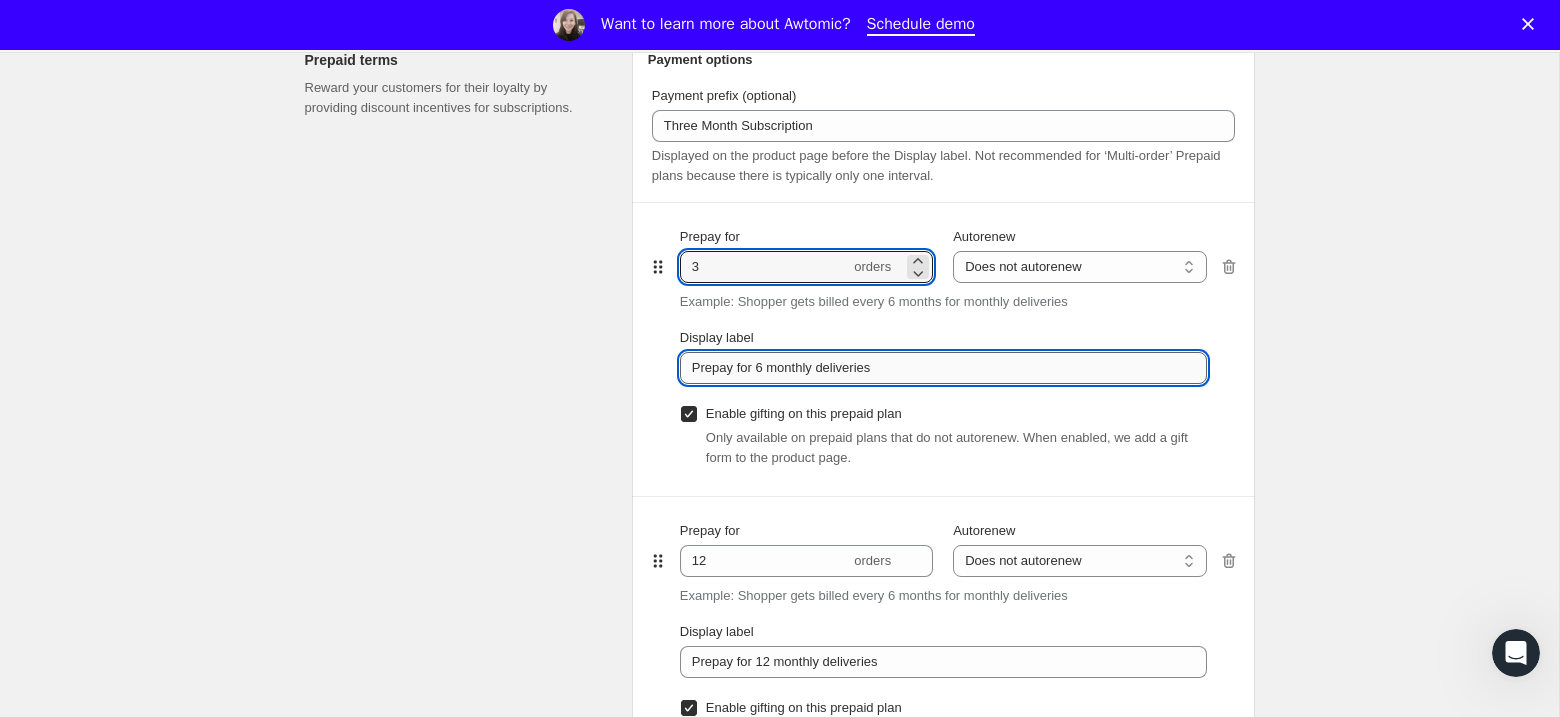 click on "Prepay for 6 monthly deliveries" at bounding box center (943, 368) 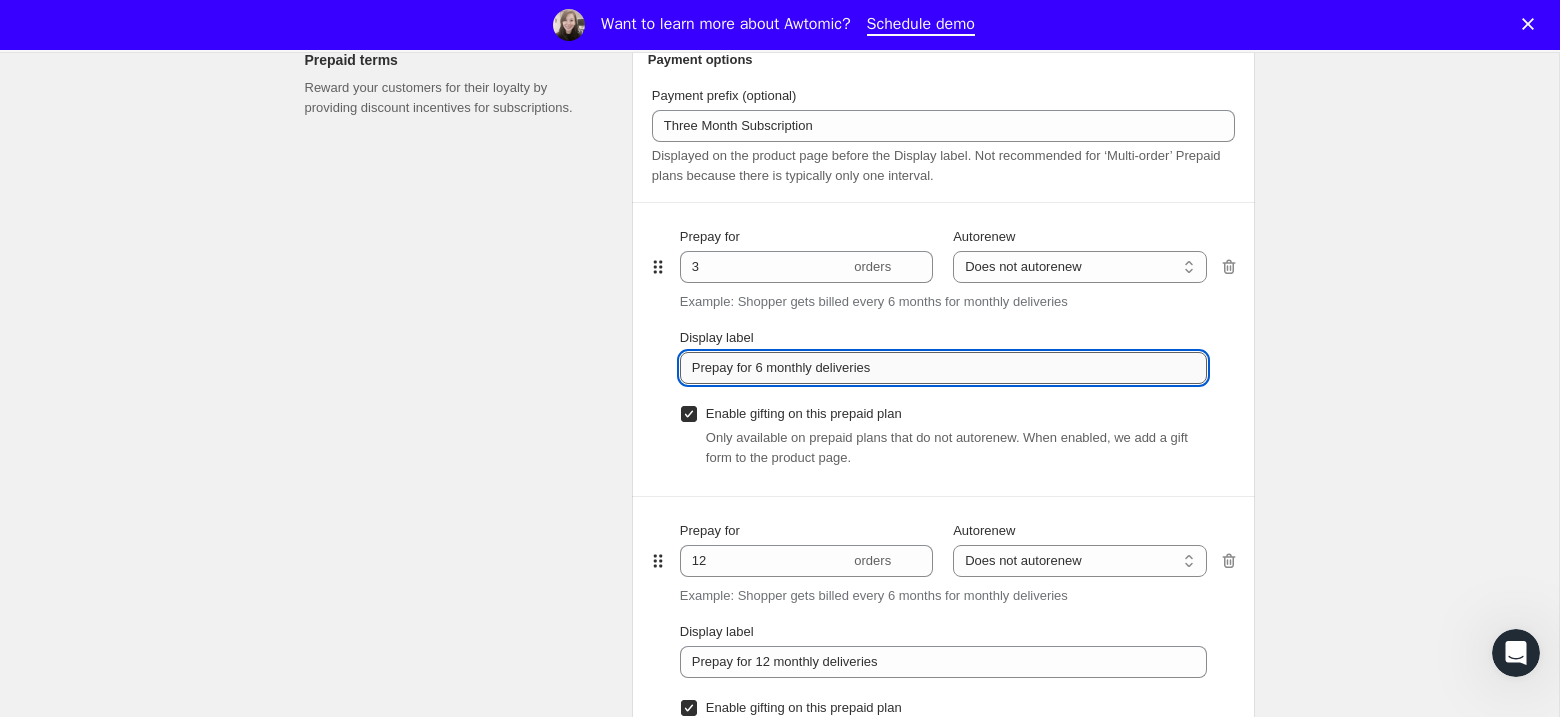 click on "Prepay for 6 monthly deliveries" at bounding box center (943, 368) 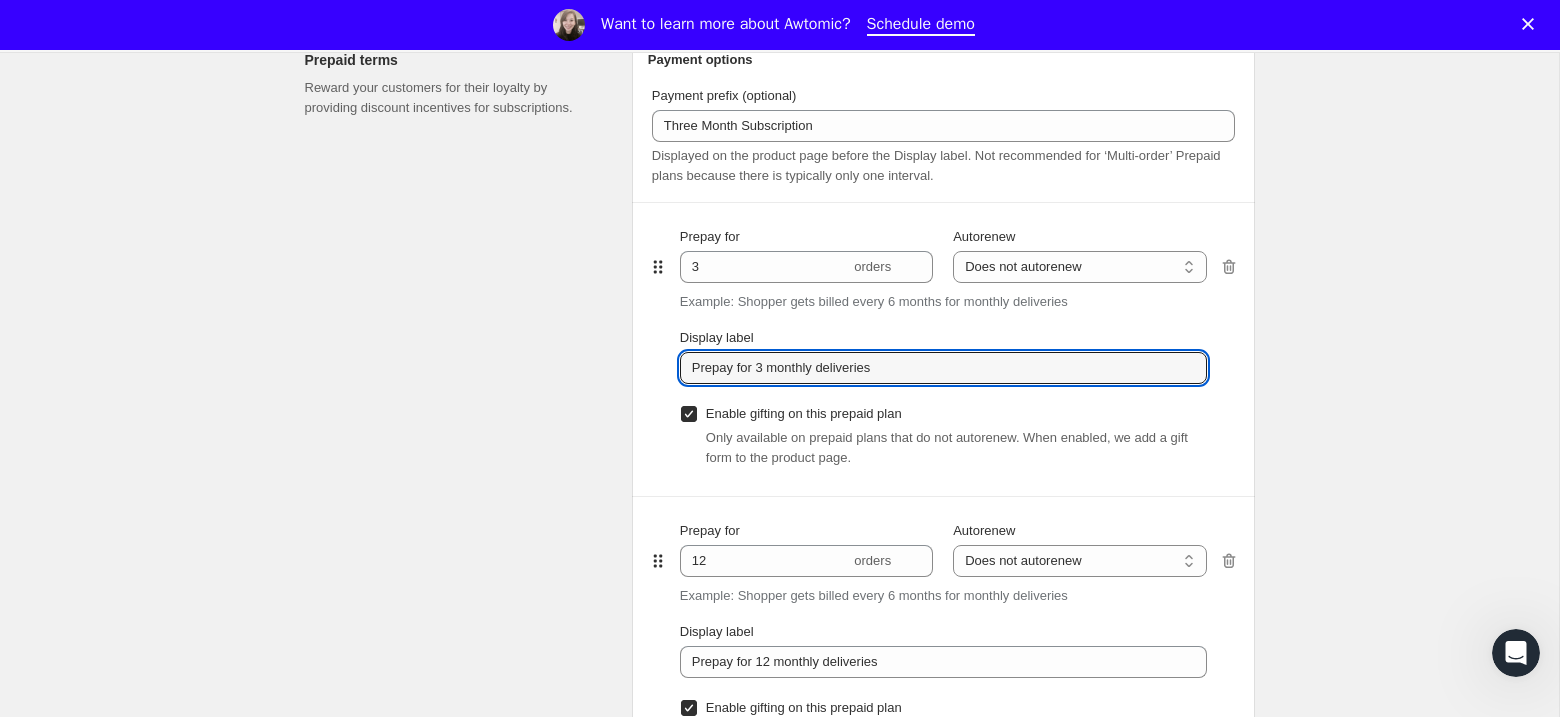 type on "Prepay for 3 monthly deliveries" 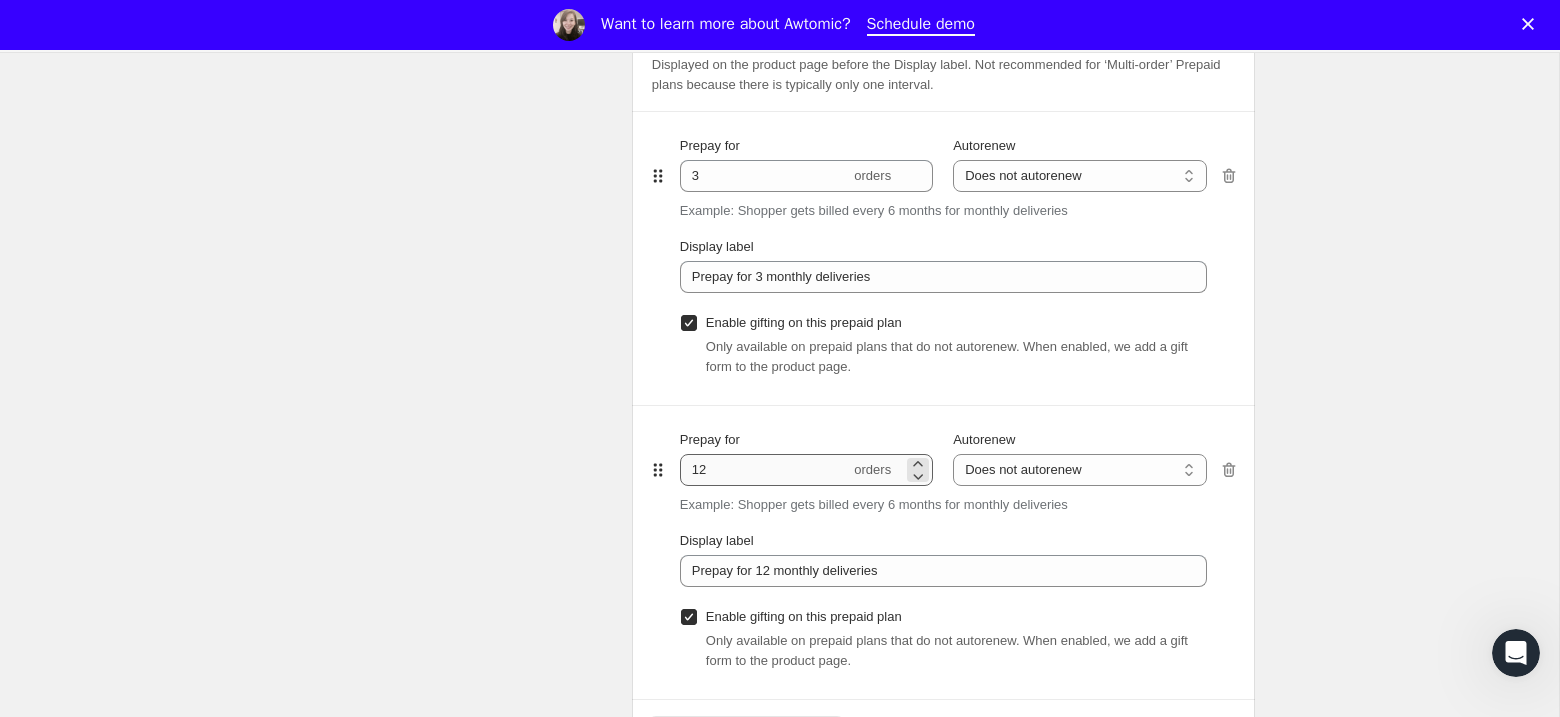 scroll, scrollTop: 1300, scrollLeft: 0, axis: vertical 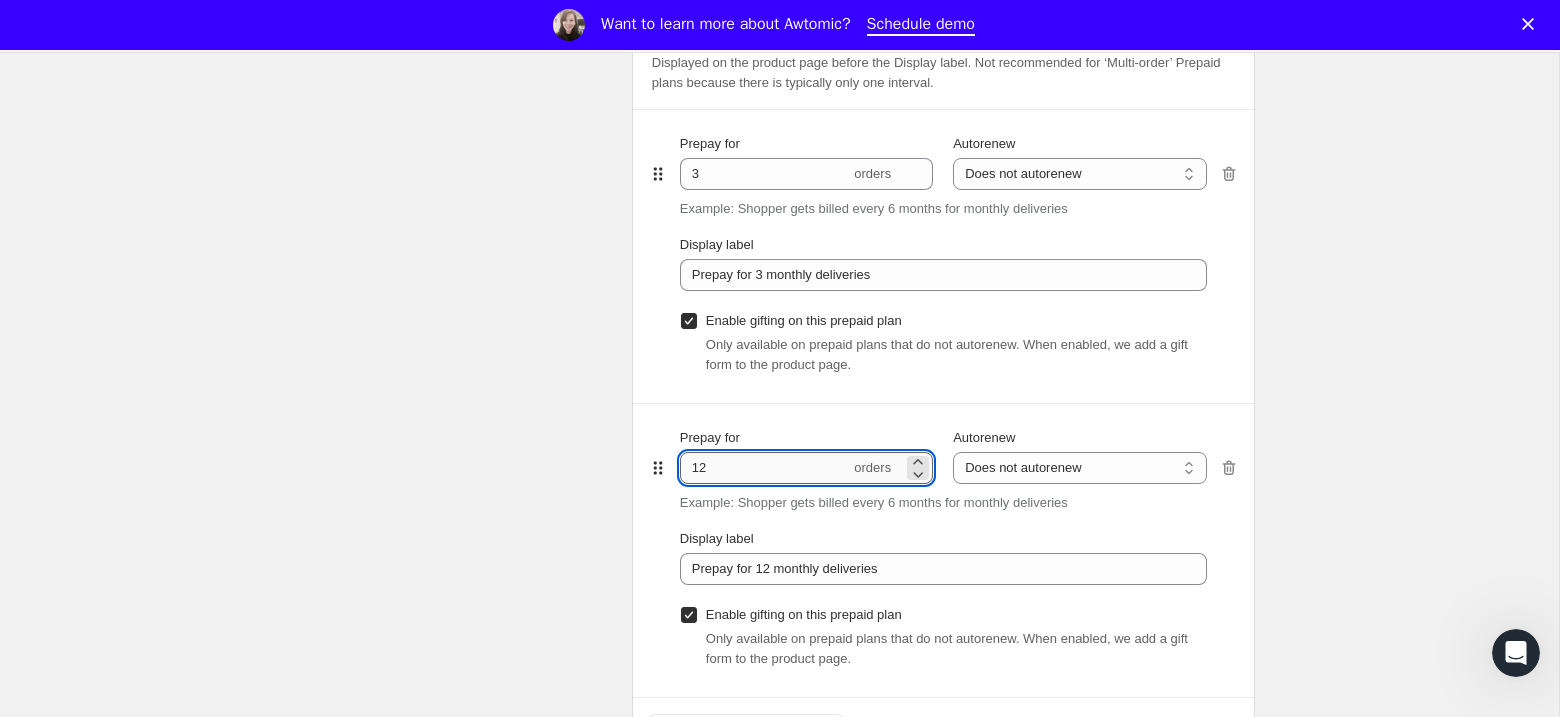 click on "12" at bounding box center [765, 468] 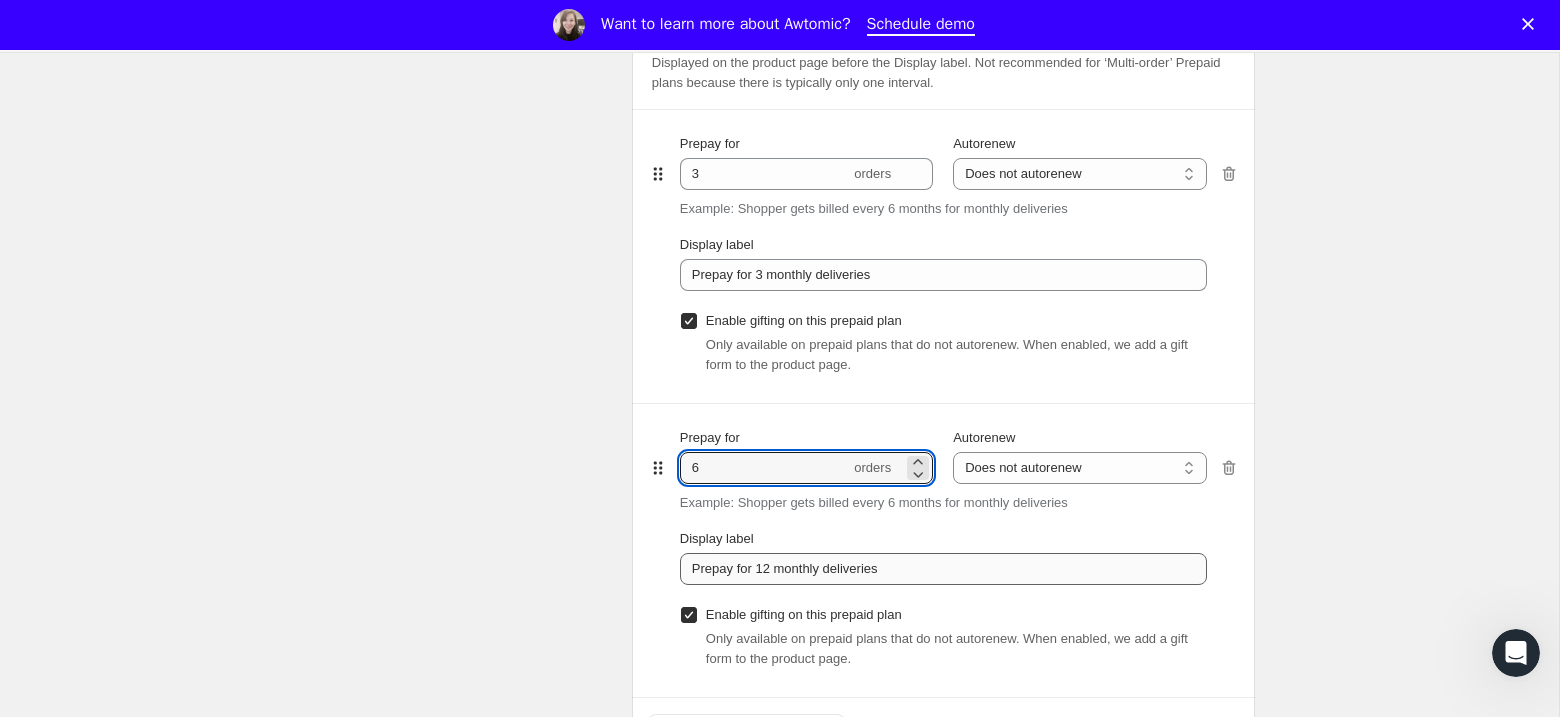 type on "6" 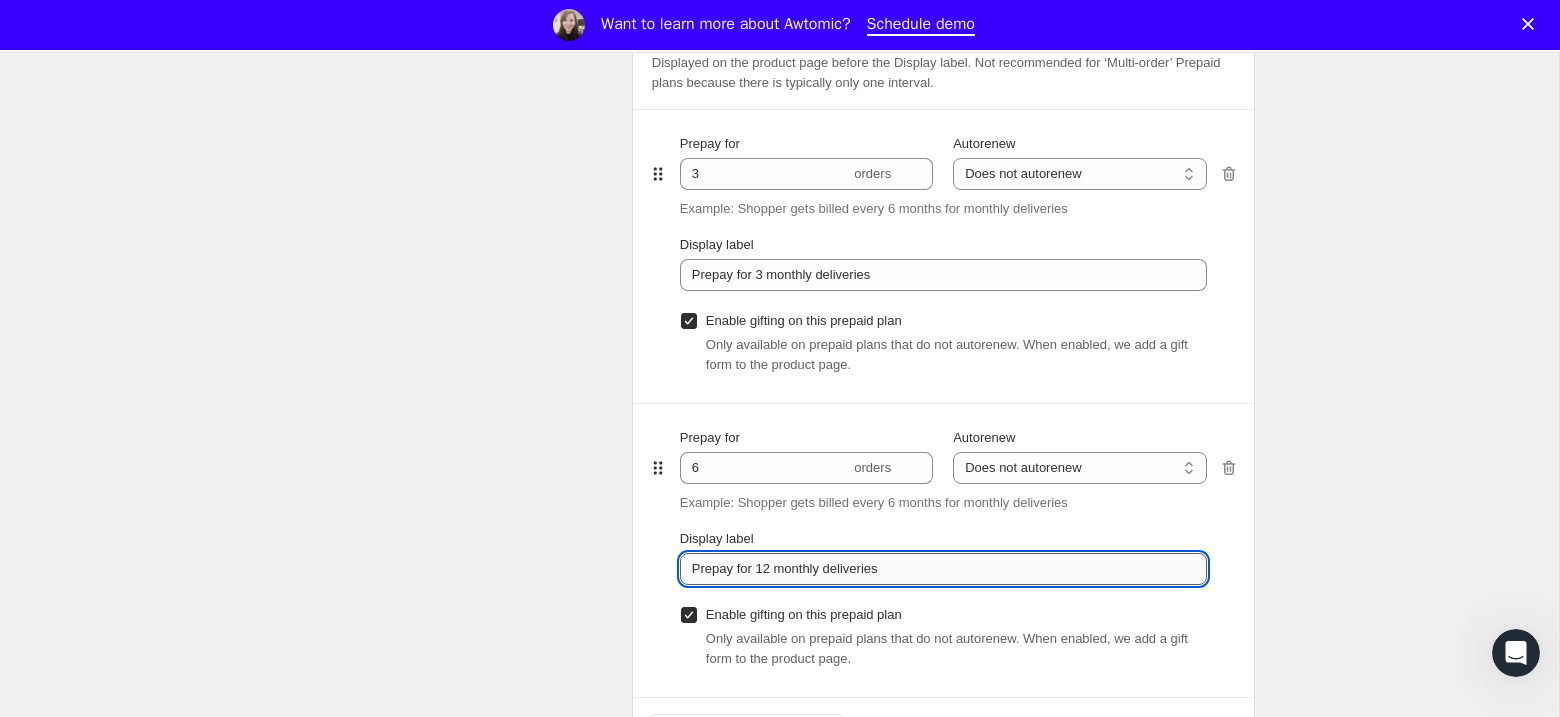 click on "Prepay for 12 monthly deliveries" at bounding box center (943, 569) 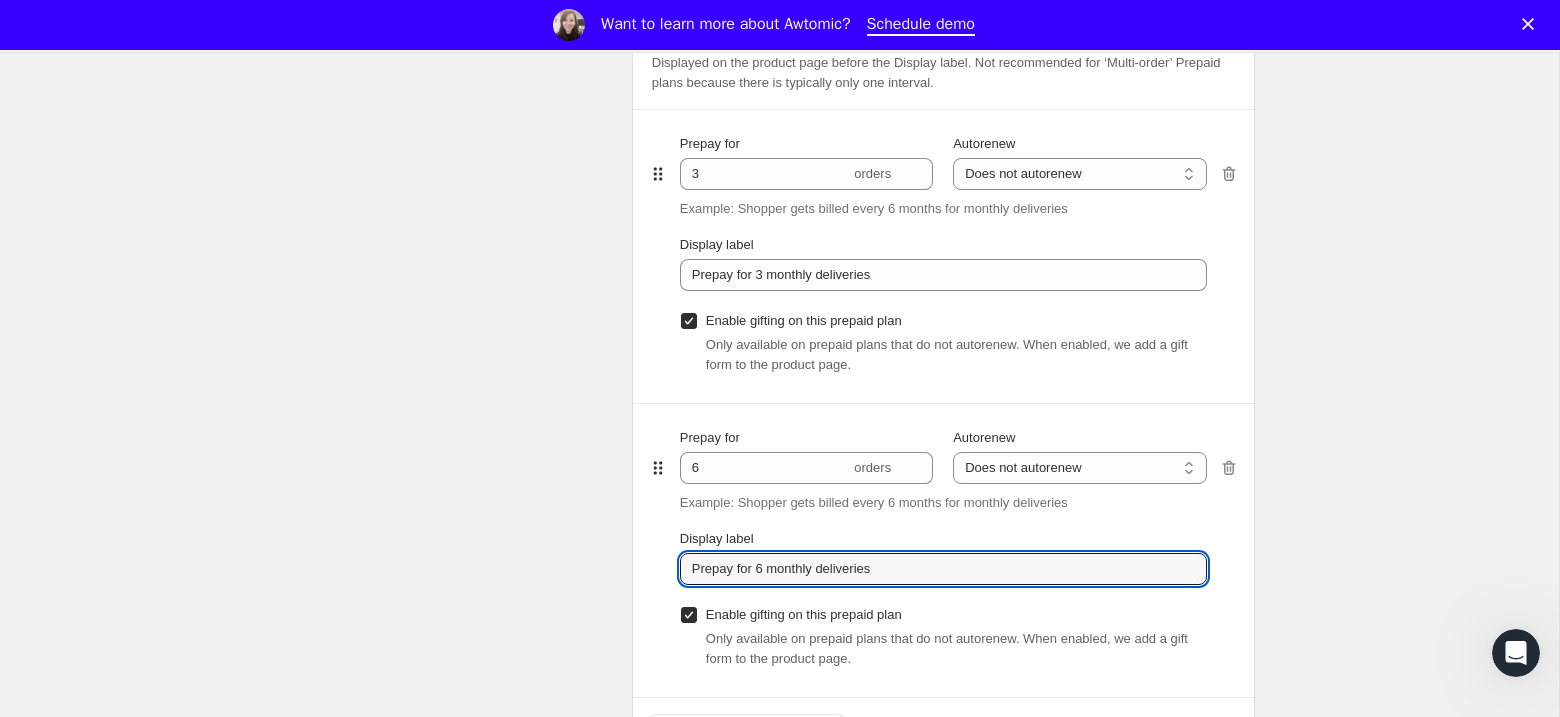 type on "Prepay for 6 monthly deliveries" 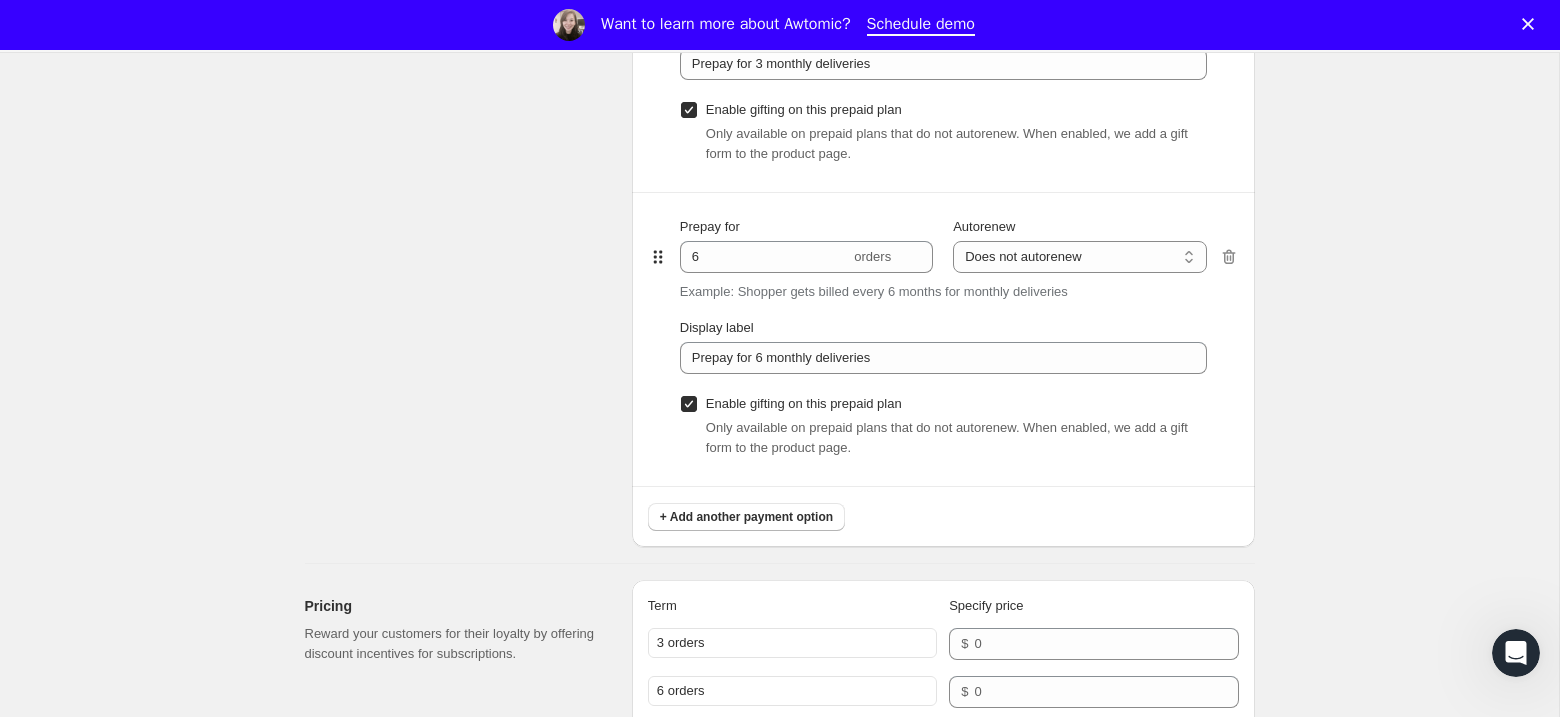 scroll, scrollTop: 1528, scrollLeft: 0, axis: vertical 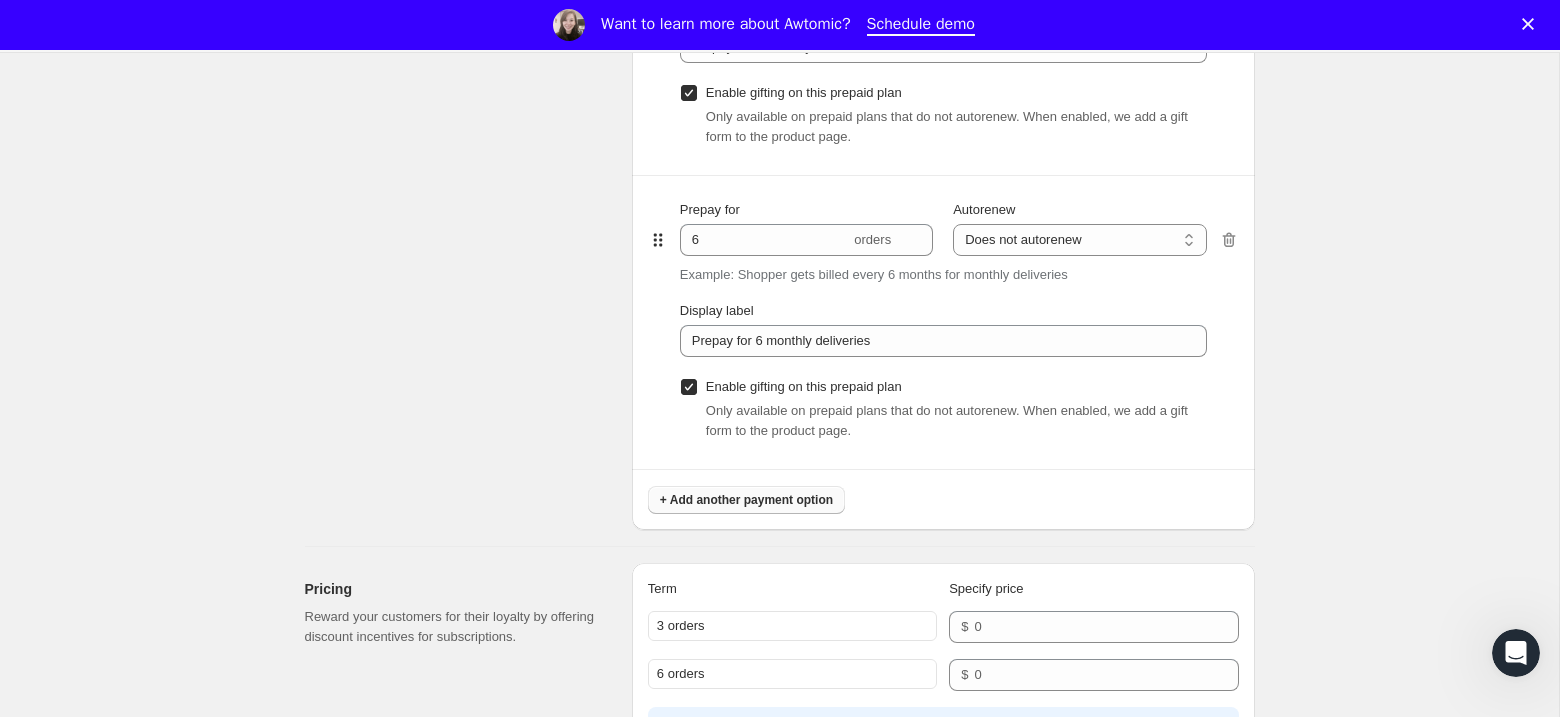 click on "+ Add another payment option" at bounding box center (746, 500) 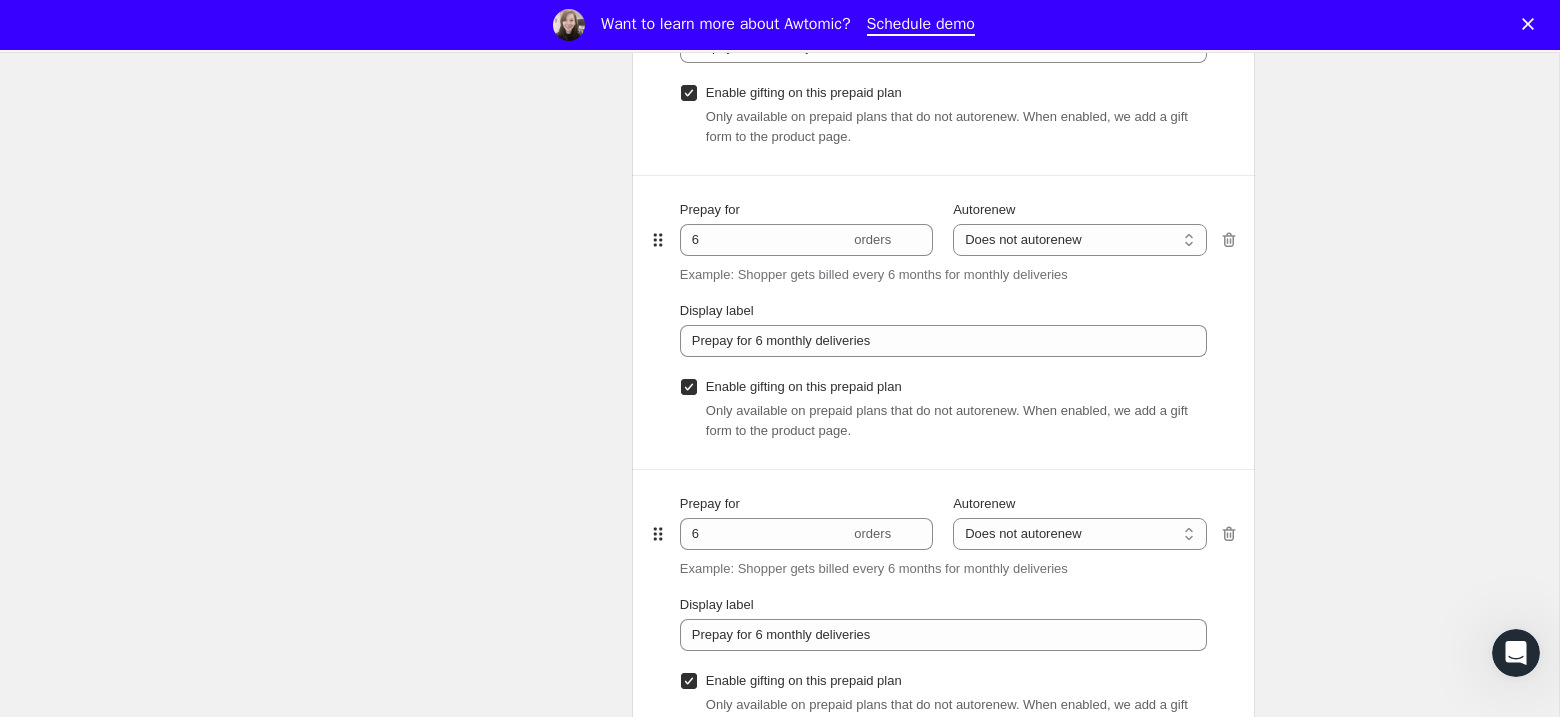 click on "Prepay for 6 orders Autorenew Does not autorenew  Renews after prepaid period Does not autorenew  Example: Shopper gets billed every 6 months for monthly deliveries Display label Prepay for 6 monthly deliveries Enable gifting on this prepaid plan Only available on prepaid plans that do not autorenew. When enabled, we add a gift form to the product page." at bounding box center (943, 616) 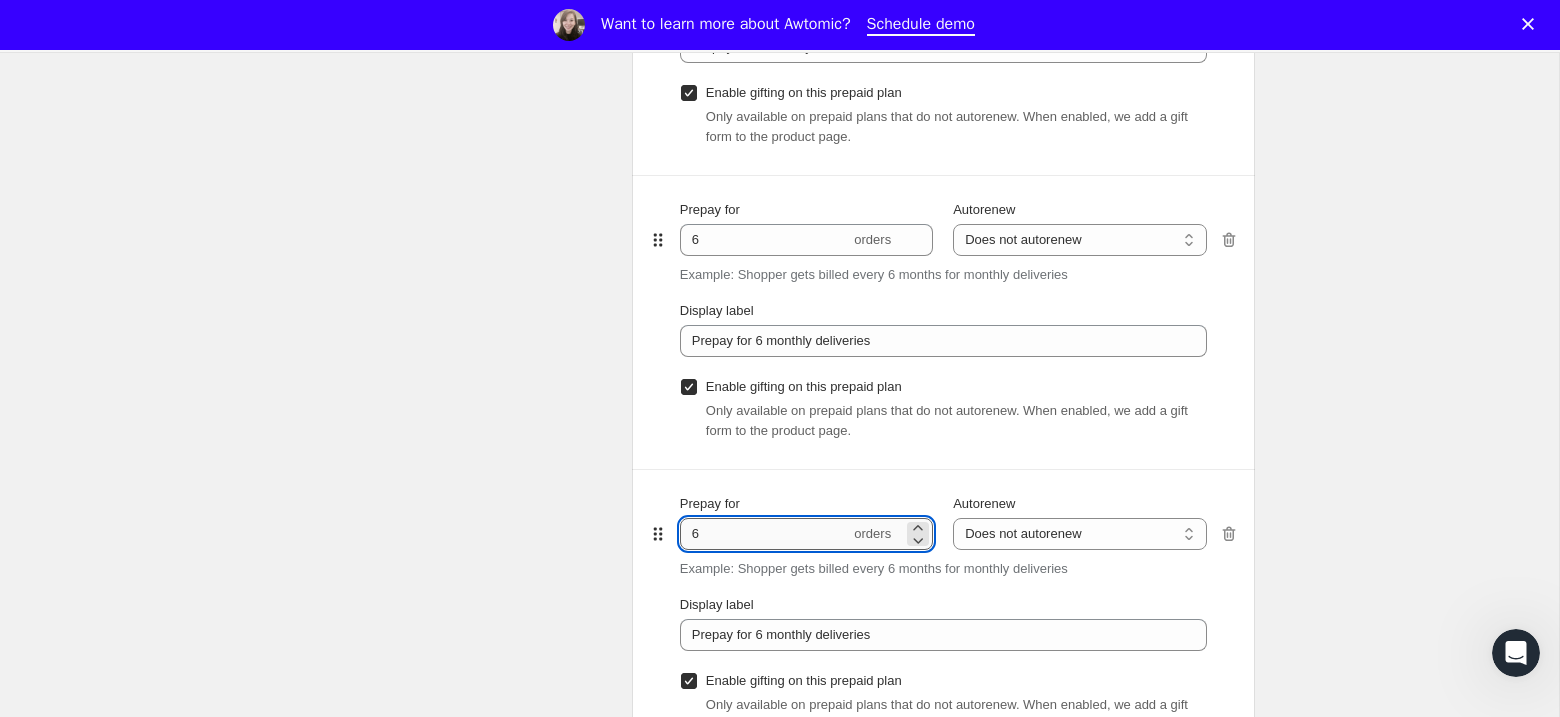 click on "6" at bounding box center (765, 534) 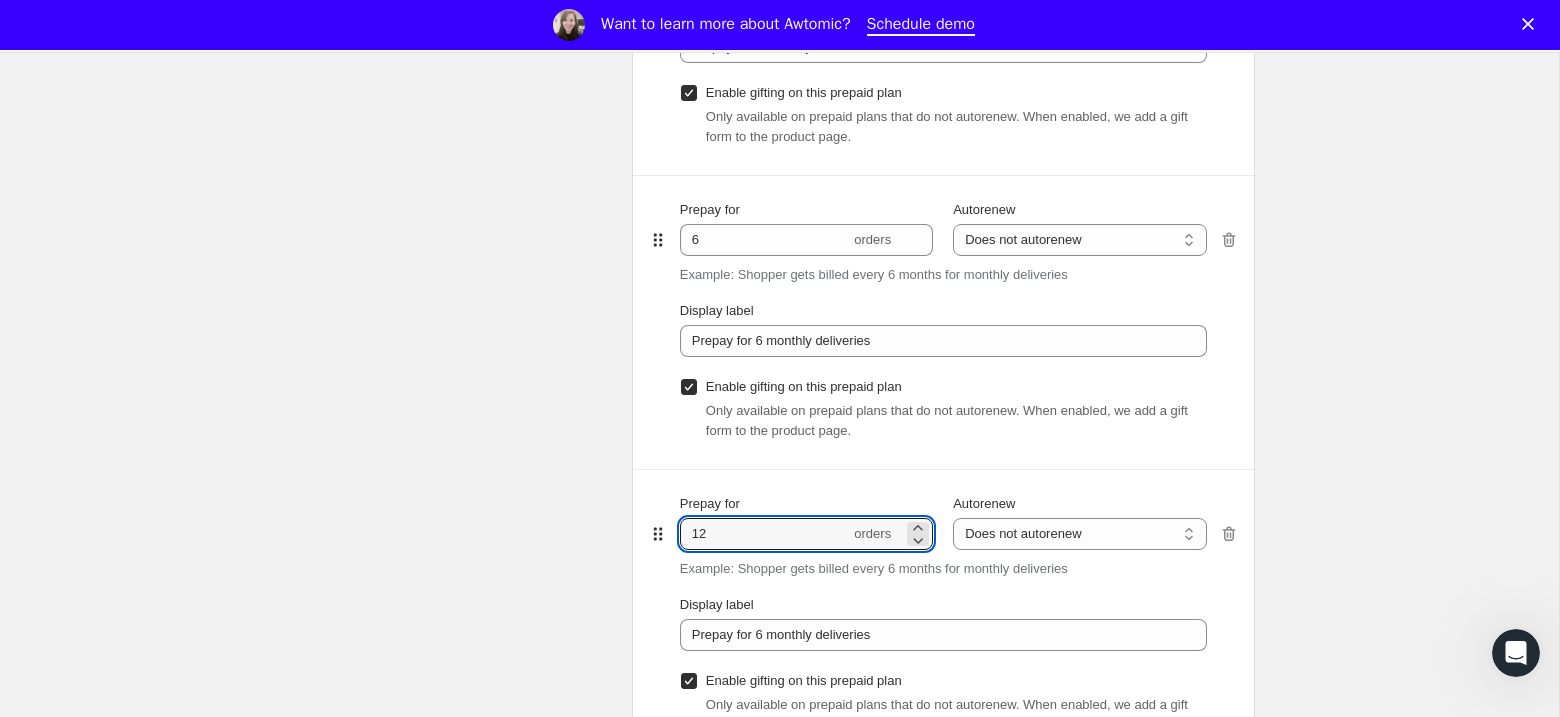 type on "12" 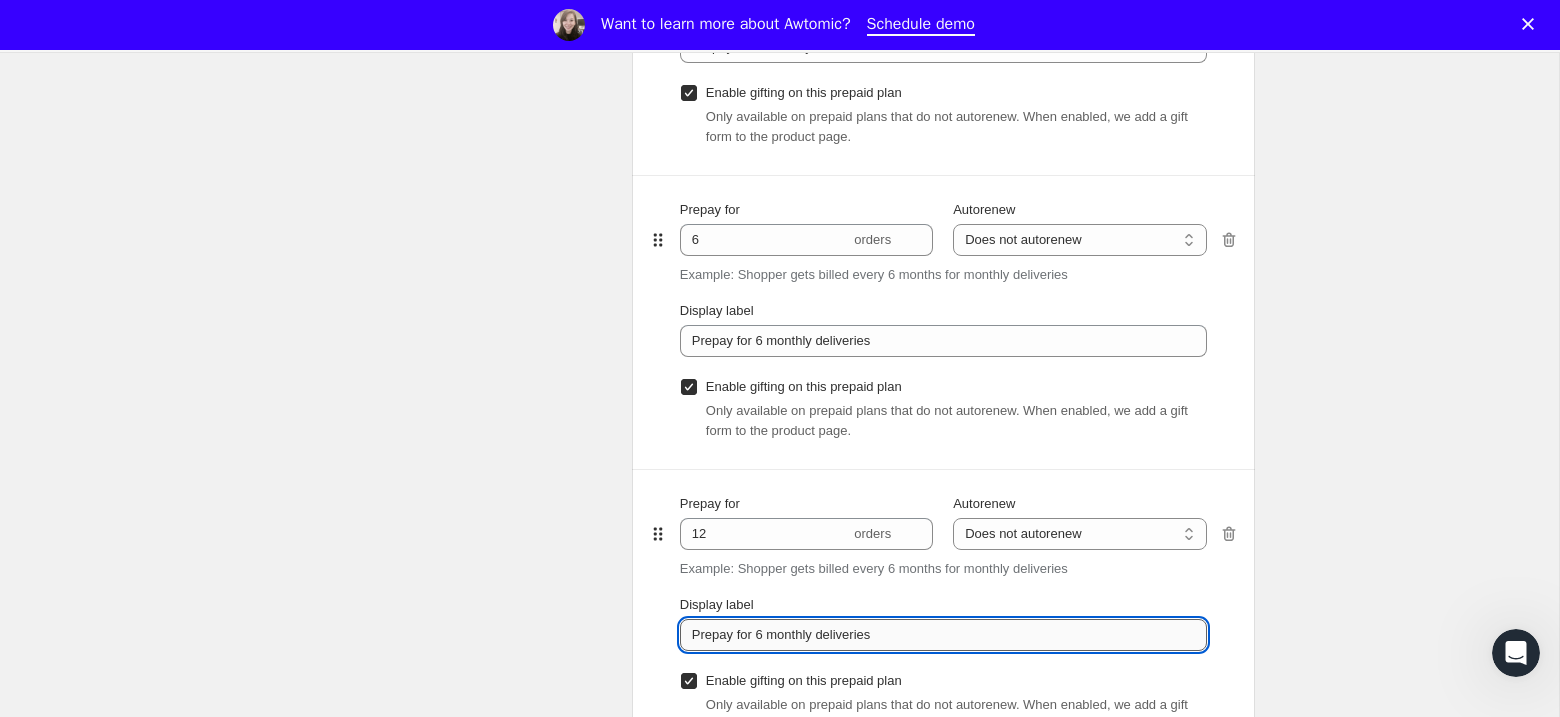 click on "Prepay for 6 monthly deliveries" at bounding box center [943, 635] 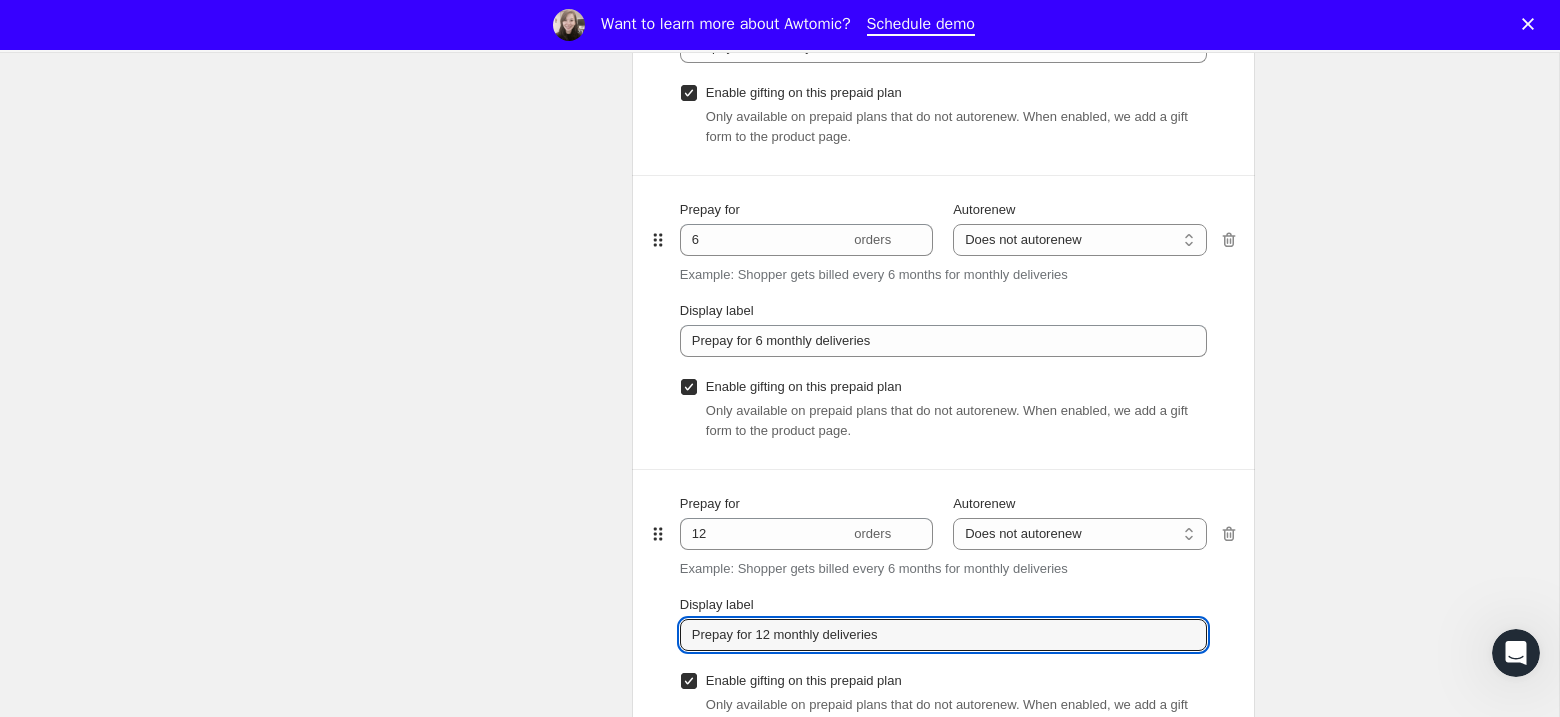 type on "Prepay for 12 monthly deliveries" 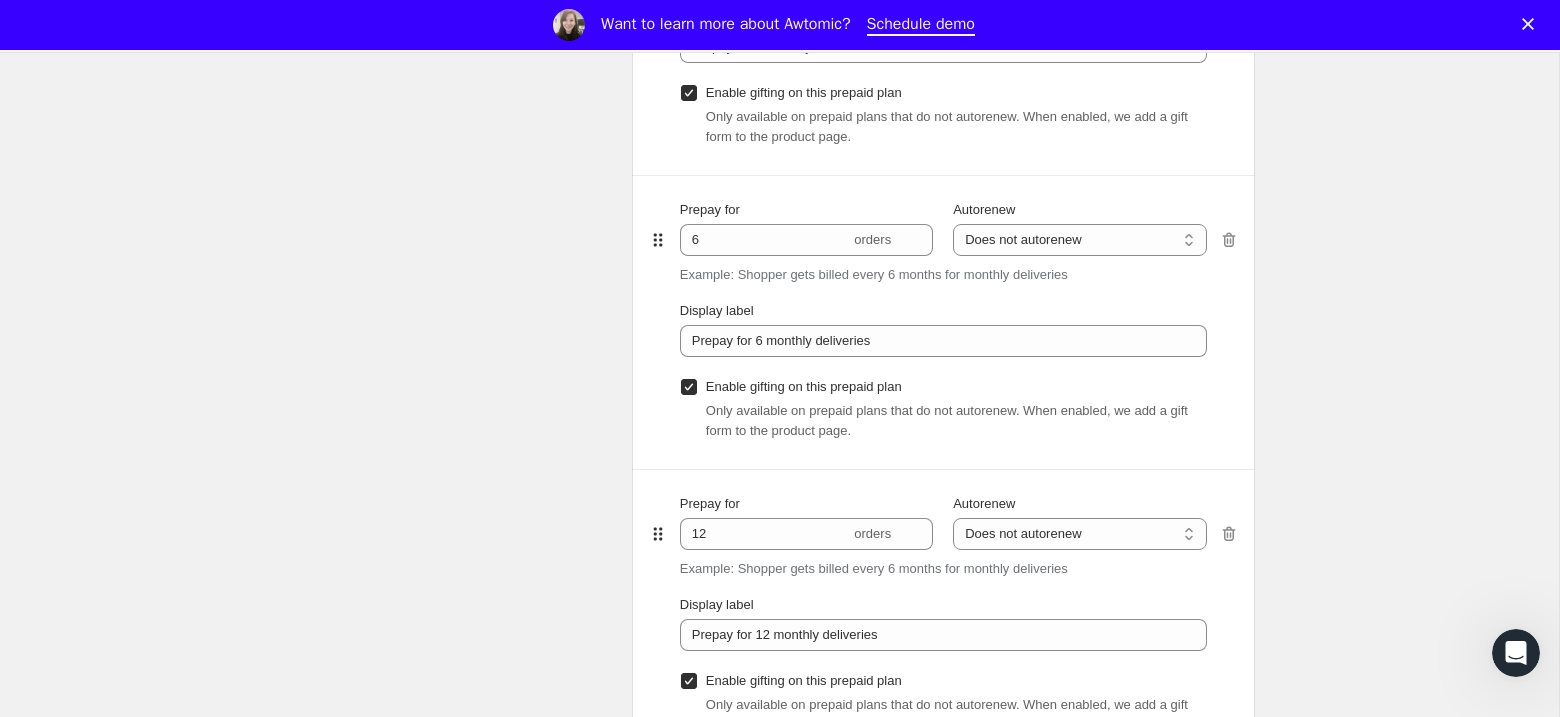 click on "Prepaid terms Reward your customers for their loyalty by providing discount incentives for subscriptions." at bounding box center [460, 268] 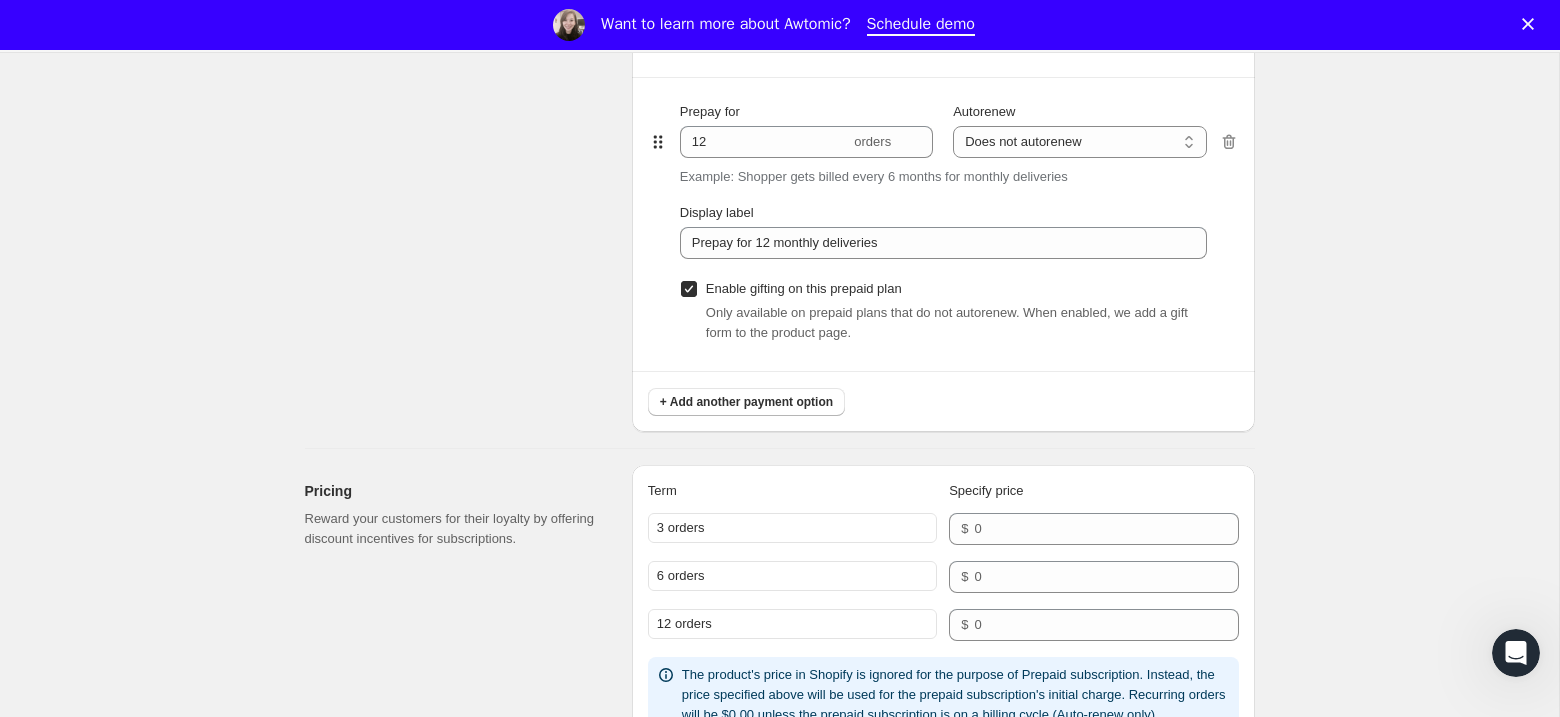 scroll, scrollTop: 1926, scrollLeft: 0, axis: vertical 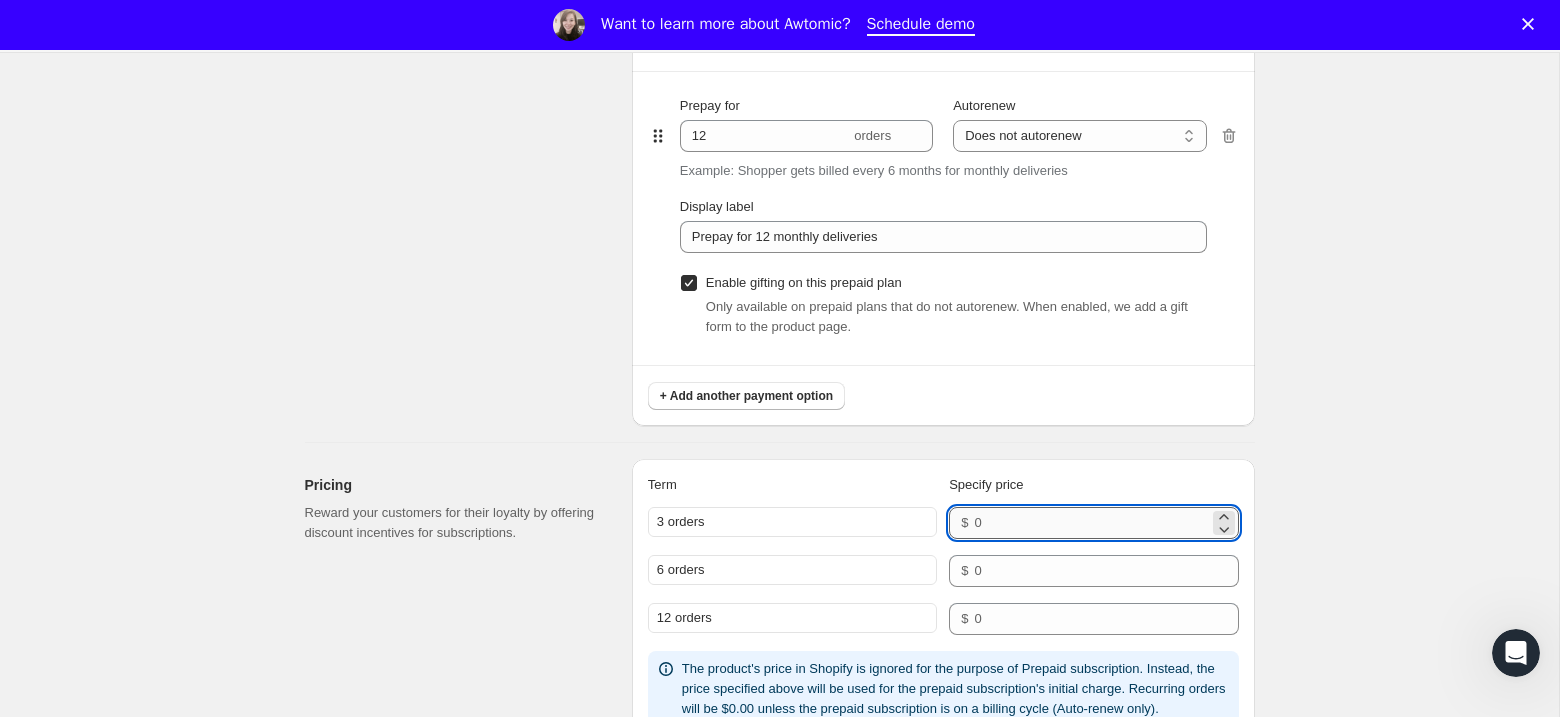 click at bounding box center [1091, 523] 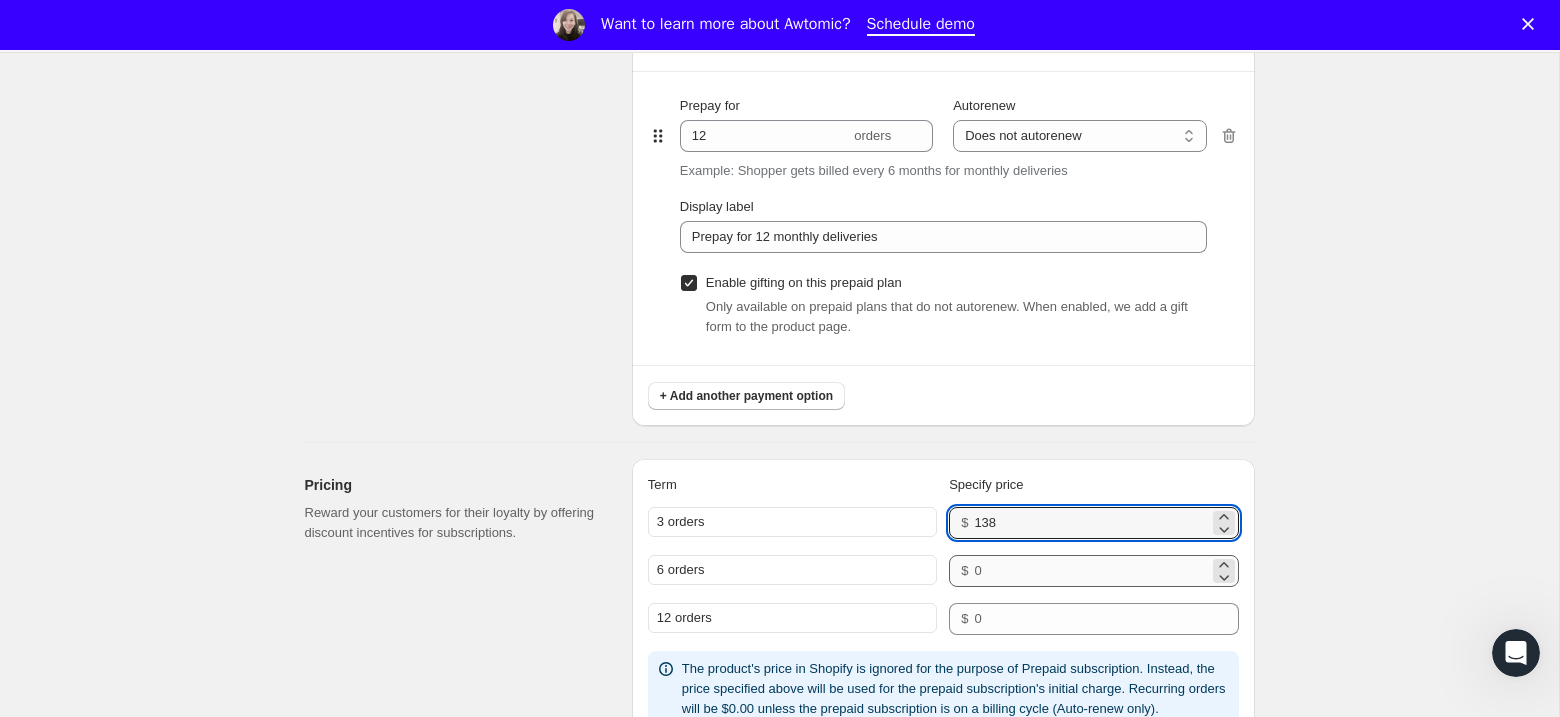 type on "138" 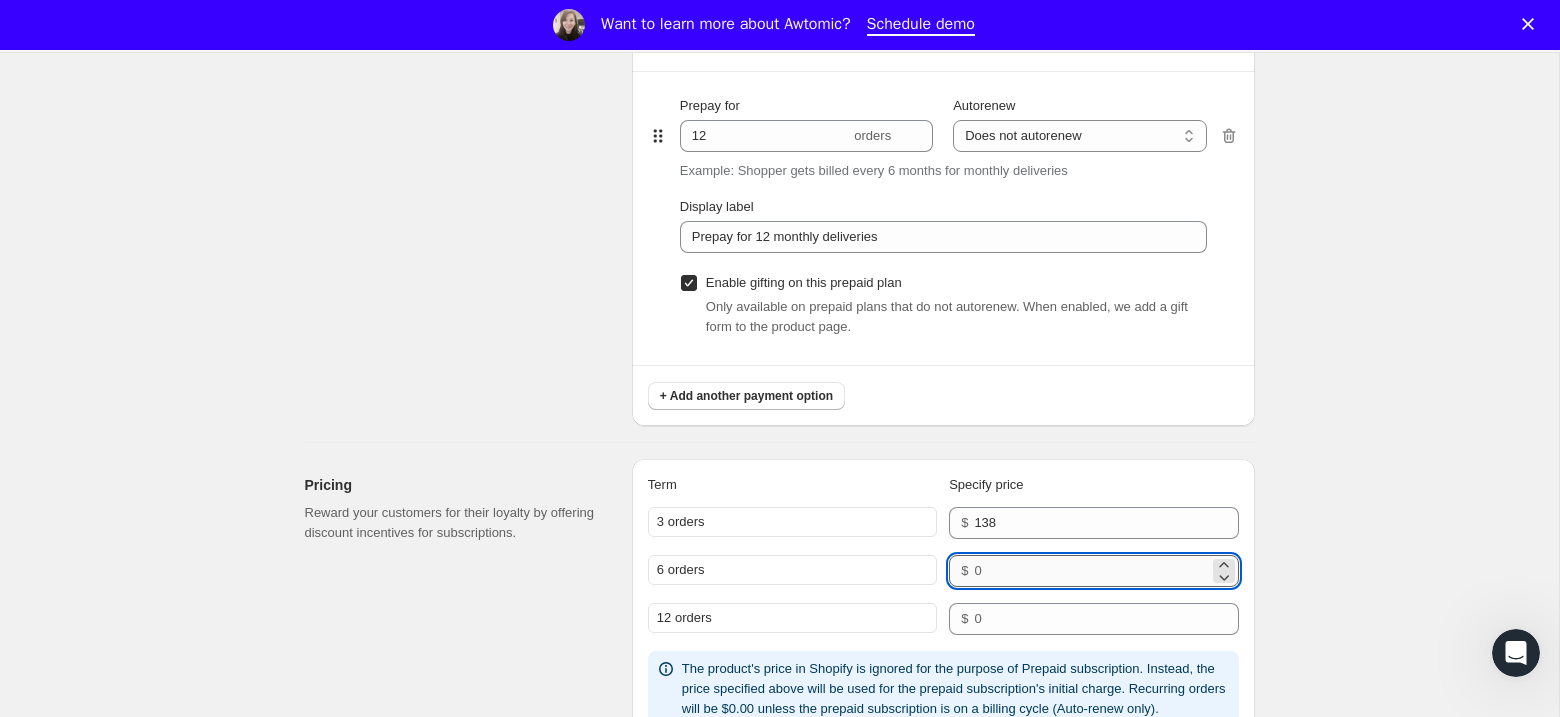click at bounding box center (1091, 571) 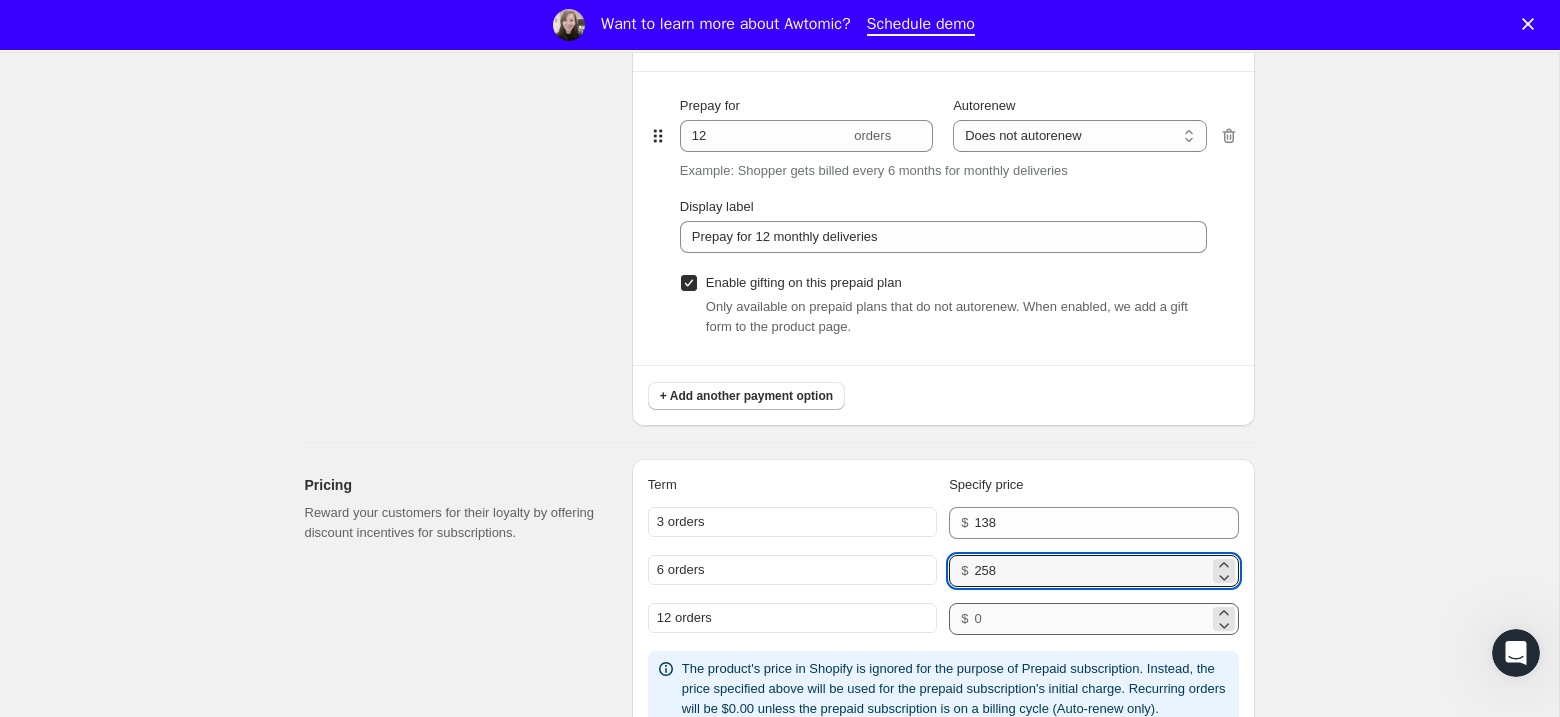 type on "258" 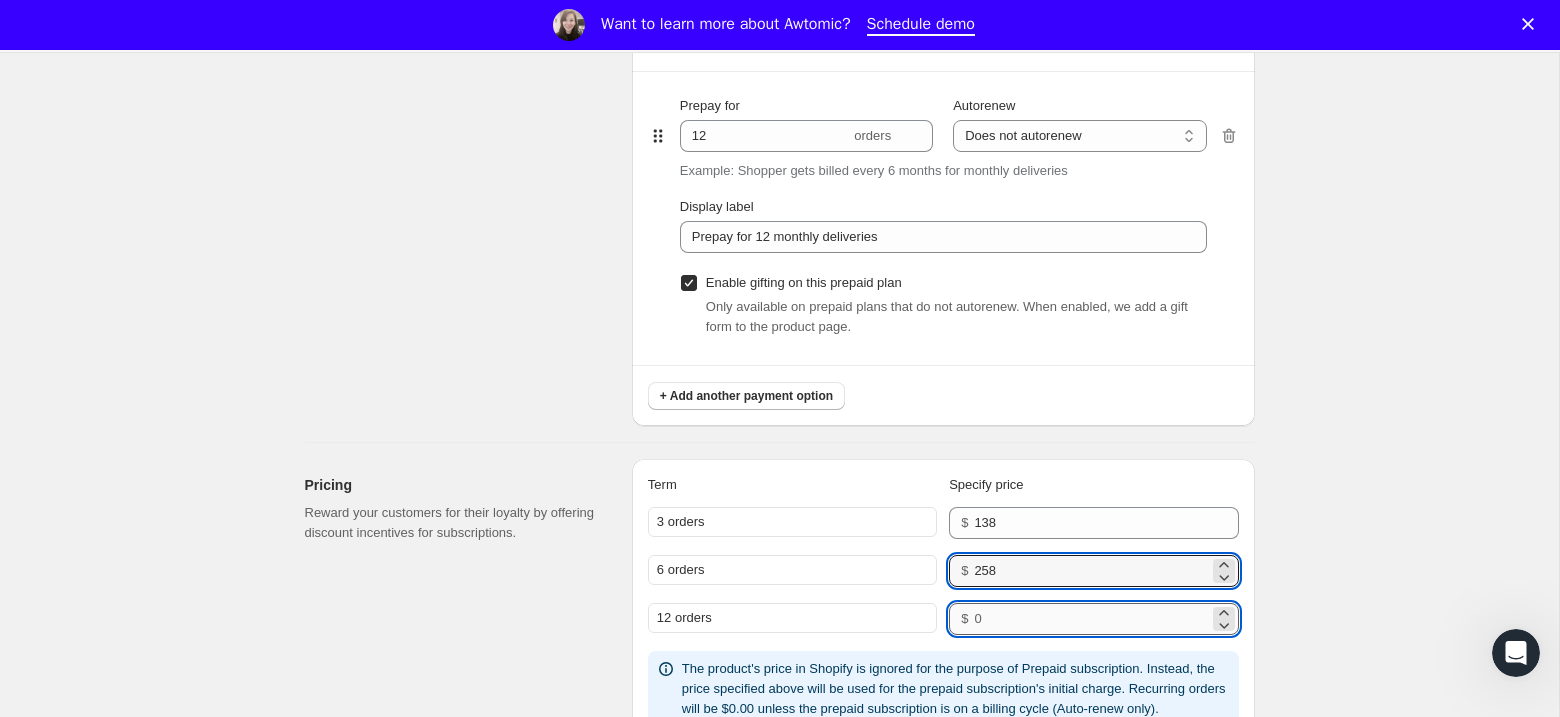 click at bounding box center (1091, 619) 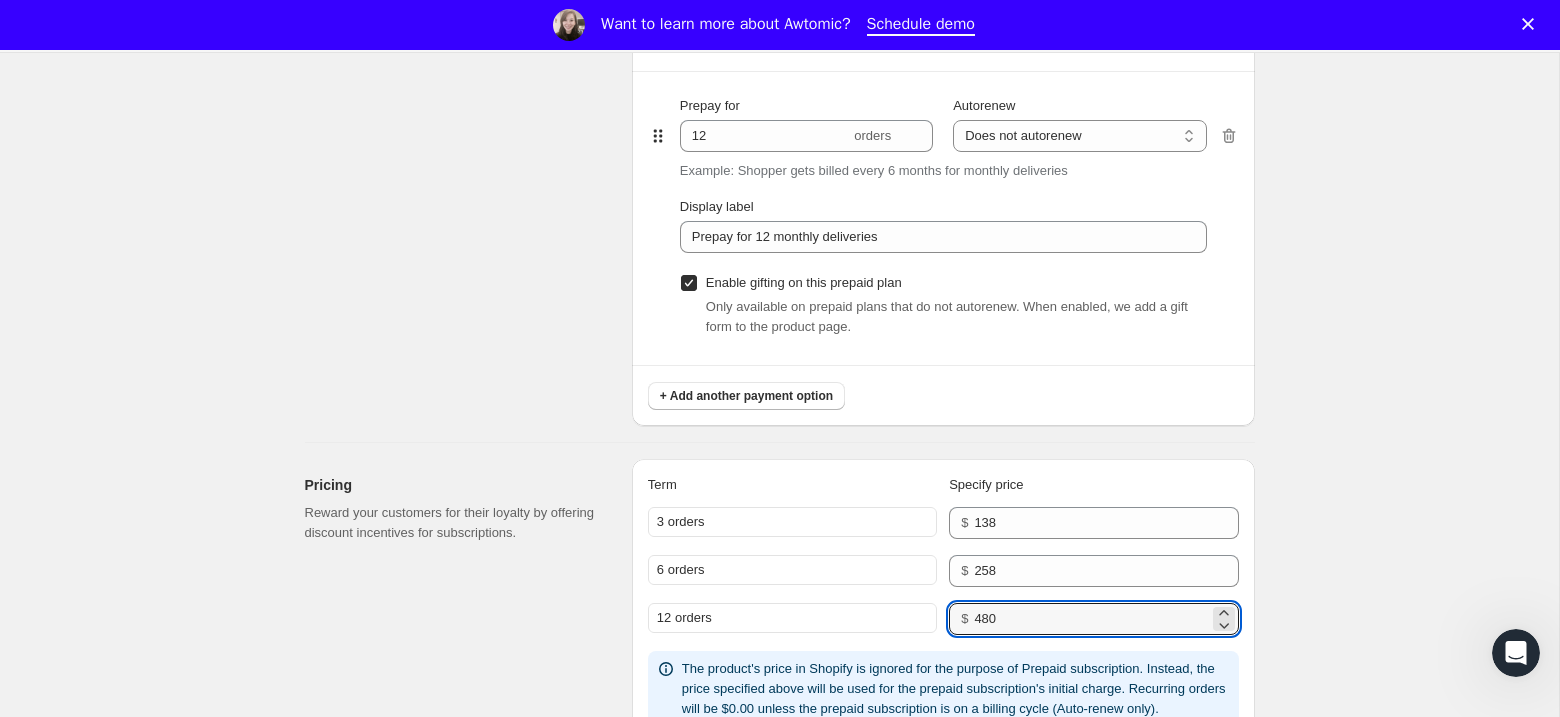 type on "480" 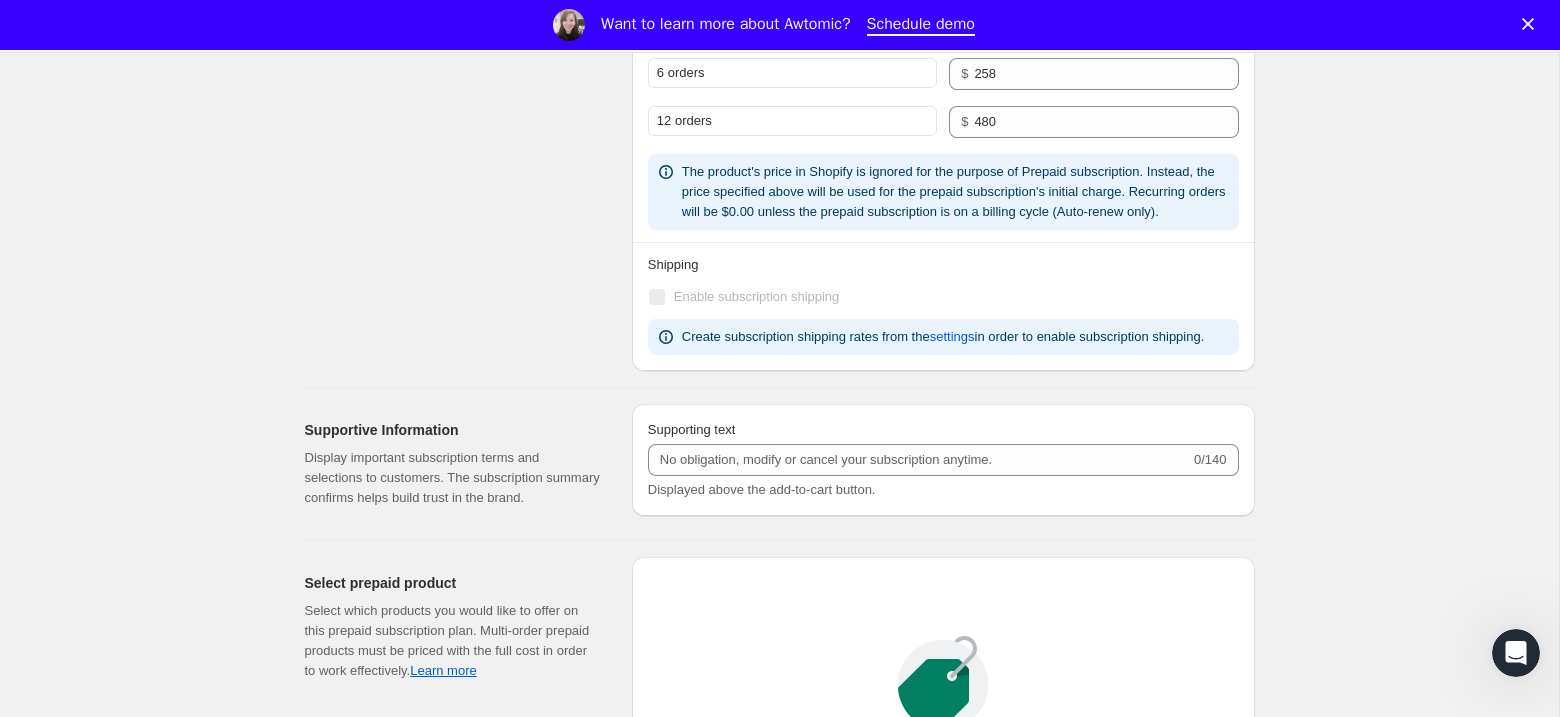 scroll, scrollTop: 2465, scrollLeft: 0, axis: vertical 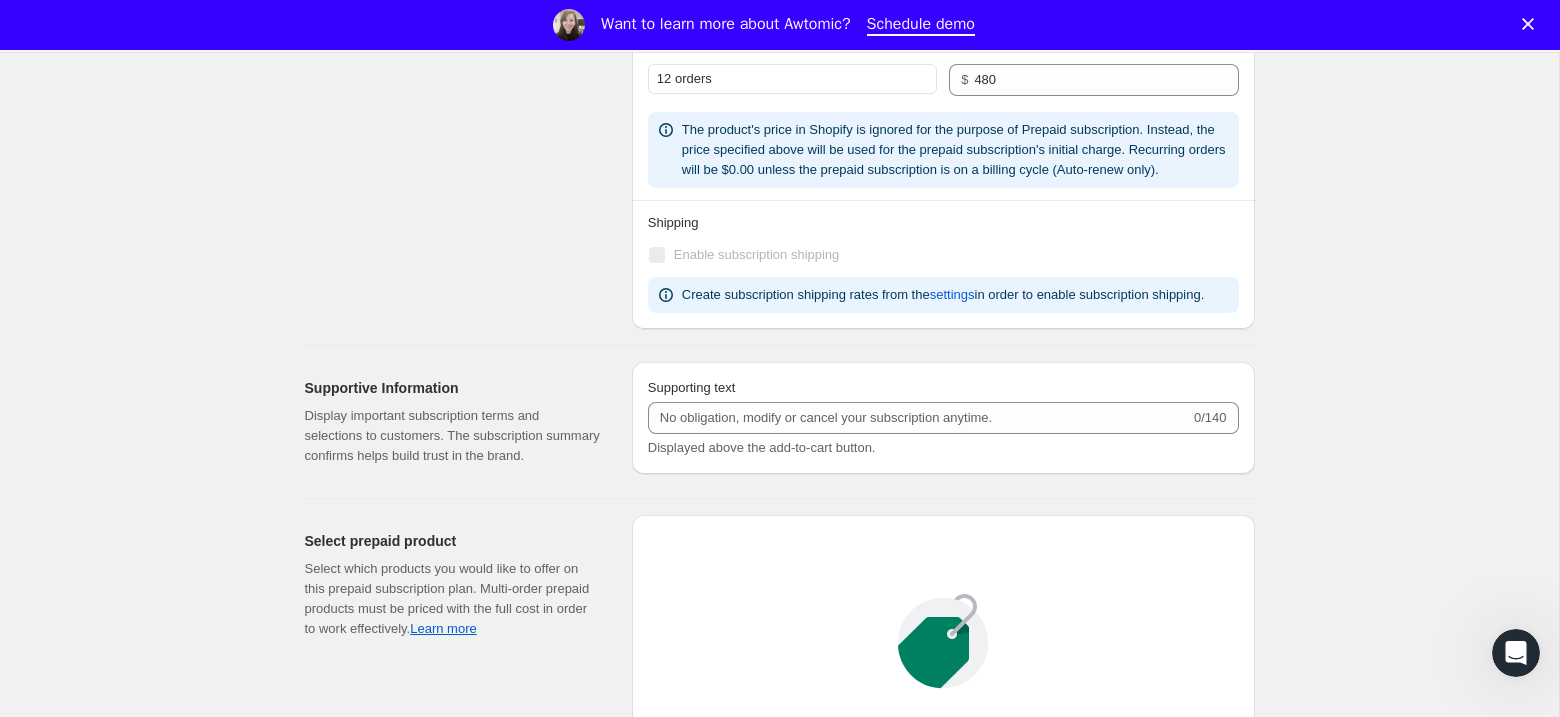 click on "Supporting text" at bounding box center (943, 388) 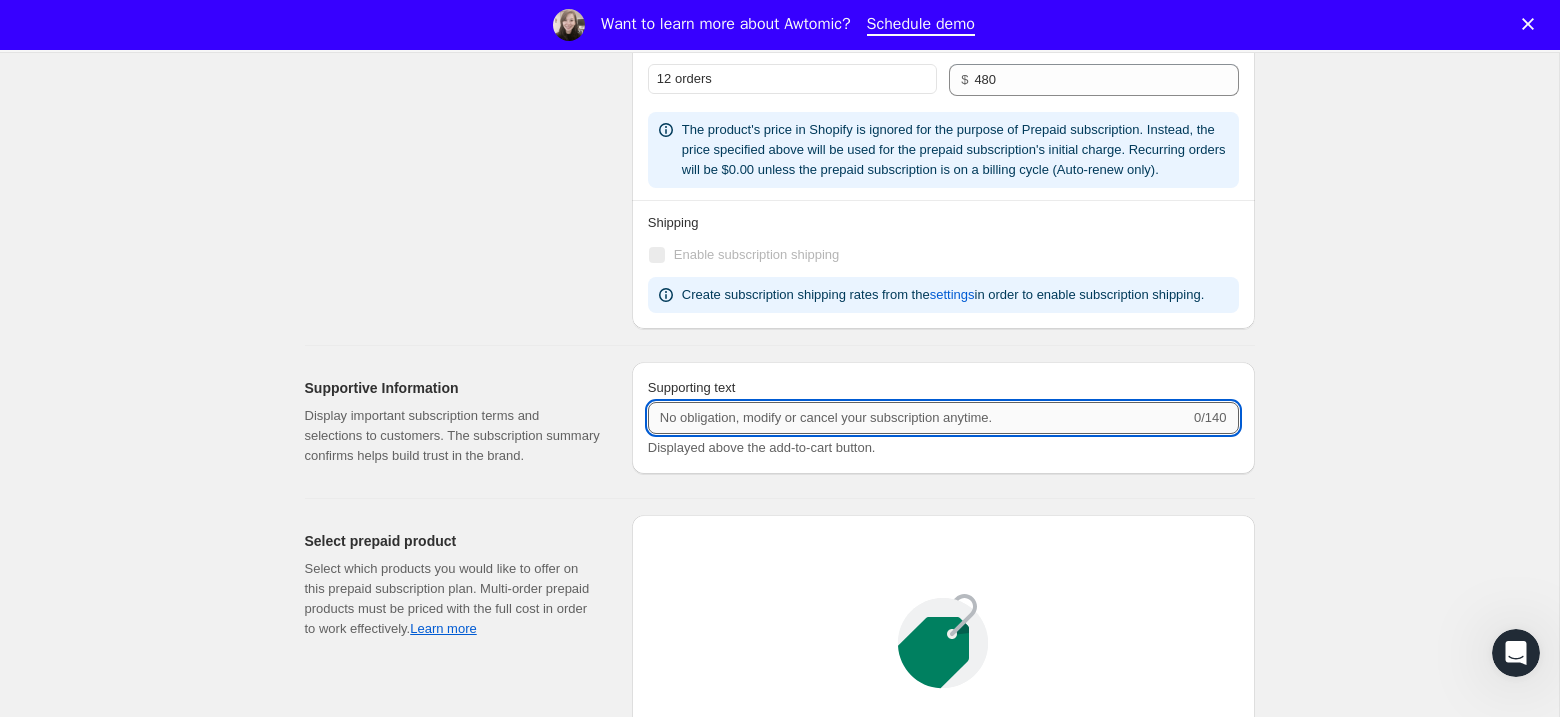 click on "Supporting text" at bounding box center (919, 418) 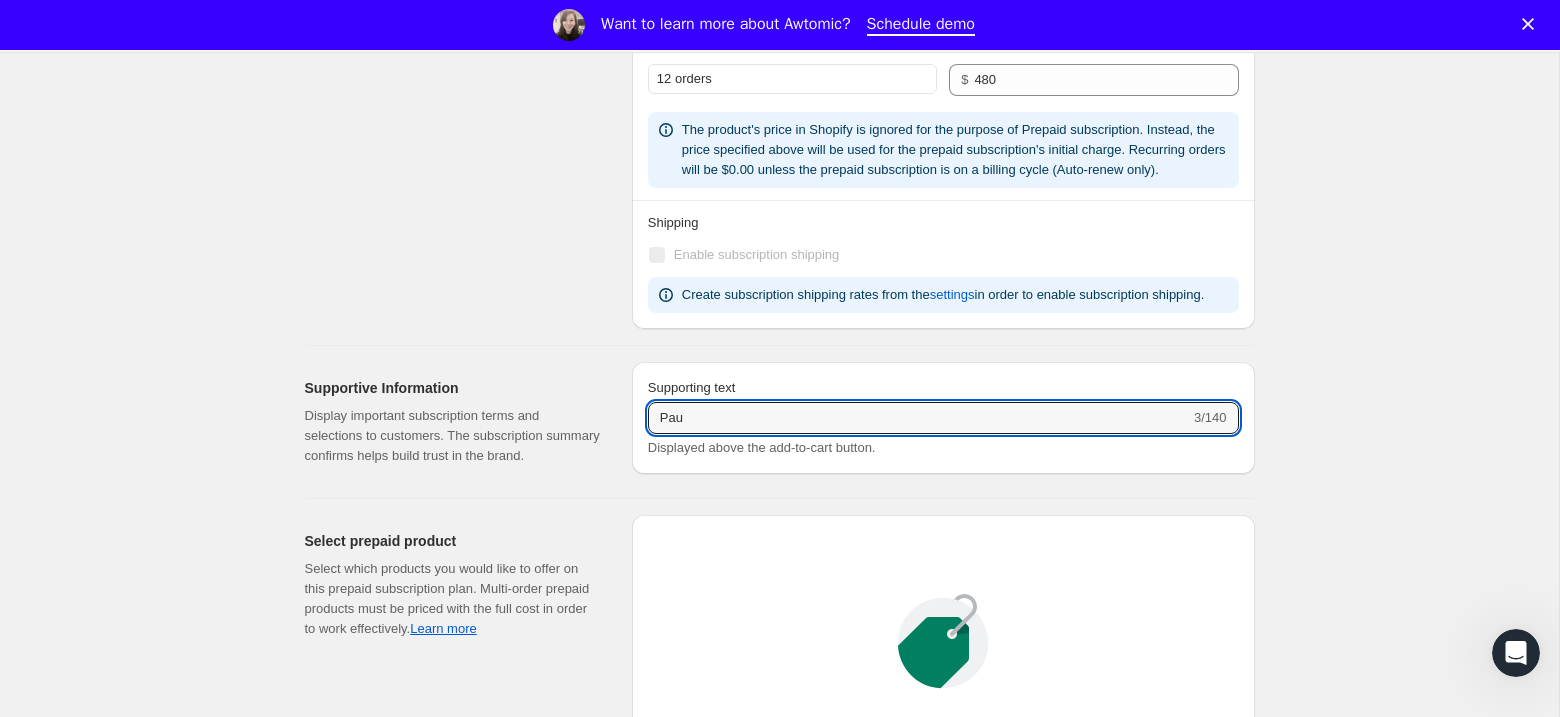 type on "Pause your subscription for up to 3 months and skip a box any time!" 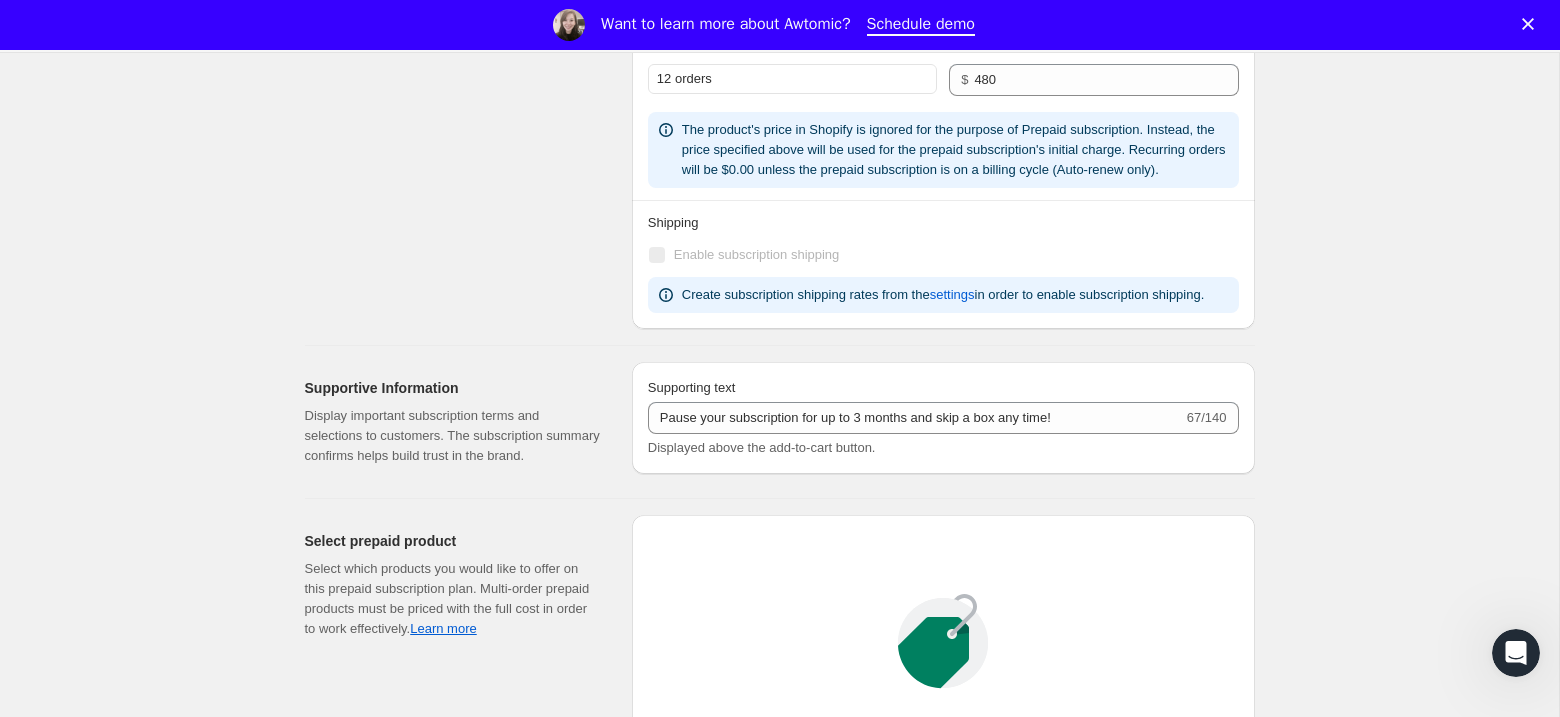 click on "Select products for this prepaid plan You control what products offer this subscription plan on your storefront. Add products" at bounding box center (943, 706) 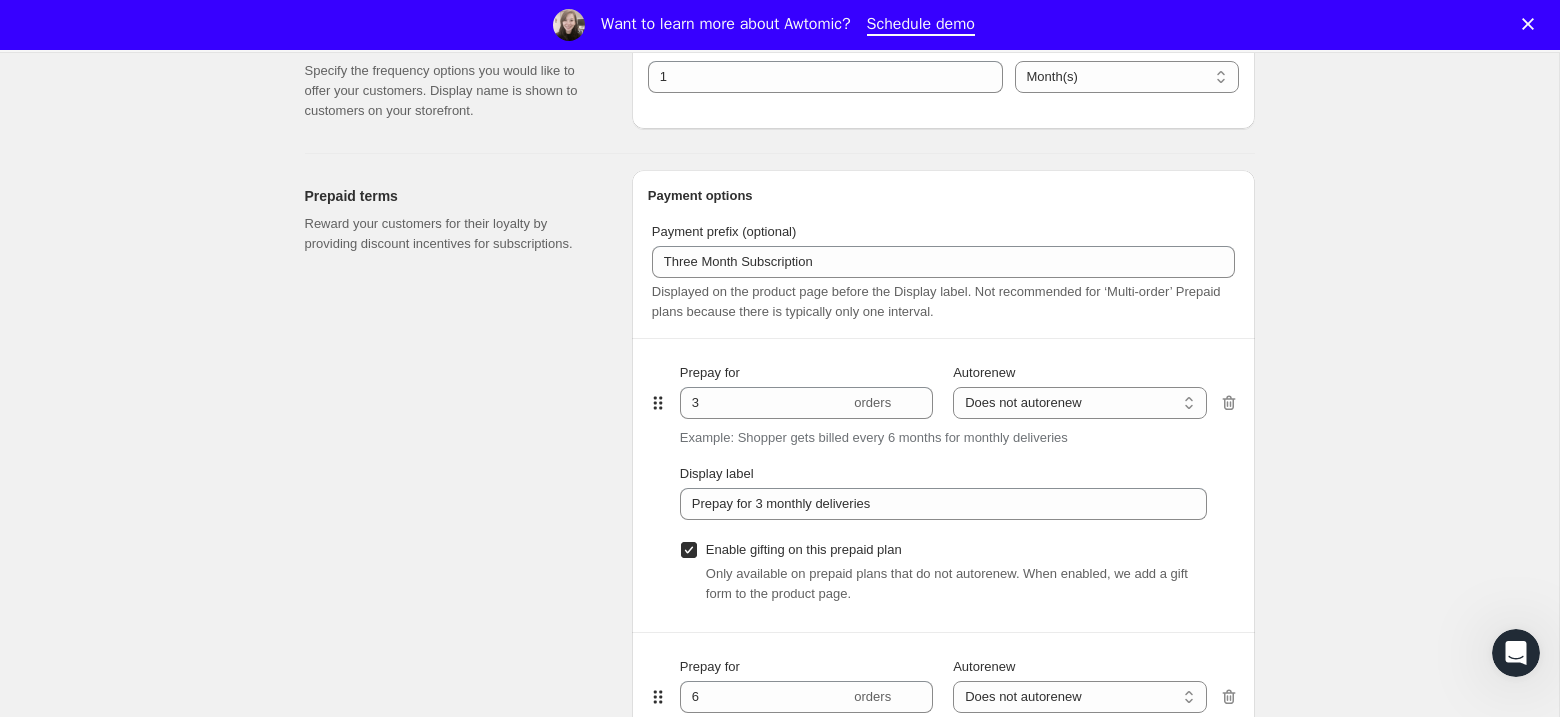 scroll, scrollTop: 946, scrollLeft: 0, axis: vertical 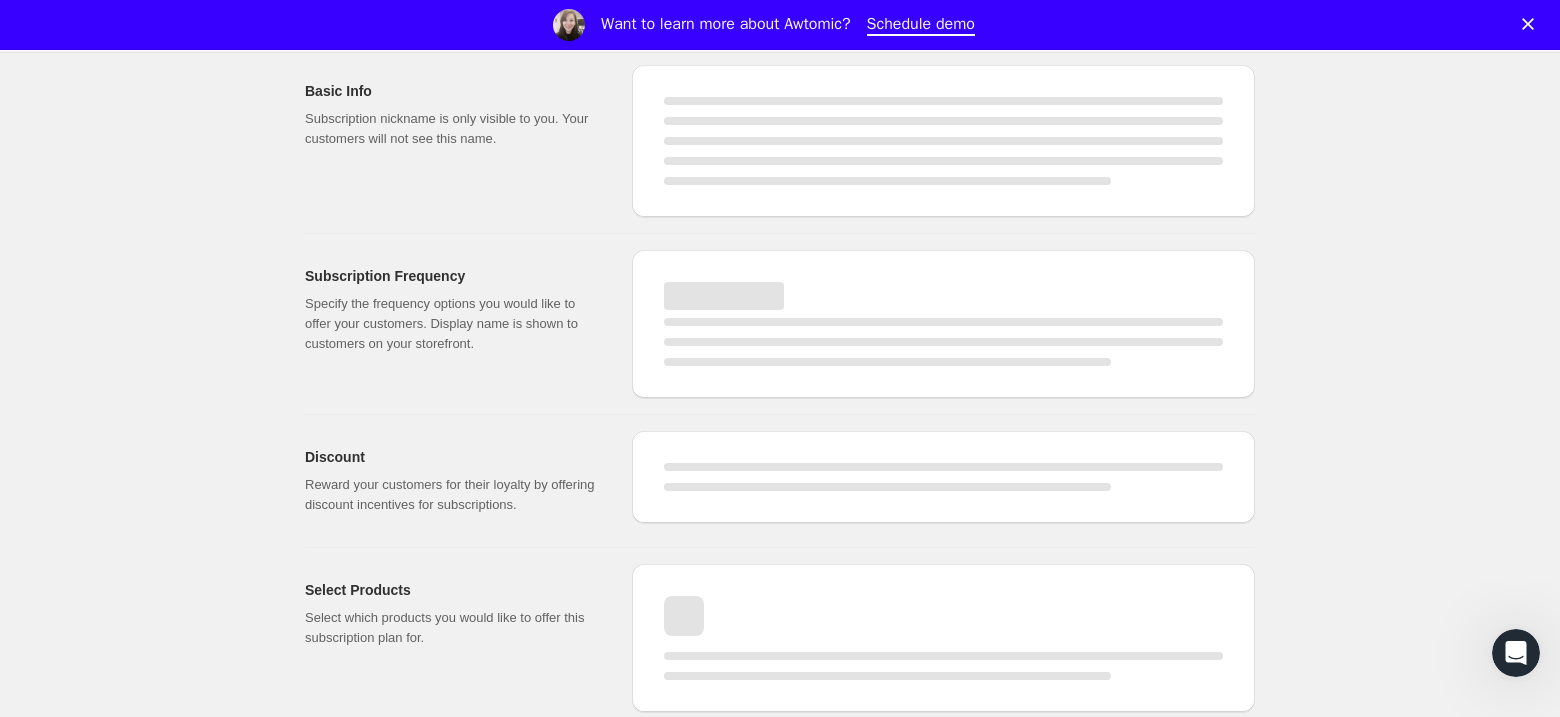 select on "WEEK" 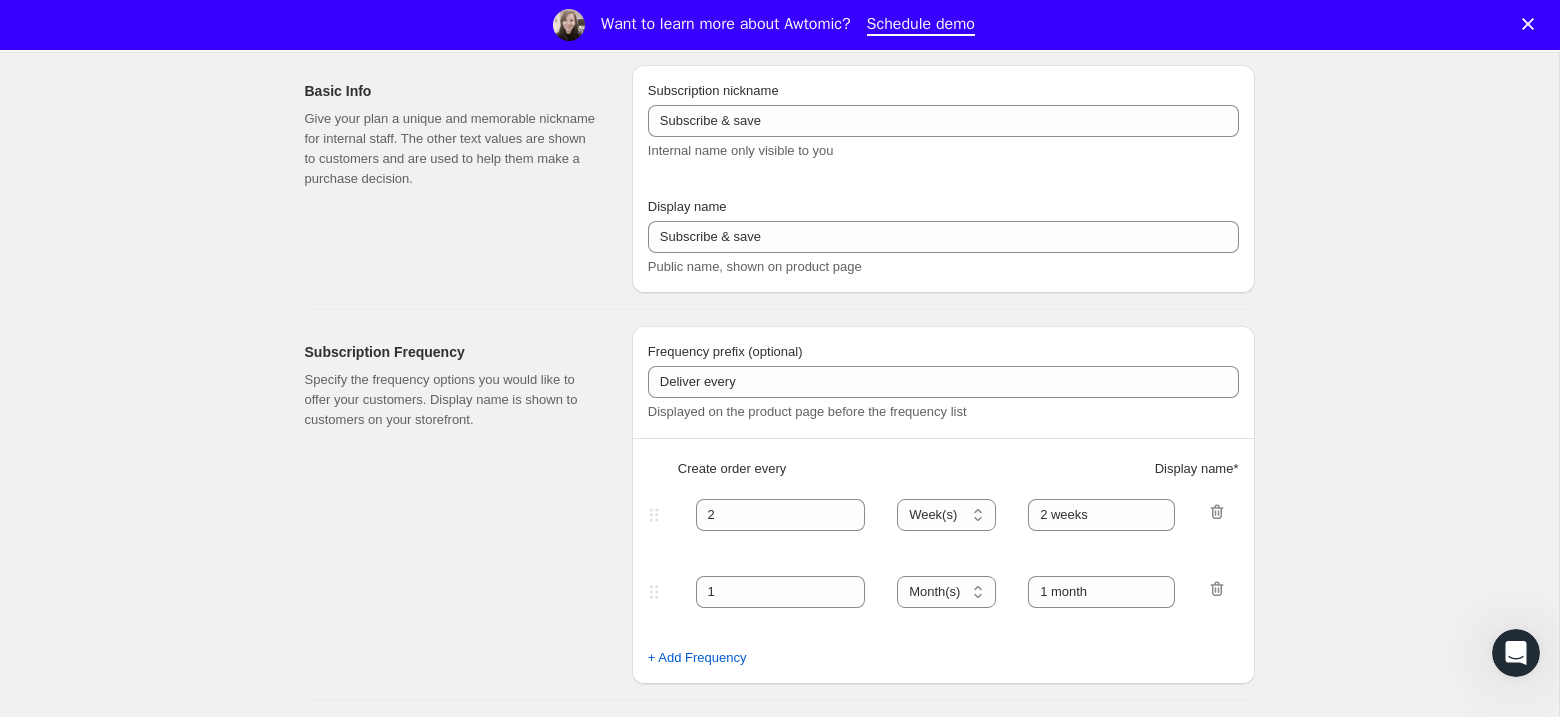 scroll, scrollTop: 912, scrollLeft: 0, axis: vertical 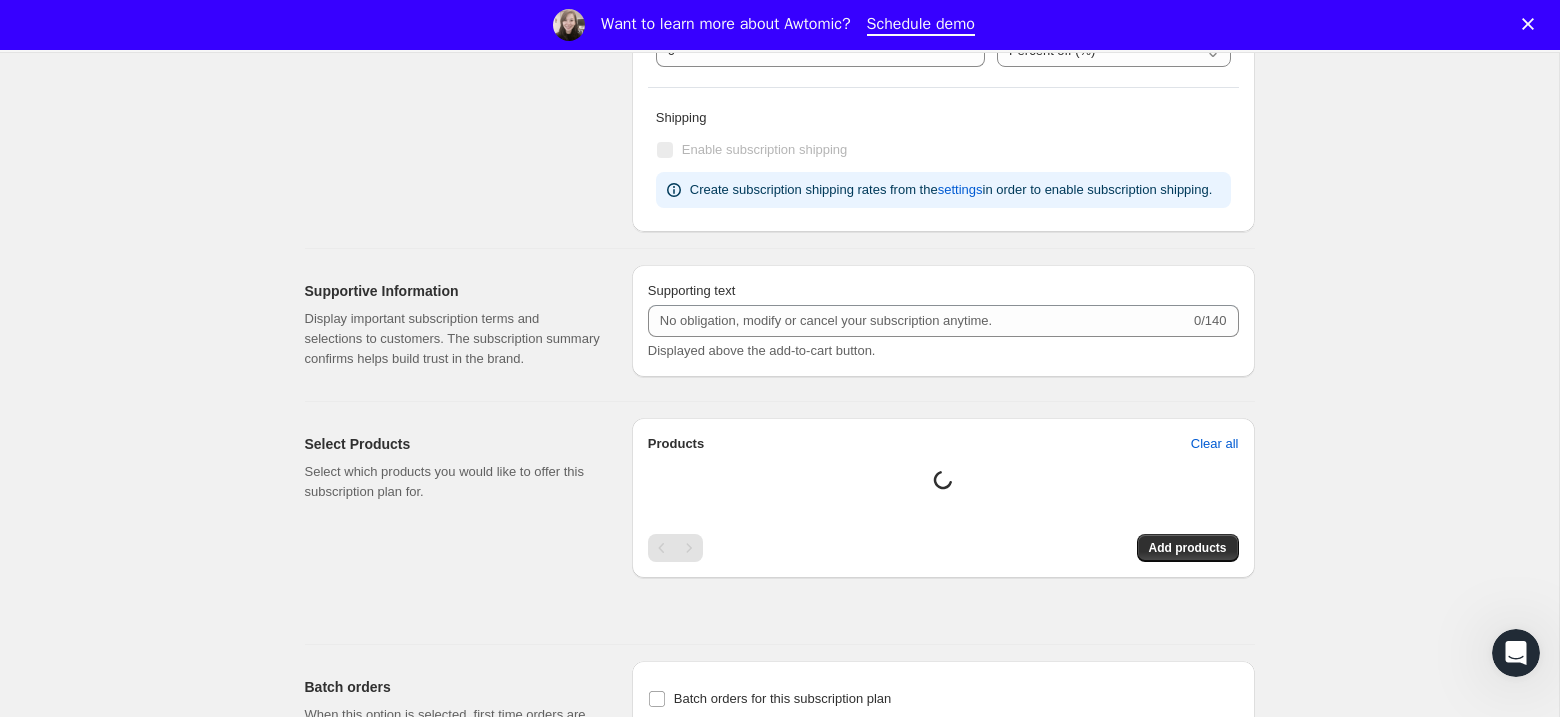 type on "Monthly Subscription" 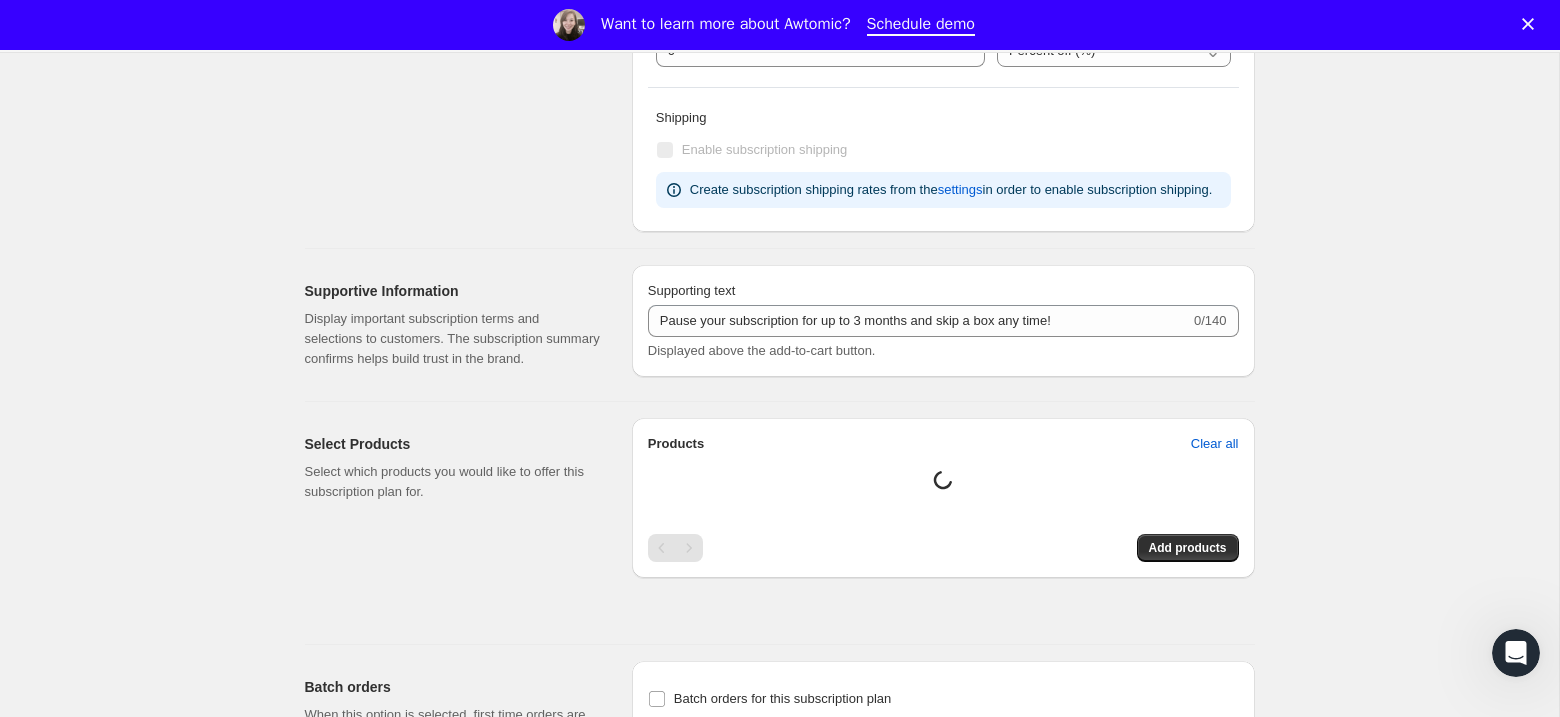 select on "MONTH" 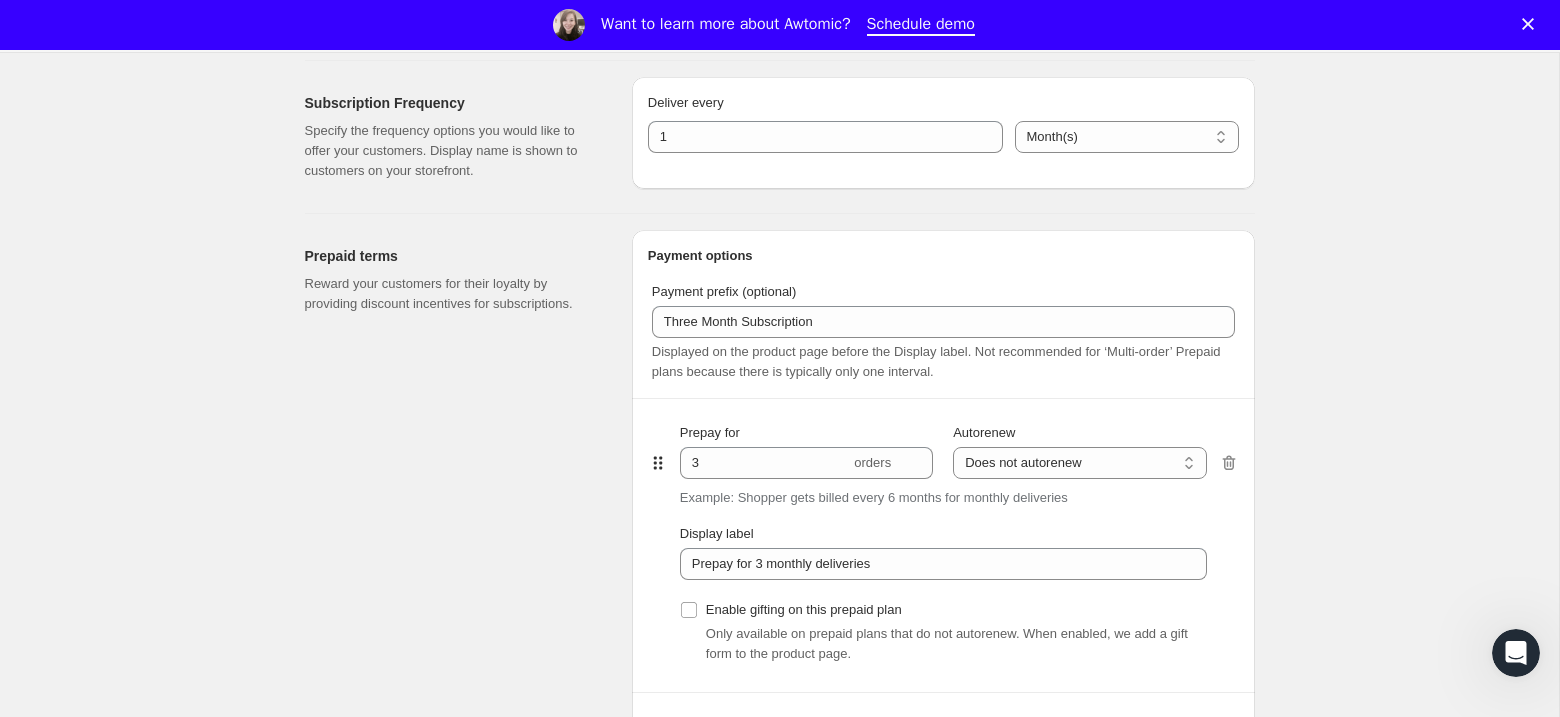 scroll, scrollTop: 0, scrollLeft: 0, axis: both 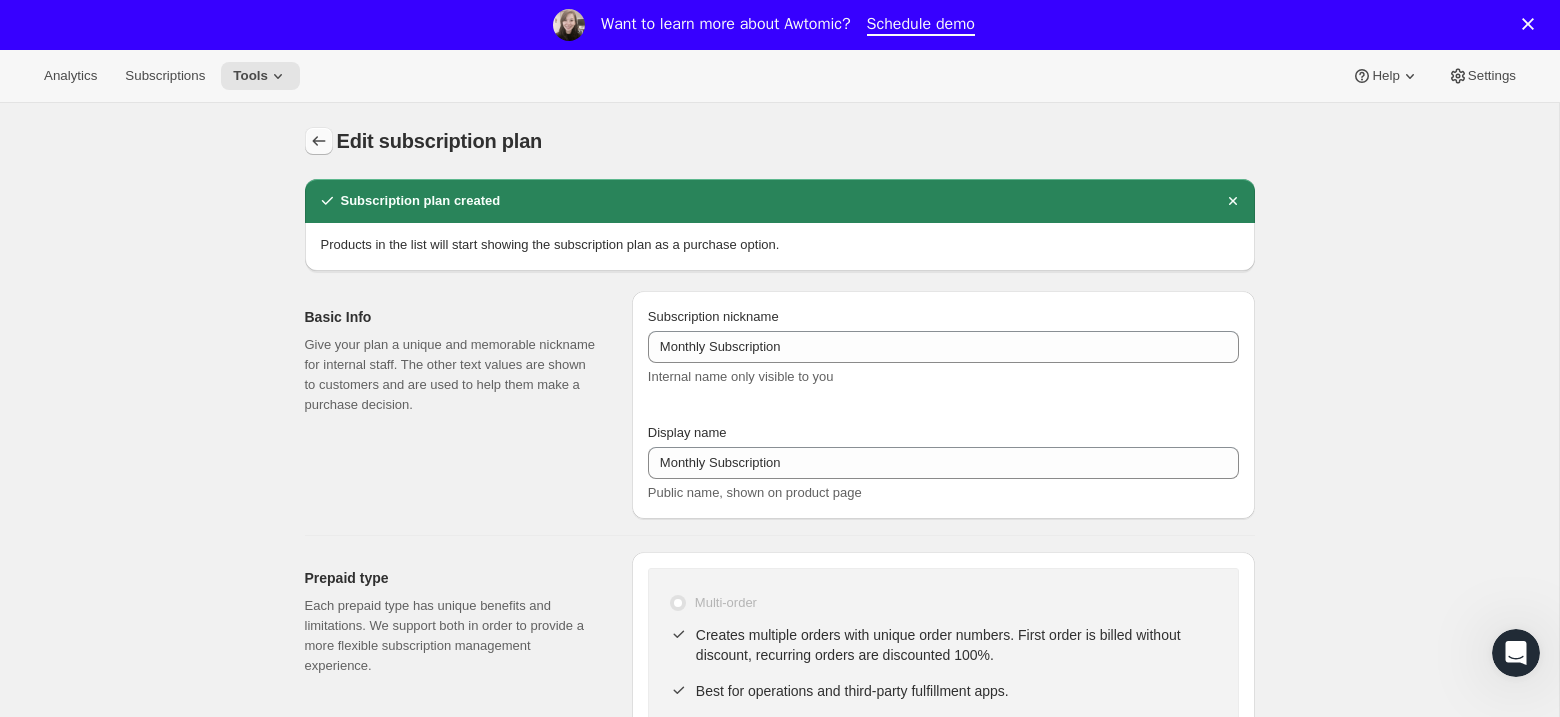 click 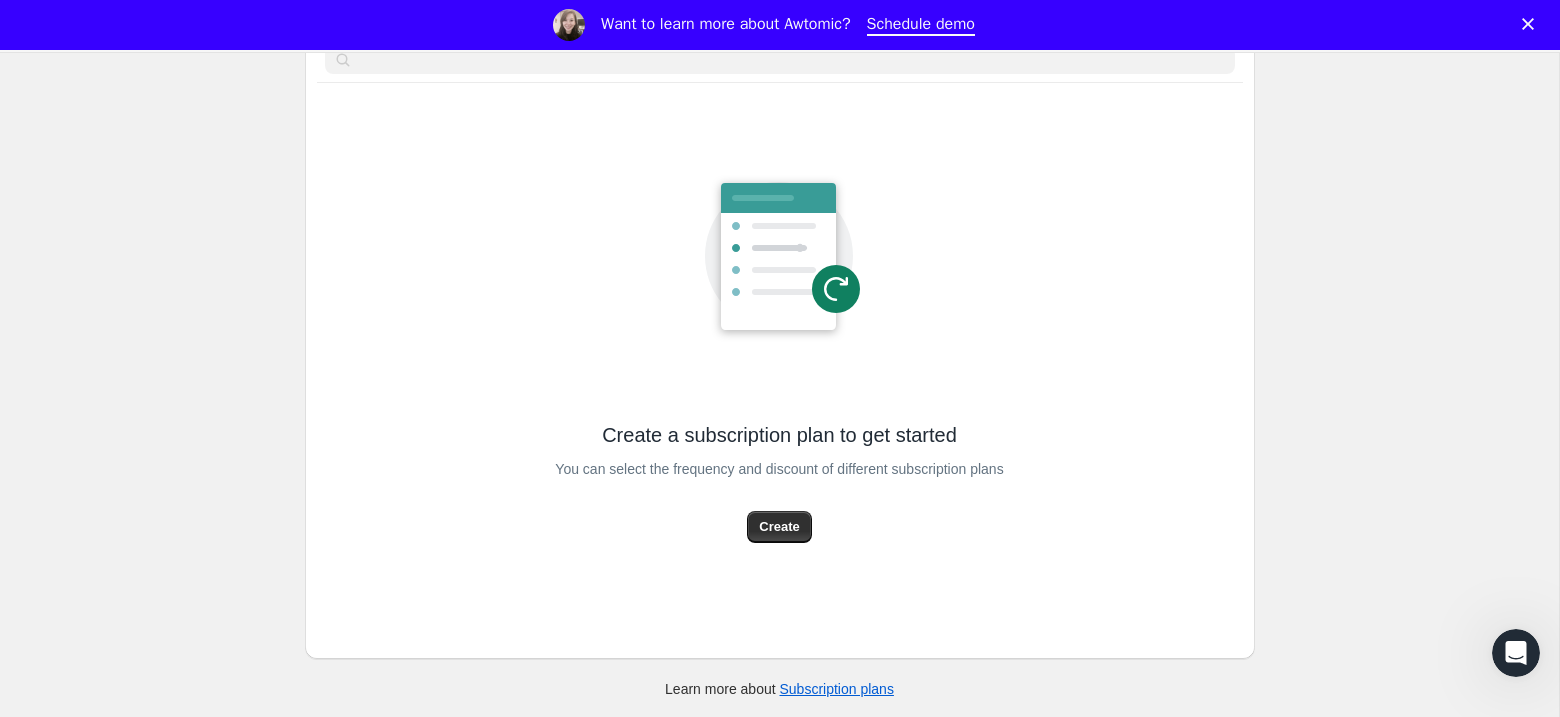 scroll, scrollTop: 0, scrollLeft: 0, axis: both 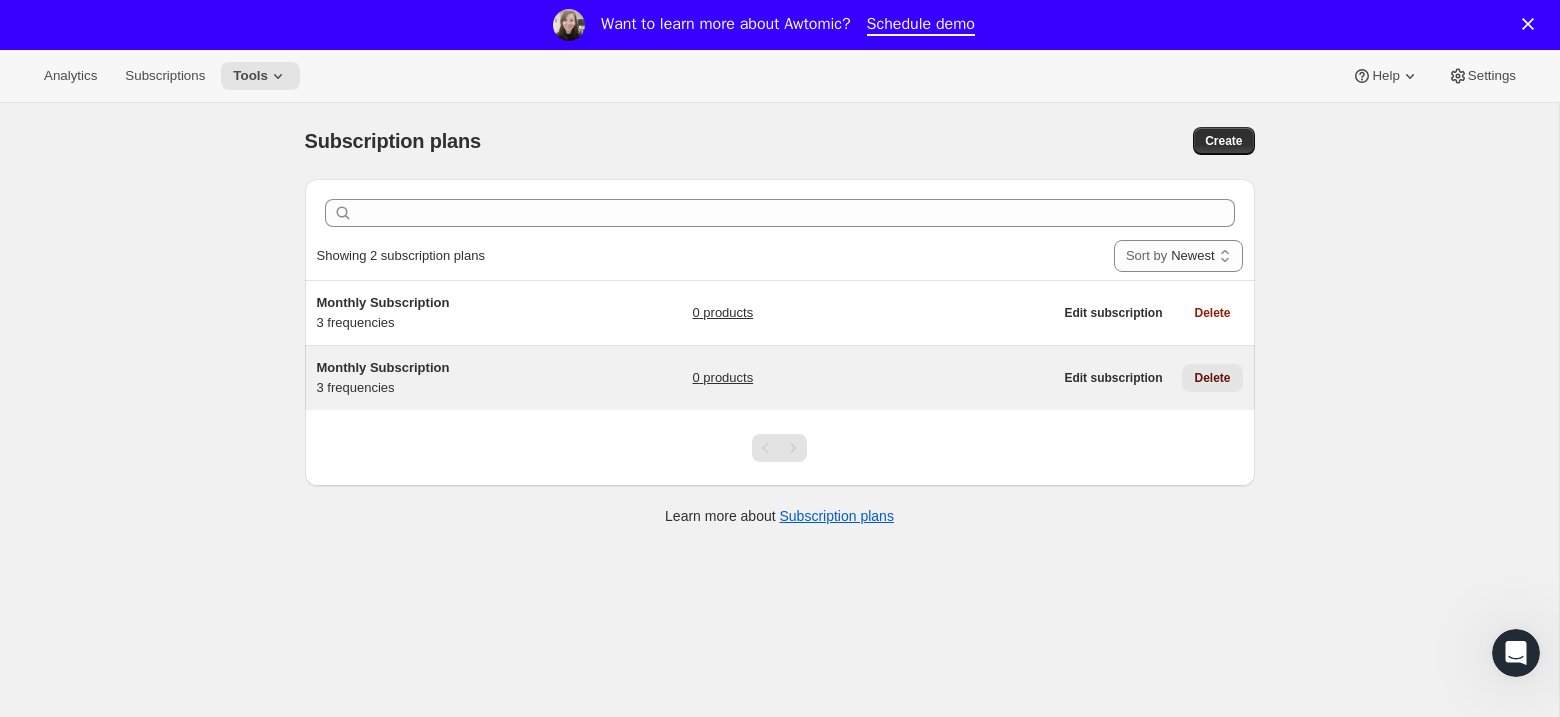 click on "Delete" at bounding box center (1212, 378) 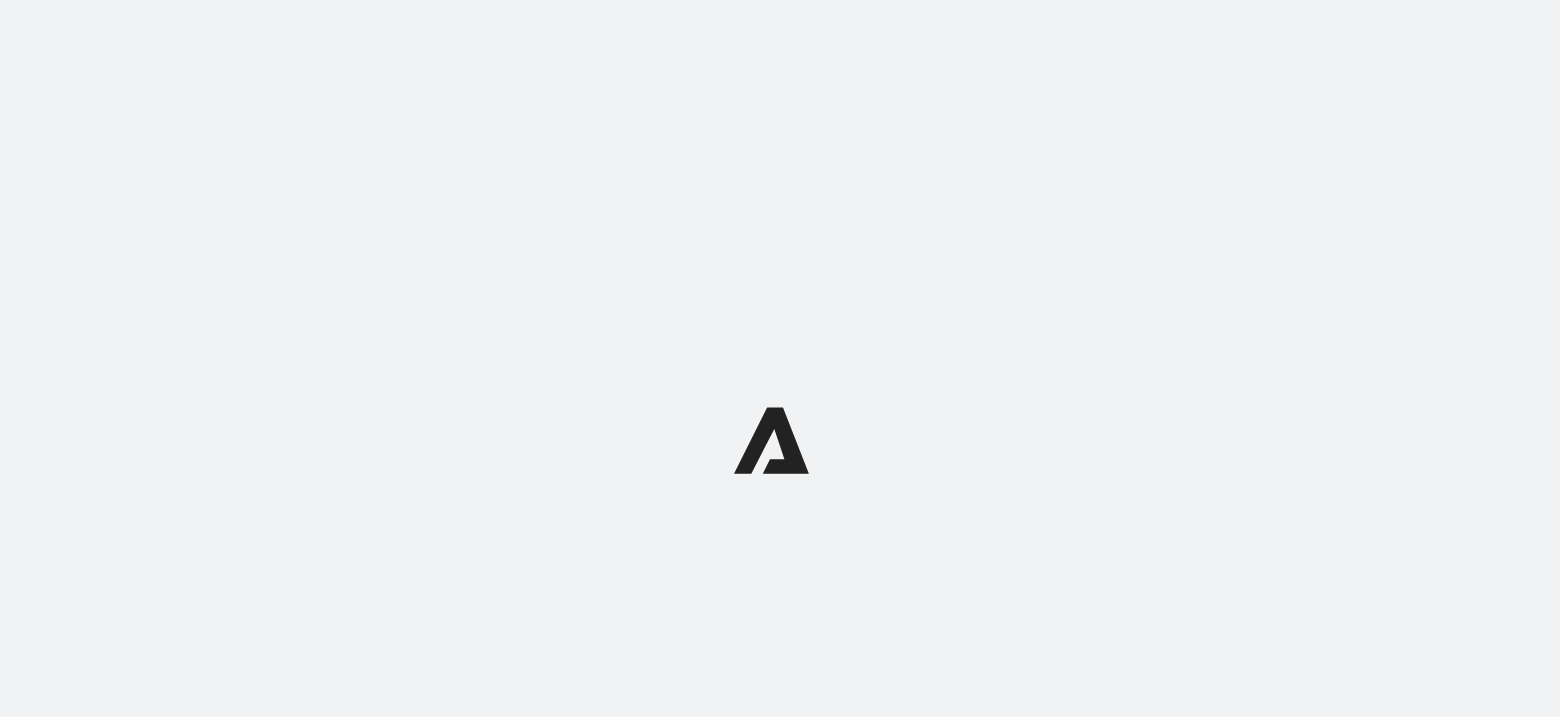 scroll, scrollTop: 0, scrollLeft: 0, axis: both 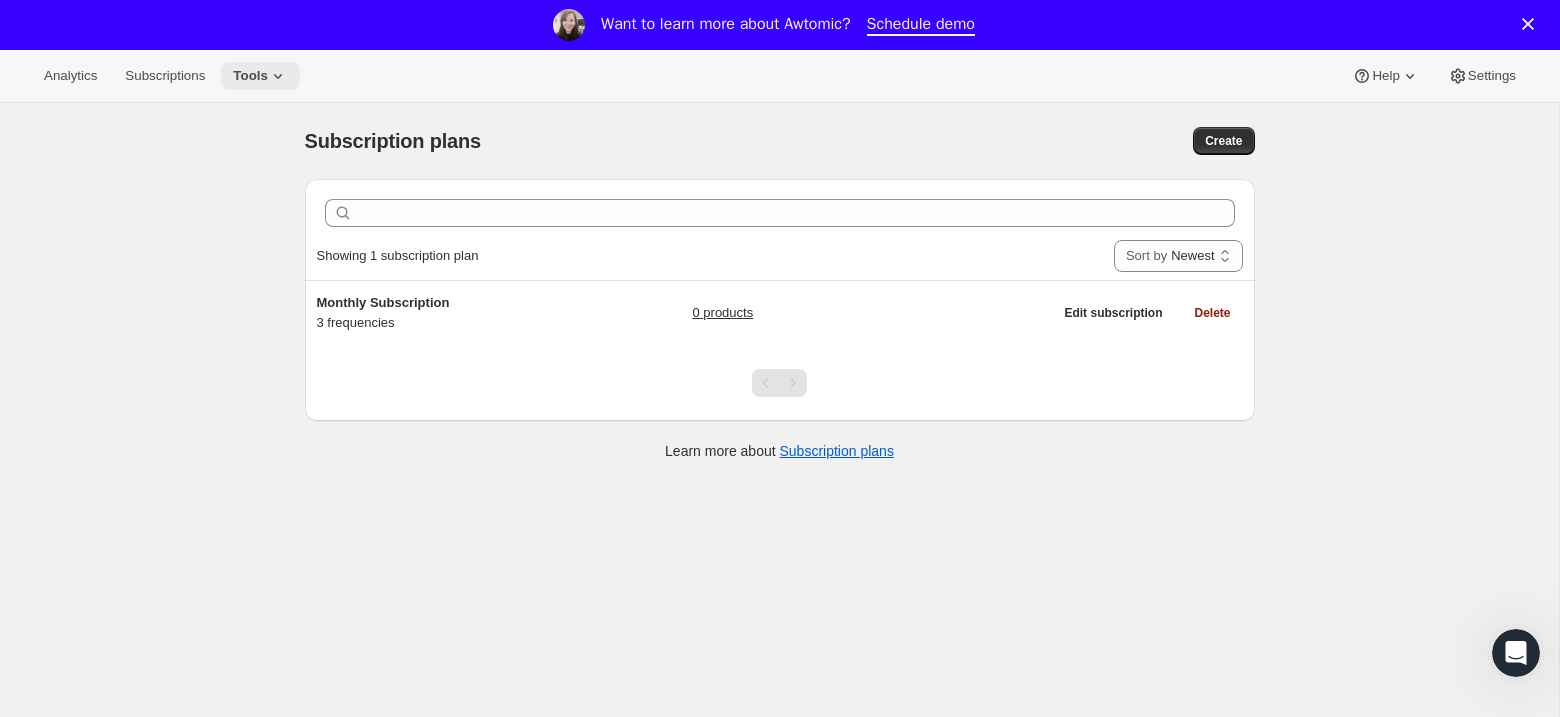 click 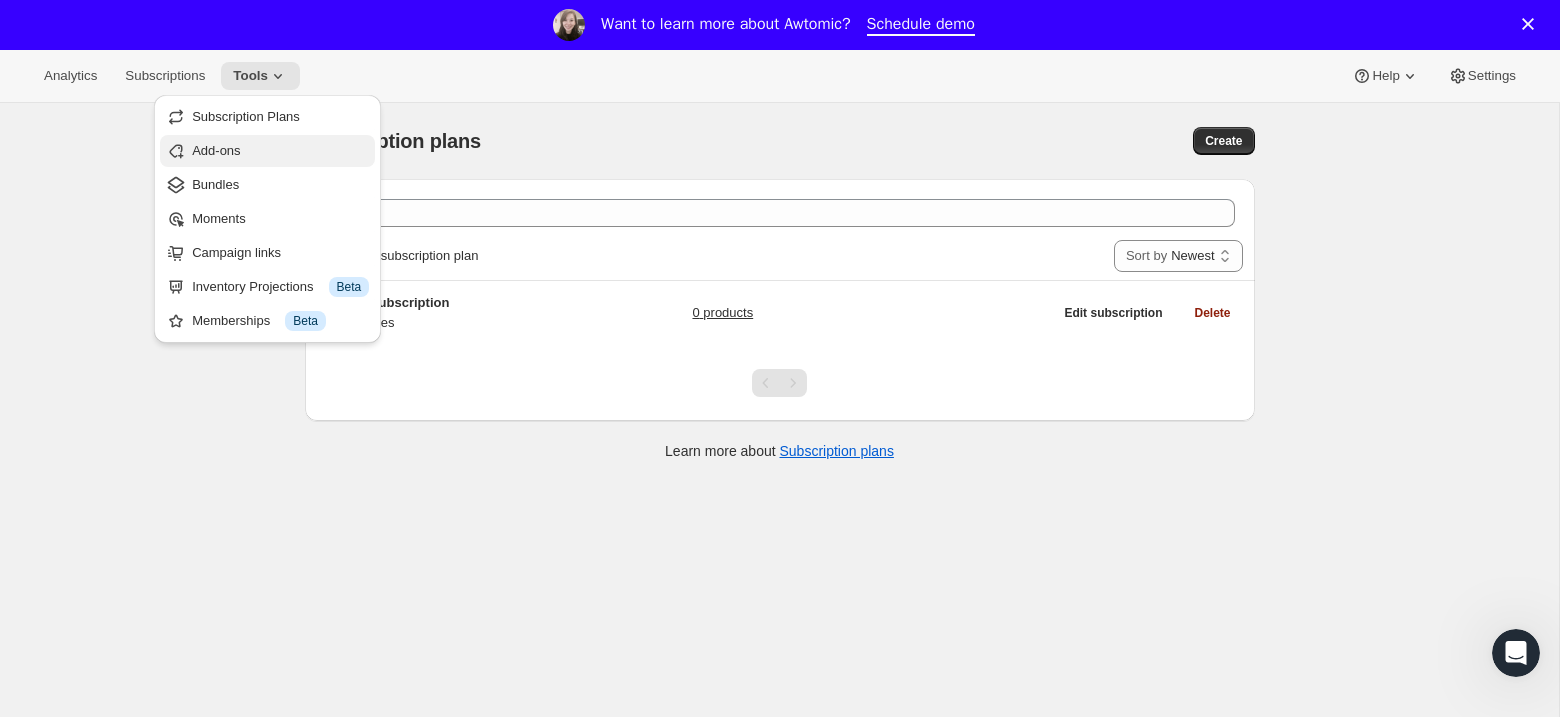 click on "Add-ons" at bounding box center (216, 150) 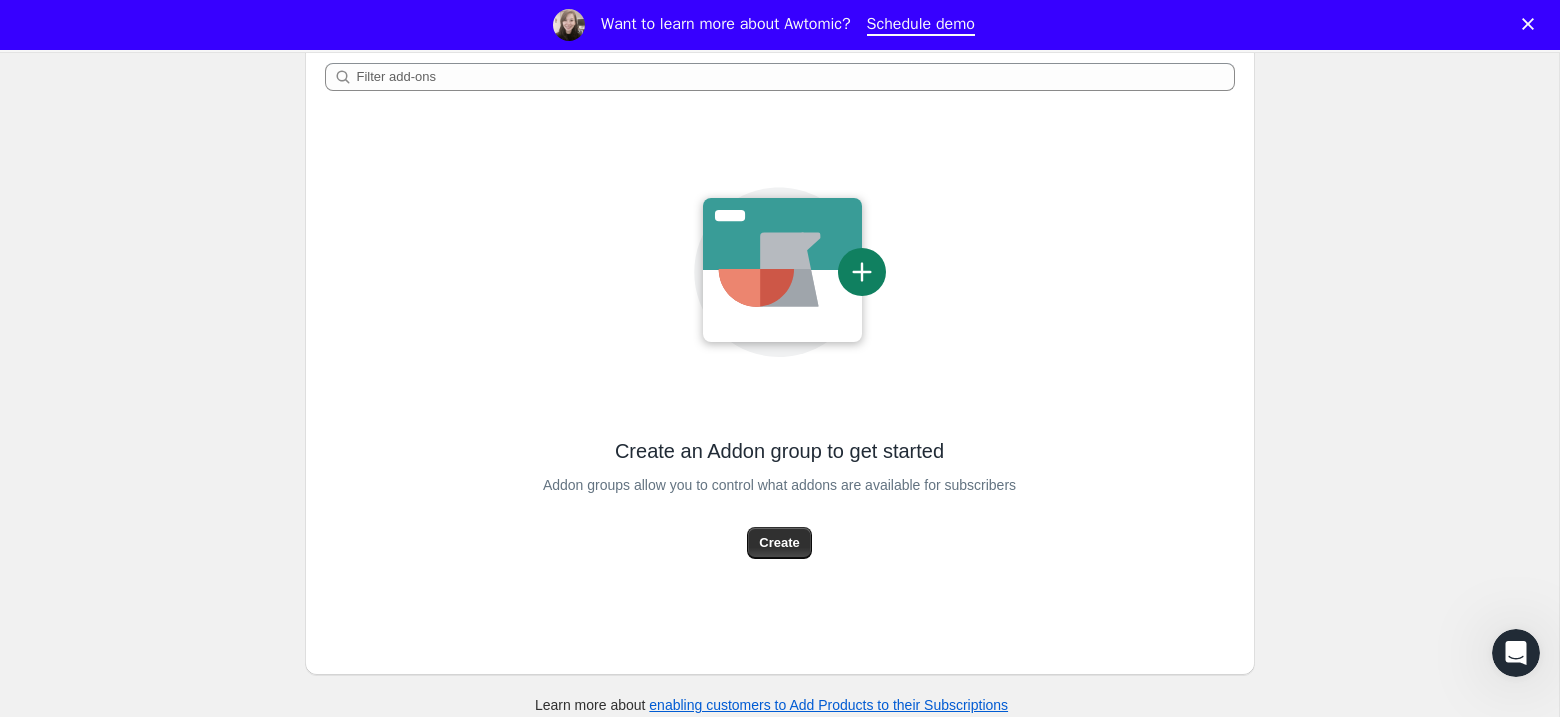 scroll, scrollTop: 153, scrollLeft: 0, axis: vertical 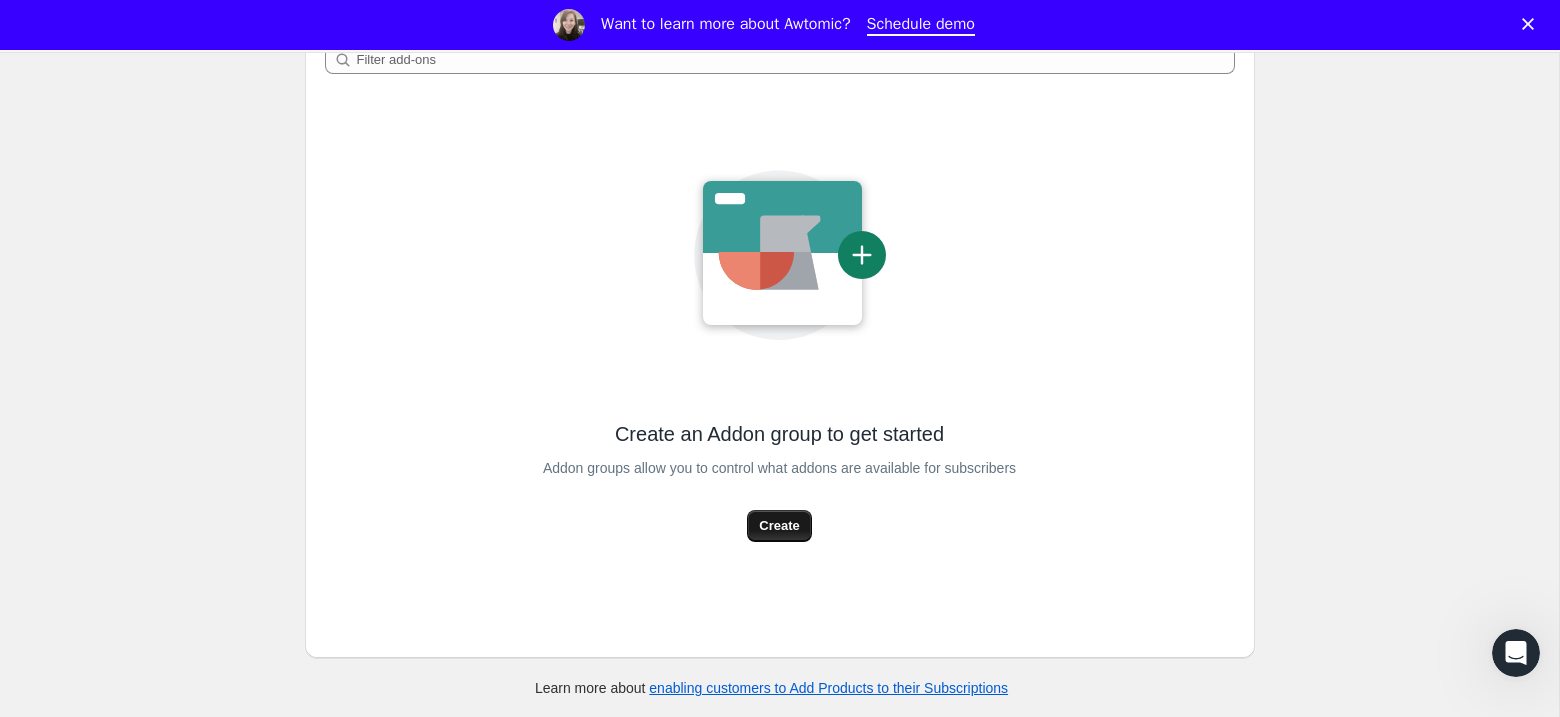 click on "Create" at bounding box center [779, 526] 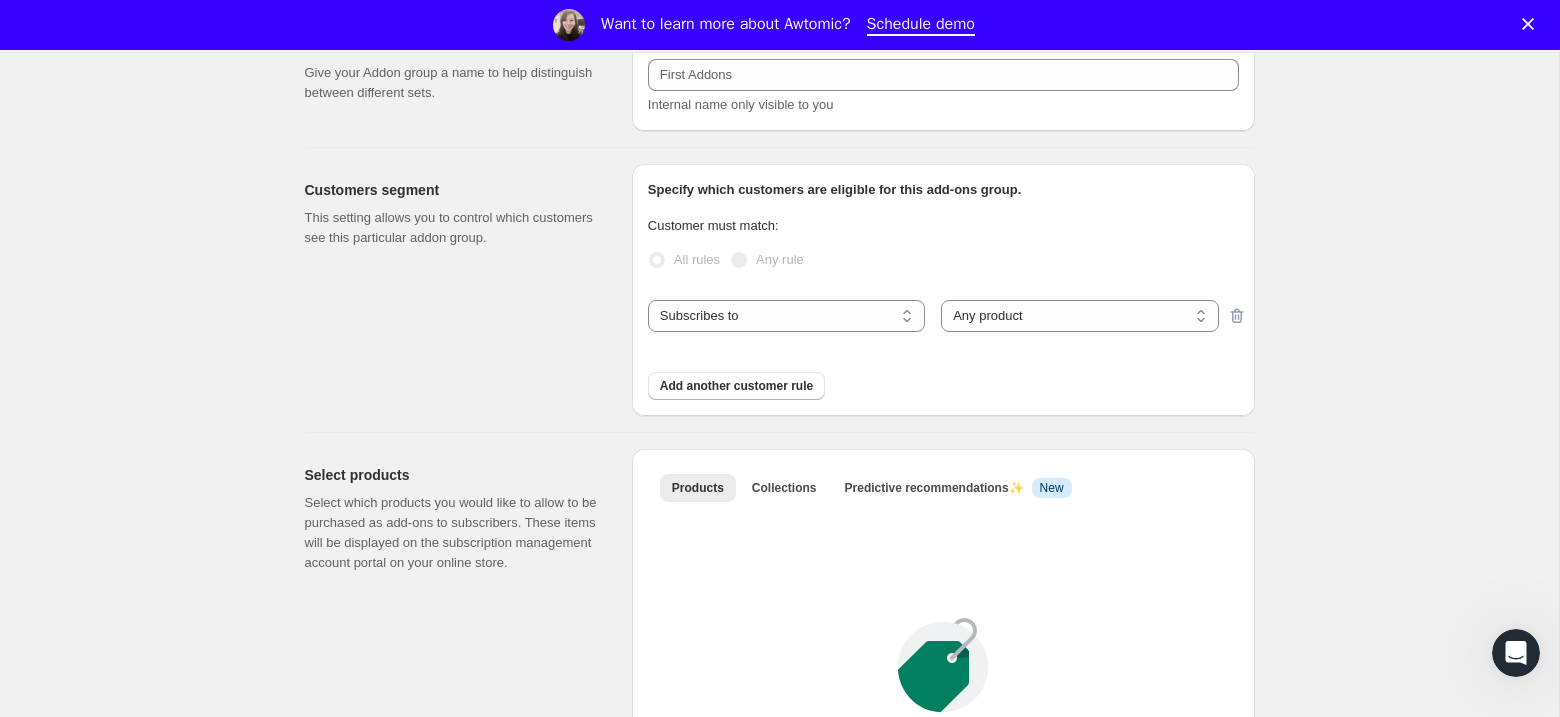scroll, scrollTop: 0, scrollLeft: 0, axis: both 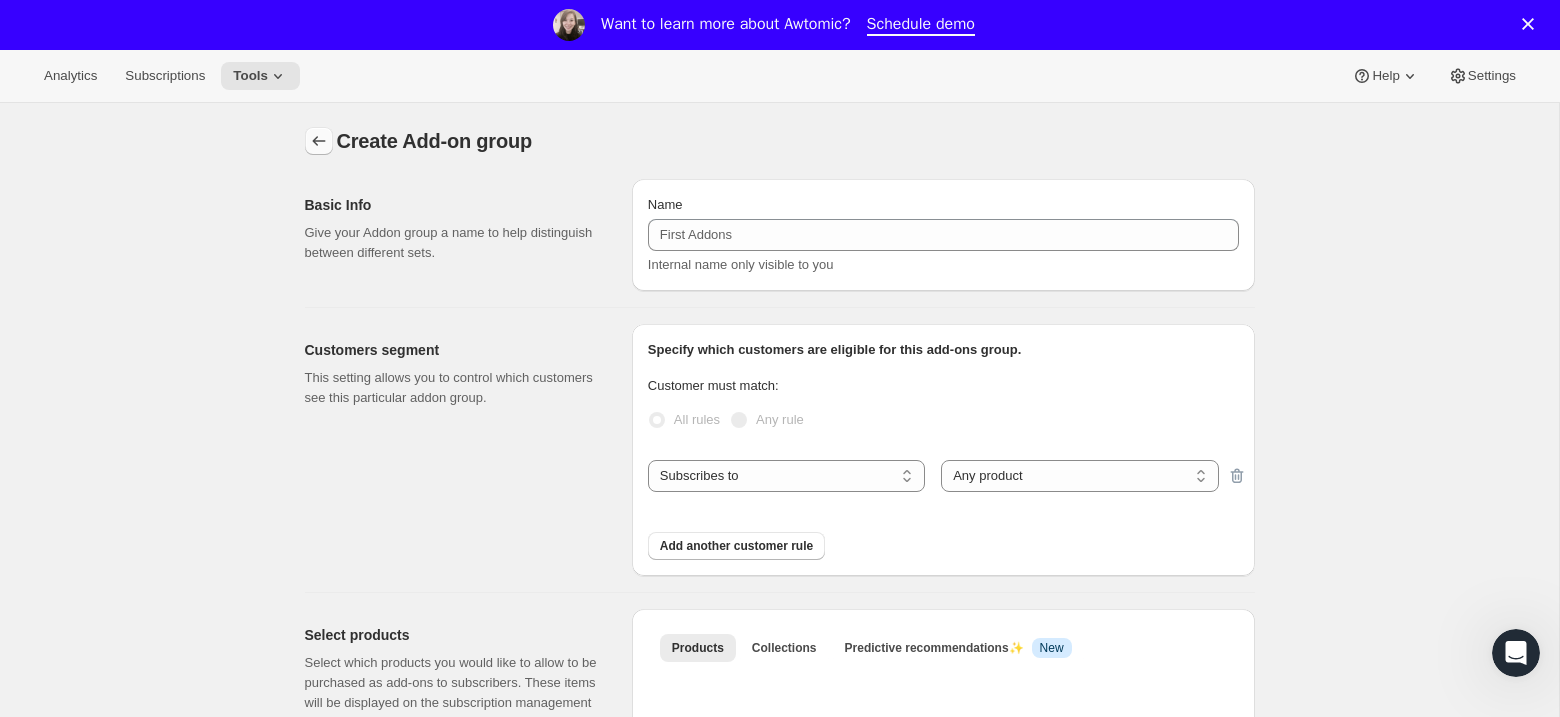 click 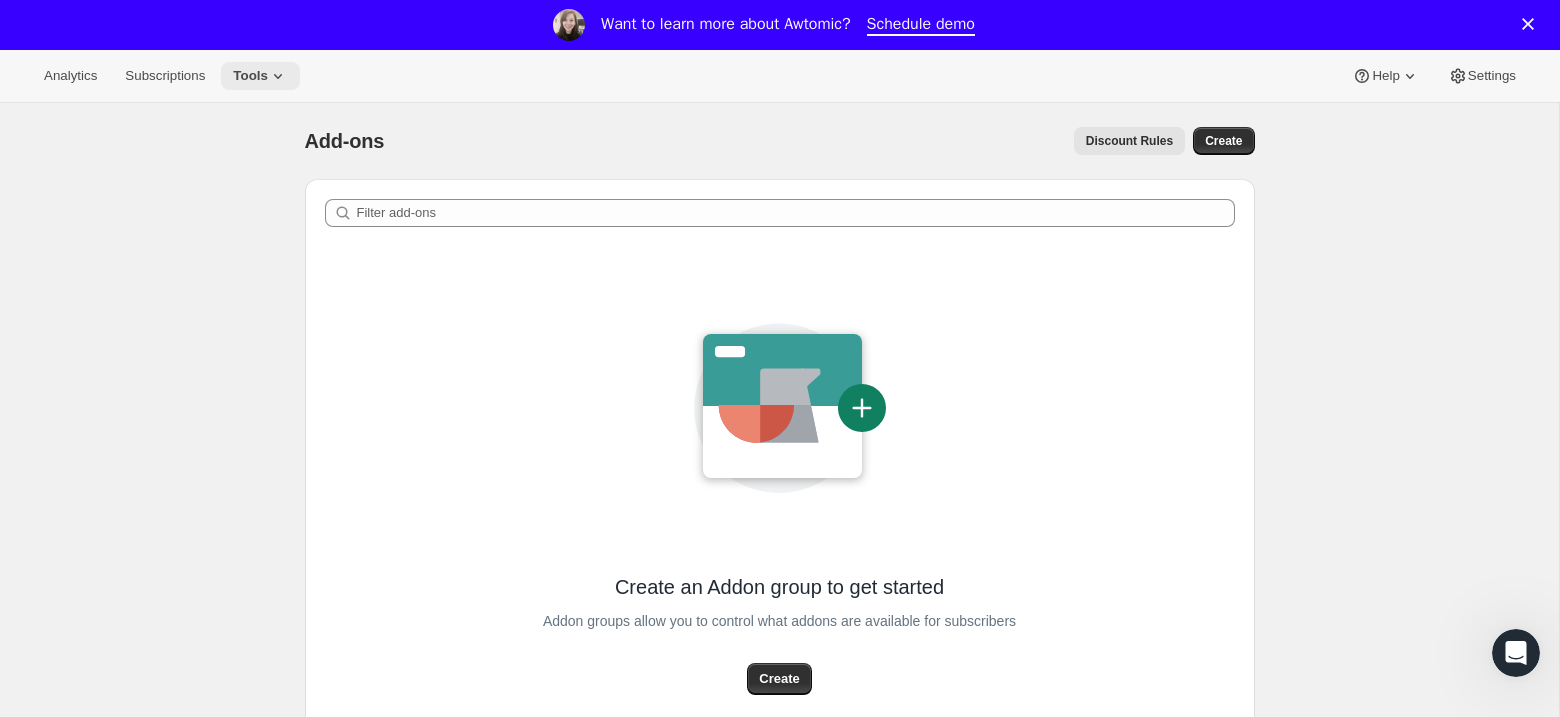 click 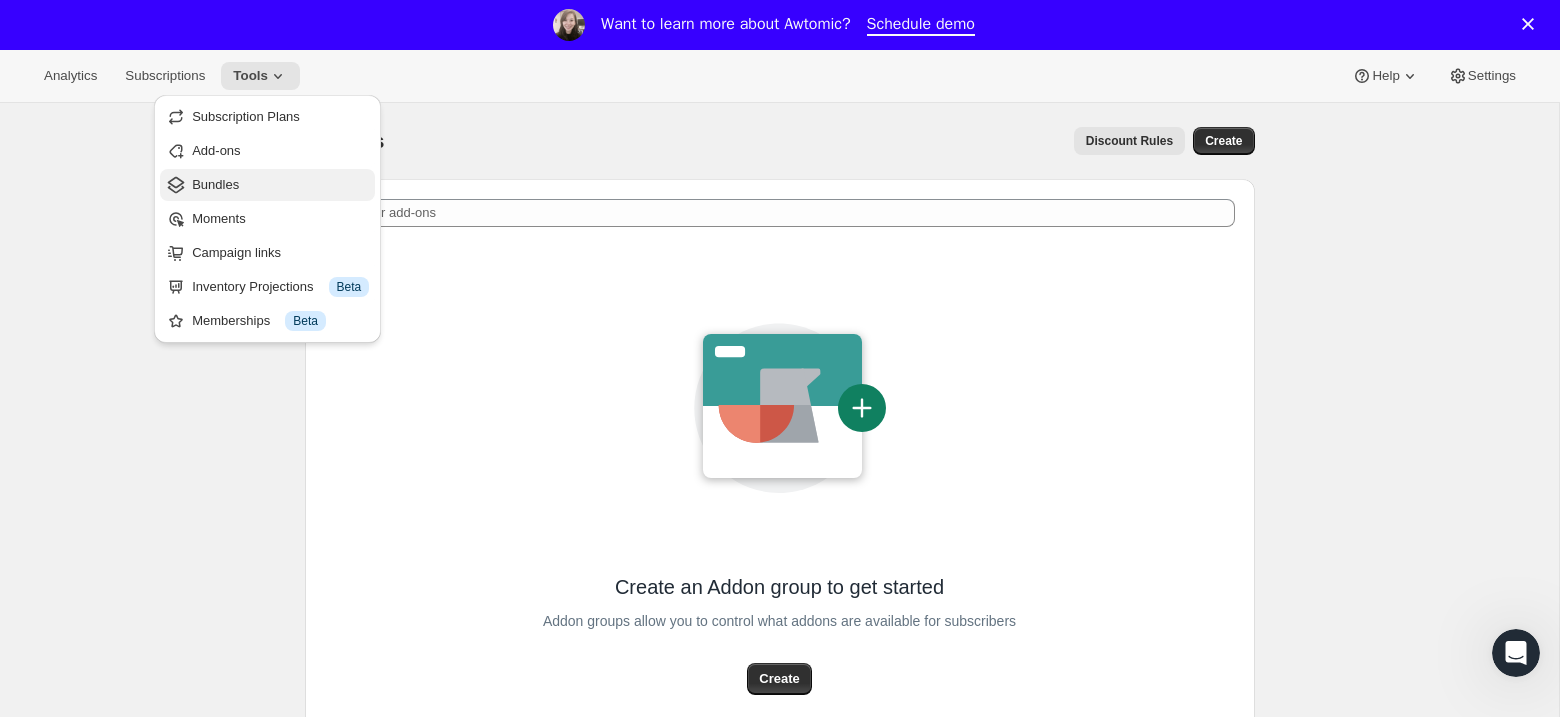 click on "Bundles" at bounding box center [280, 185] 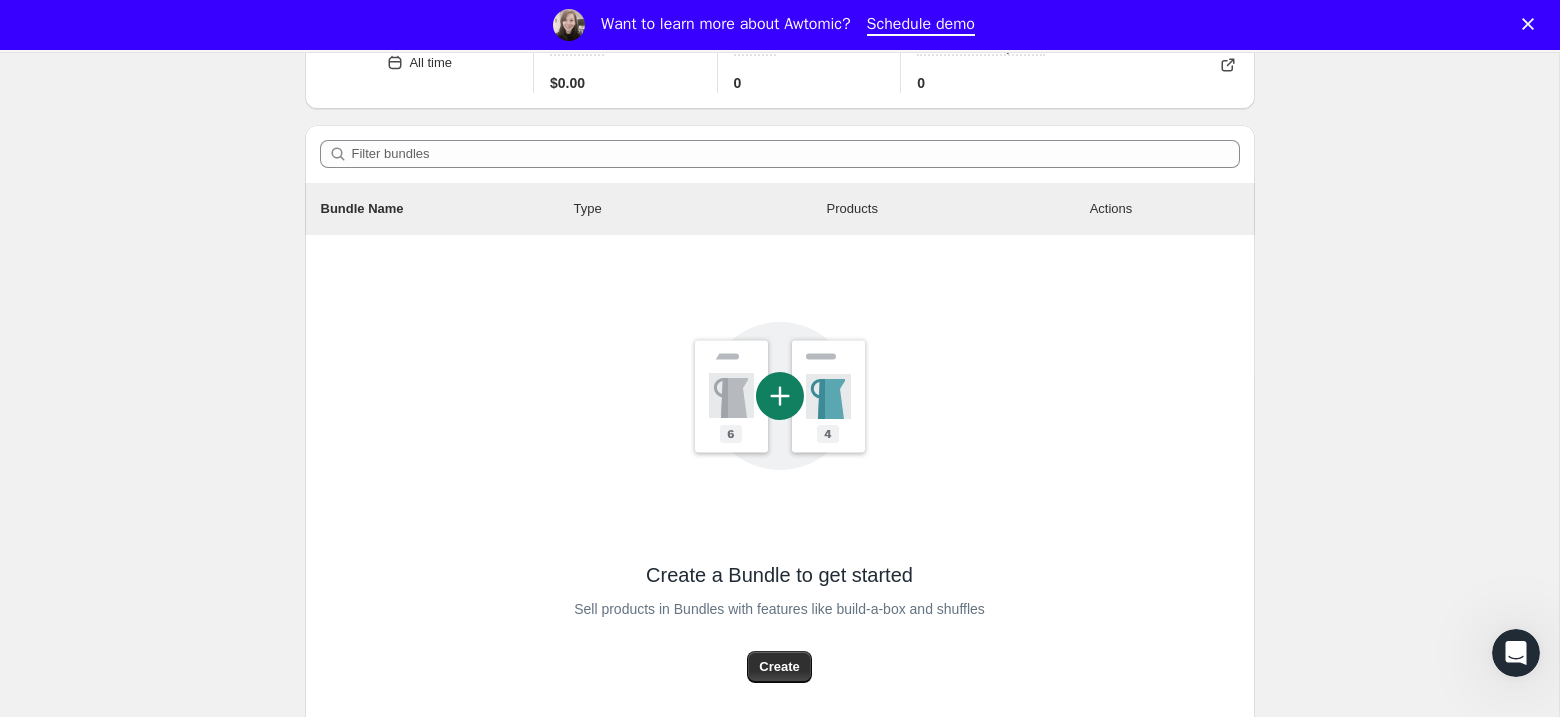 scroll, scrollTop: 0, scrollLeft: 0, axis: both 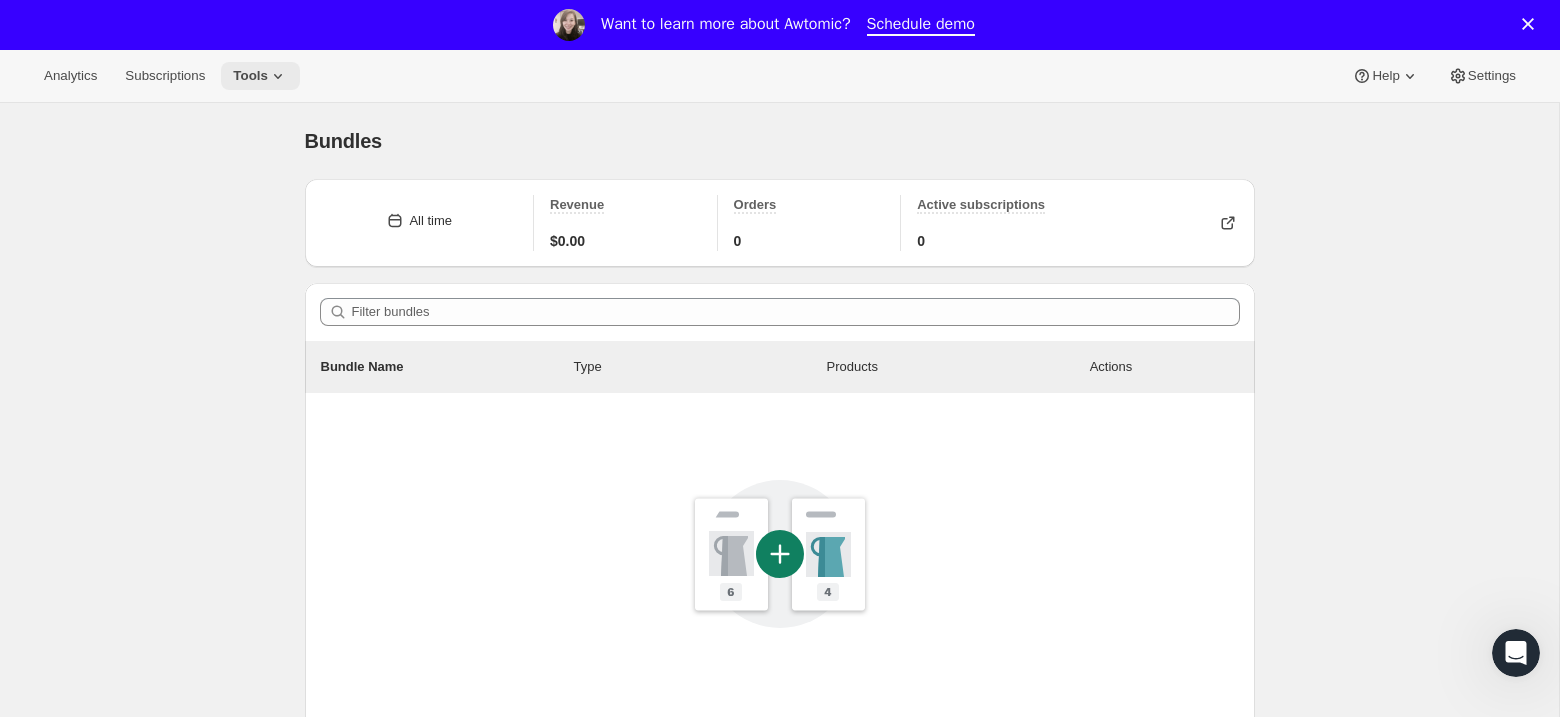 click 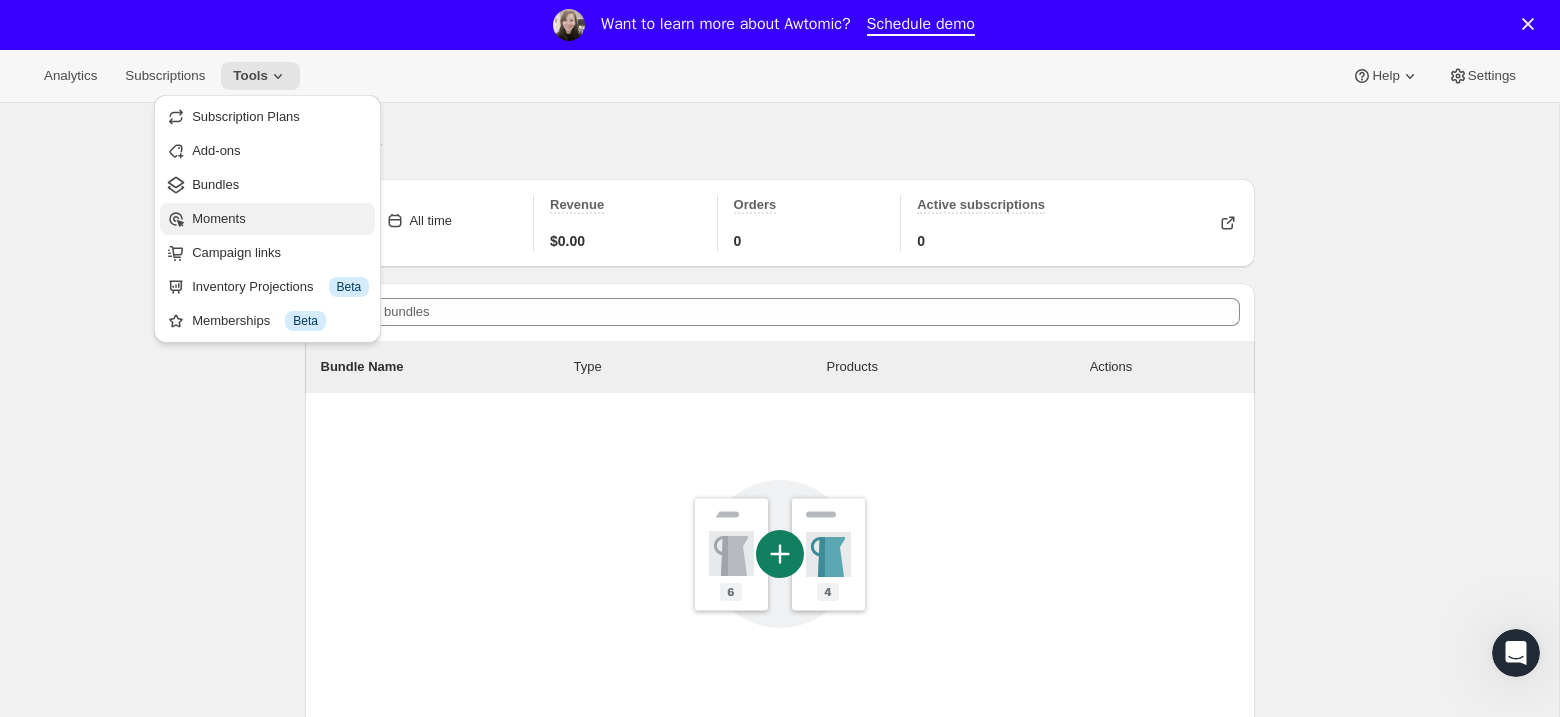 click on "Moments" at bounding box center (280, 219) 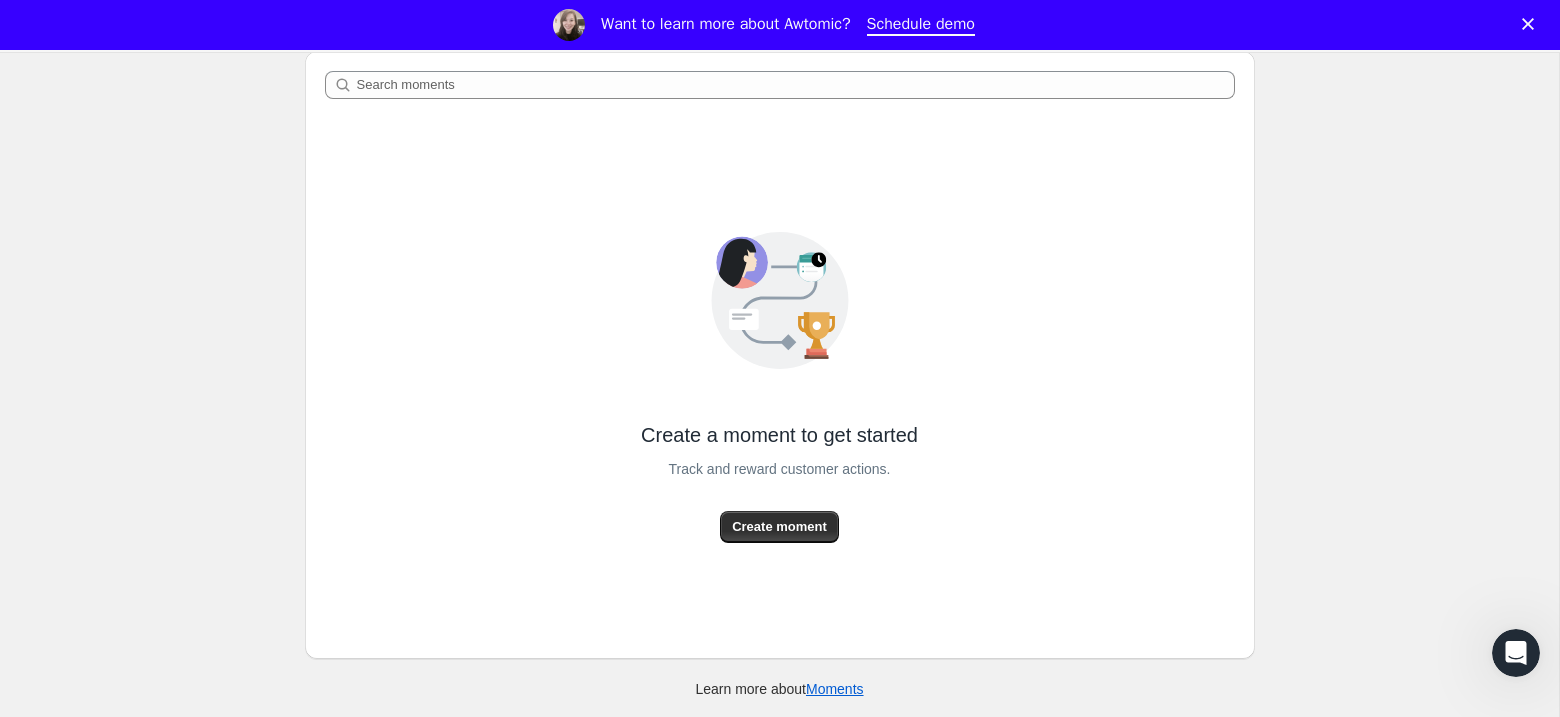 scroll, scrollTop: 0, scrollLeft: 0, axis: both 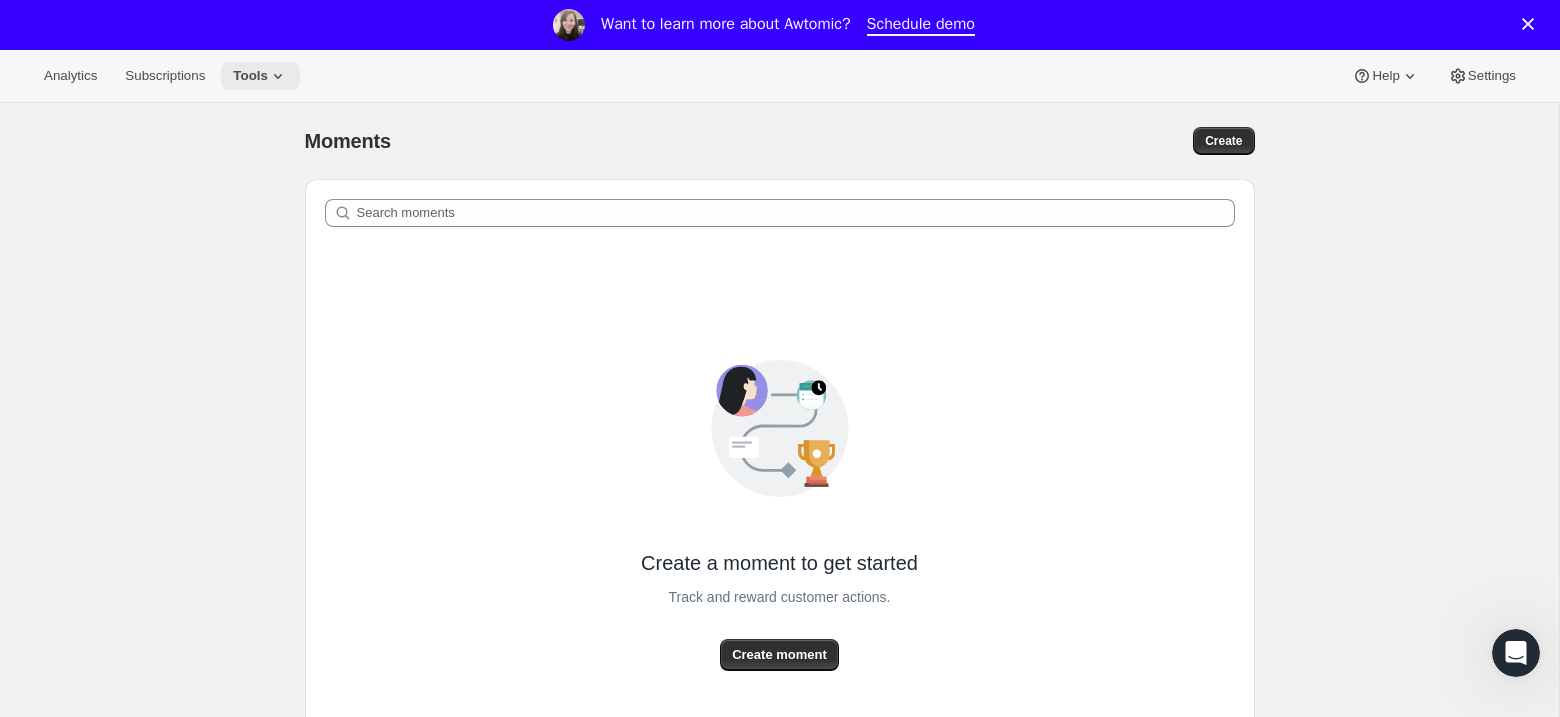 click 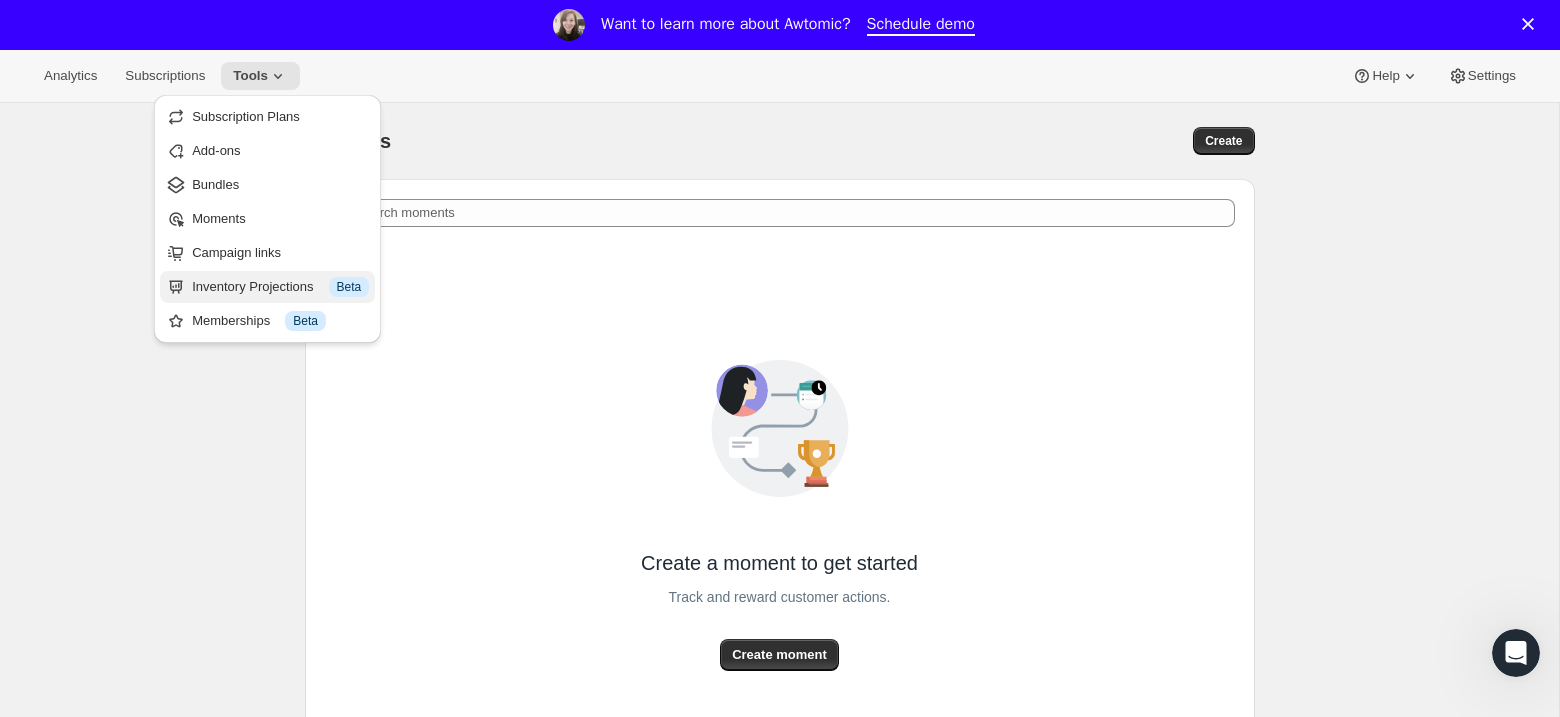 click on "Inventory Projections Info Beta" at bounding box center (267, 287) 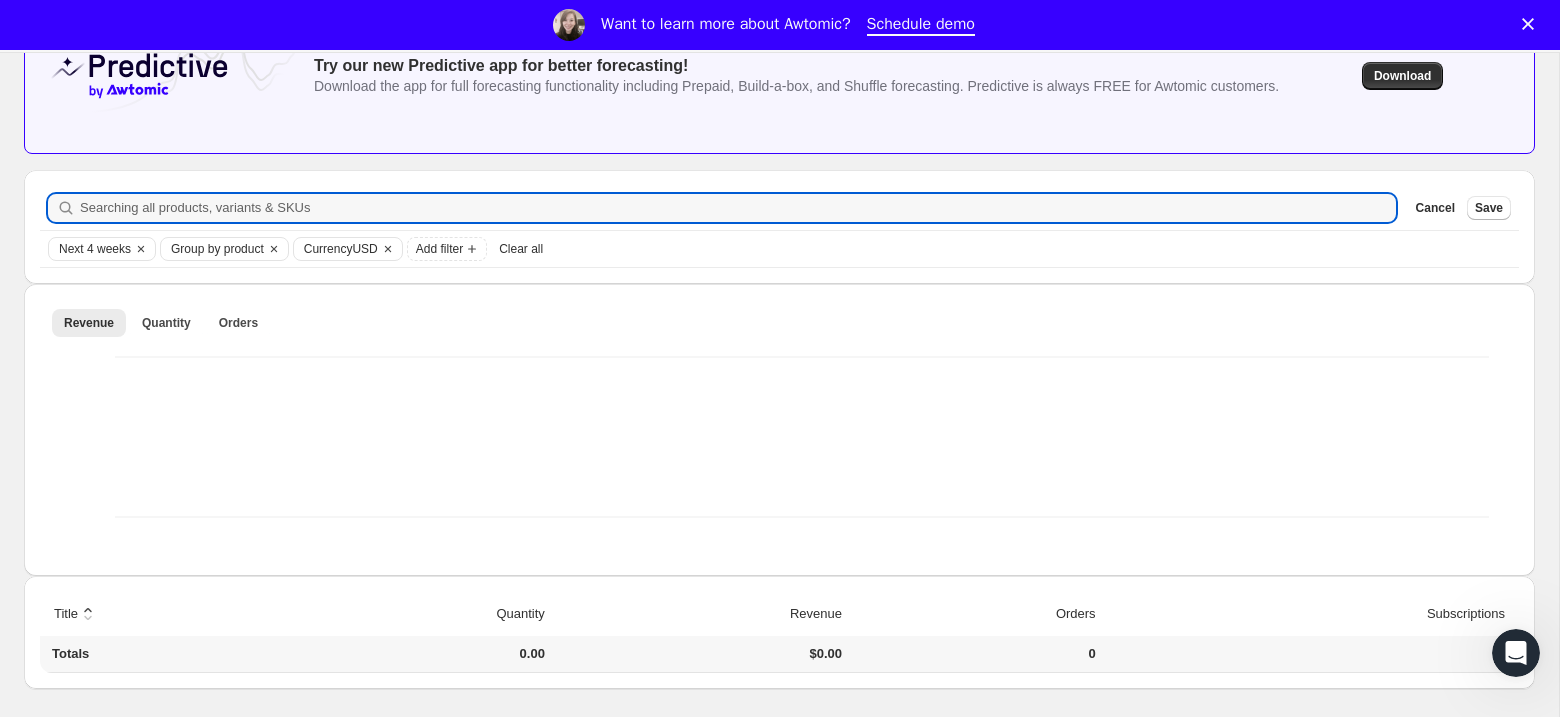 scroll, scrollTop: 0, scrollLeft: 0, axis: both 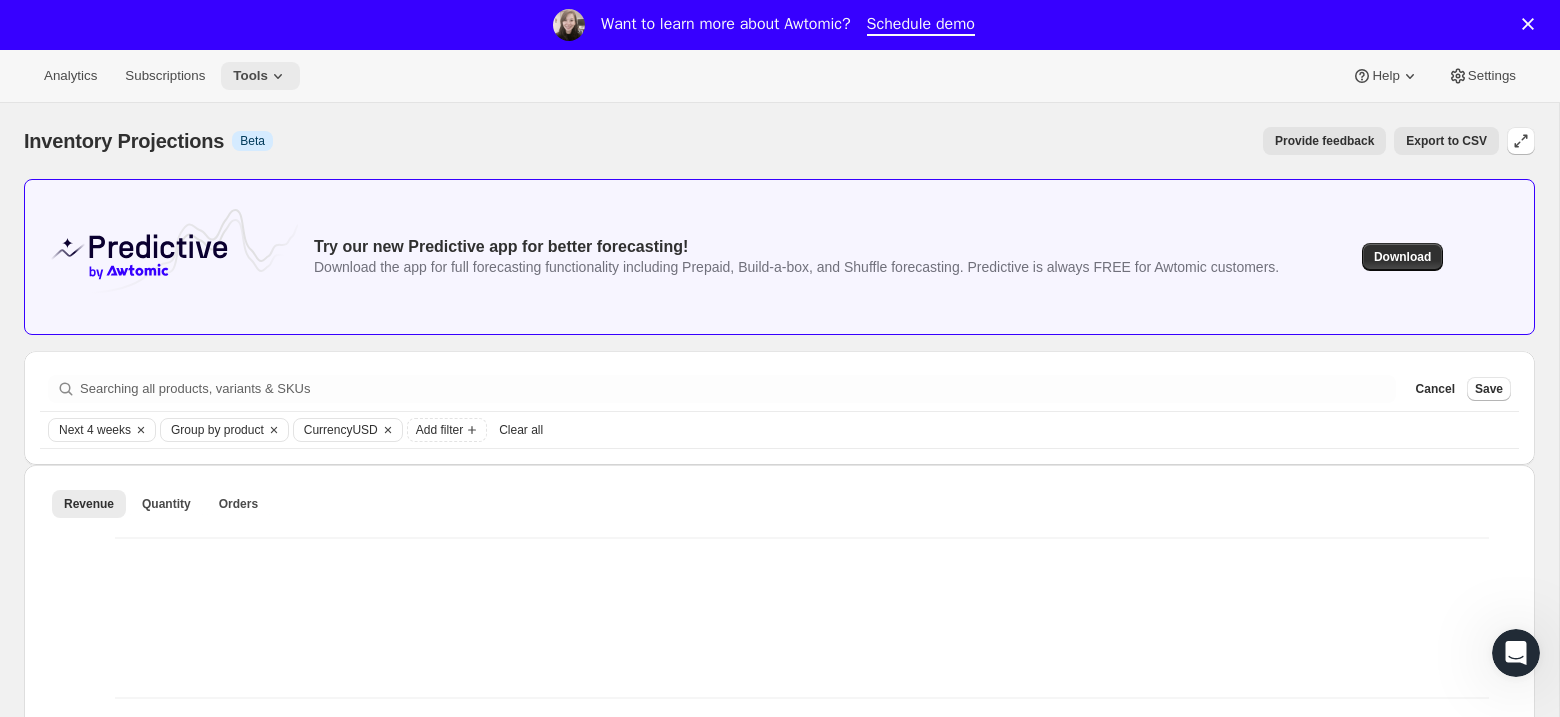 click 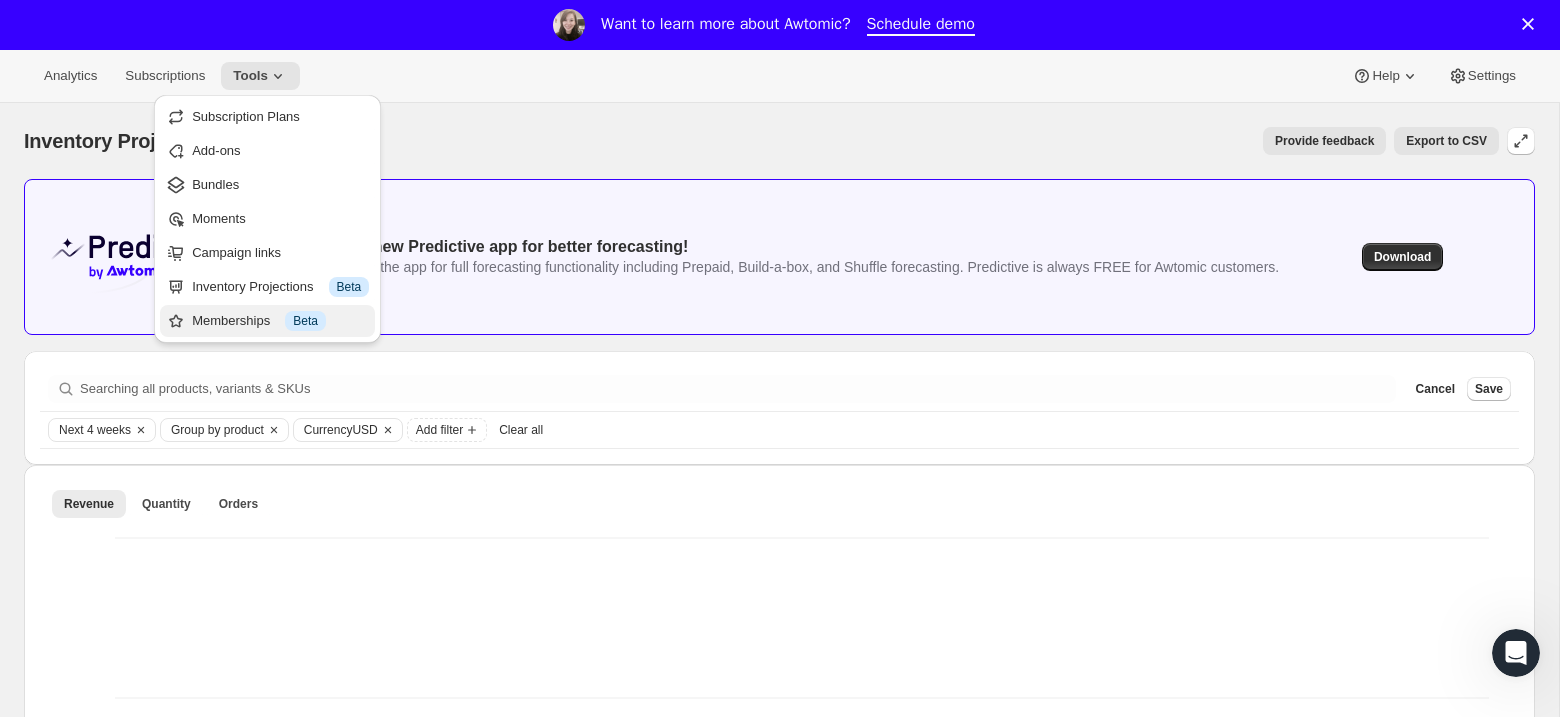 click on "Info Beta" at bounding box center (305, 321) 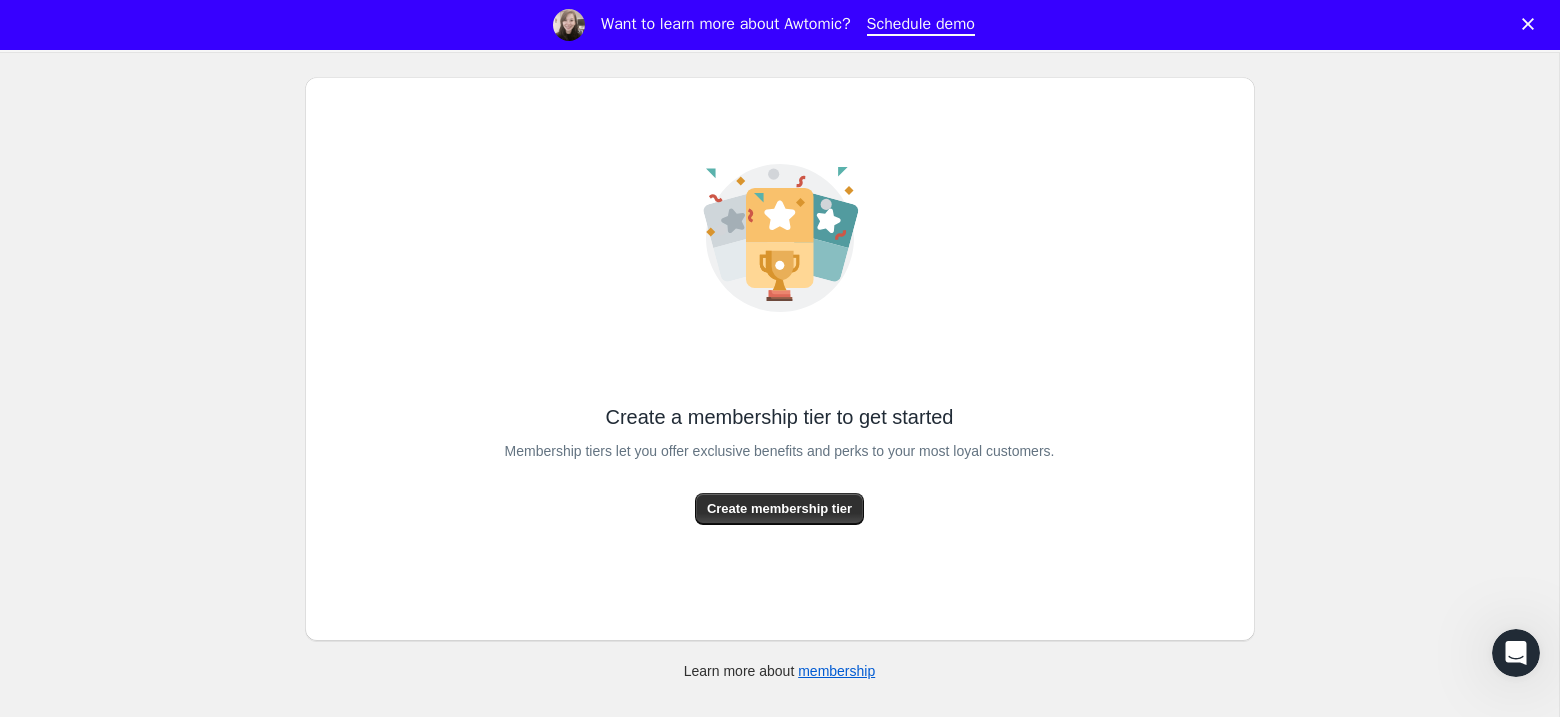 scroll, scrollTop: 0, scrollLeft: 0, axis: both 